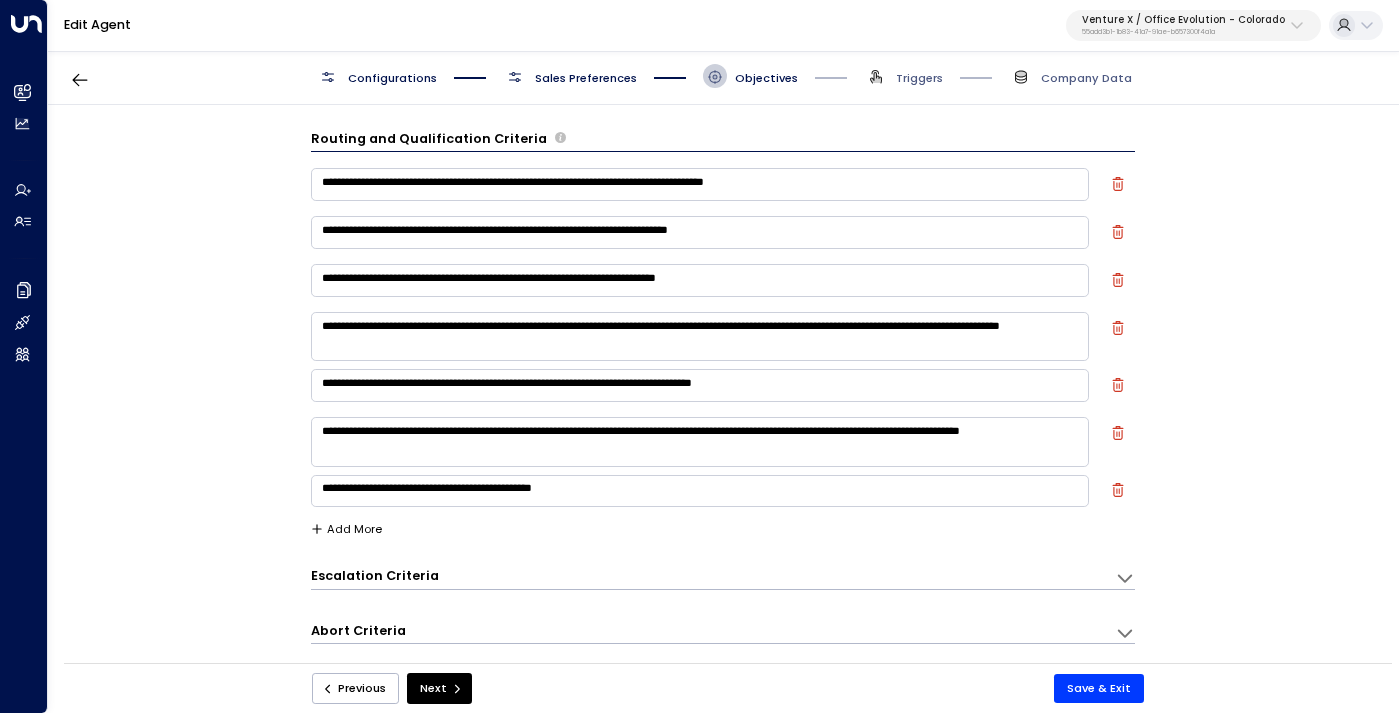 scroll, scrollTop: 0, scrollLeft: 0, axis: both 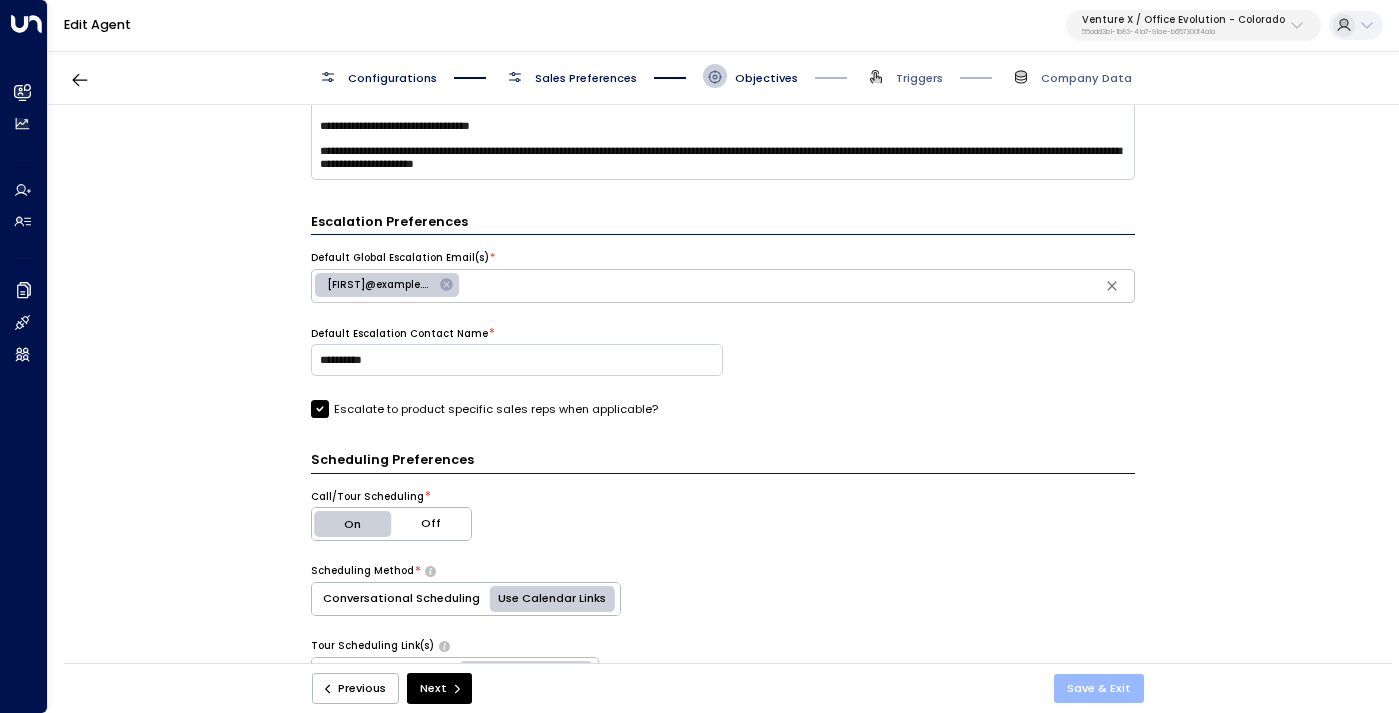 click on "Save & Exit" at bounding box center (1099, 688) 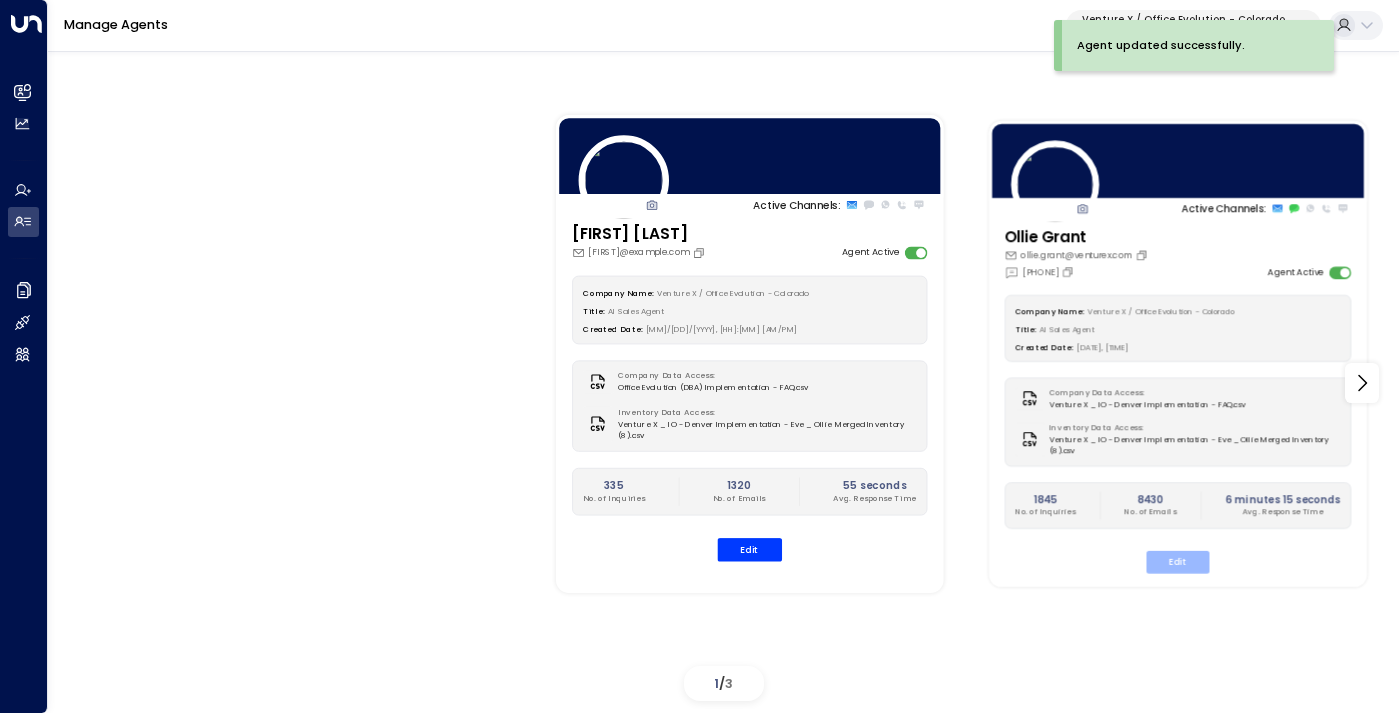 click on "Edit" at bounding box center [1177, 562] 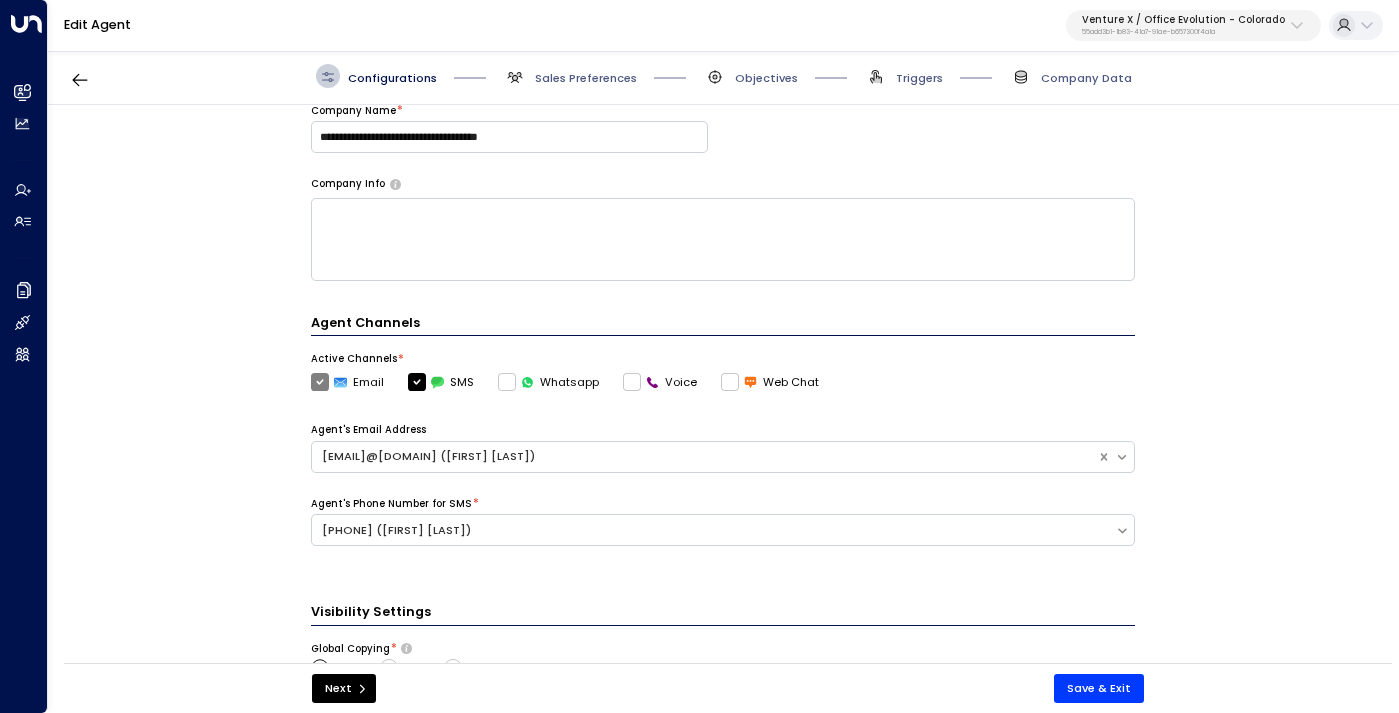 scroll, scrollTop: 265, scrollLeft: 0, axis: vertical 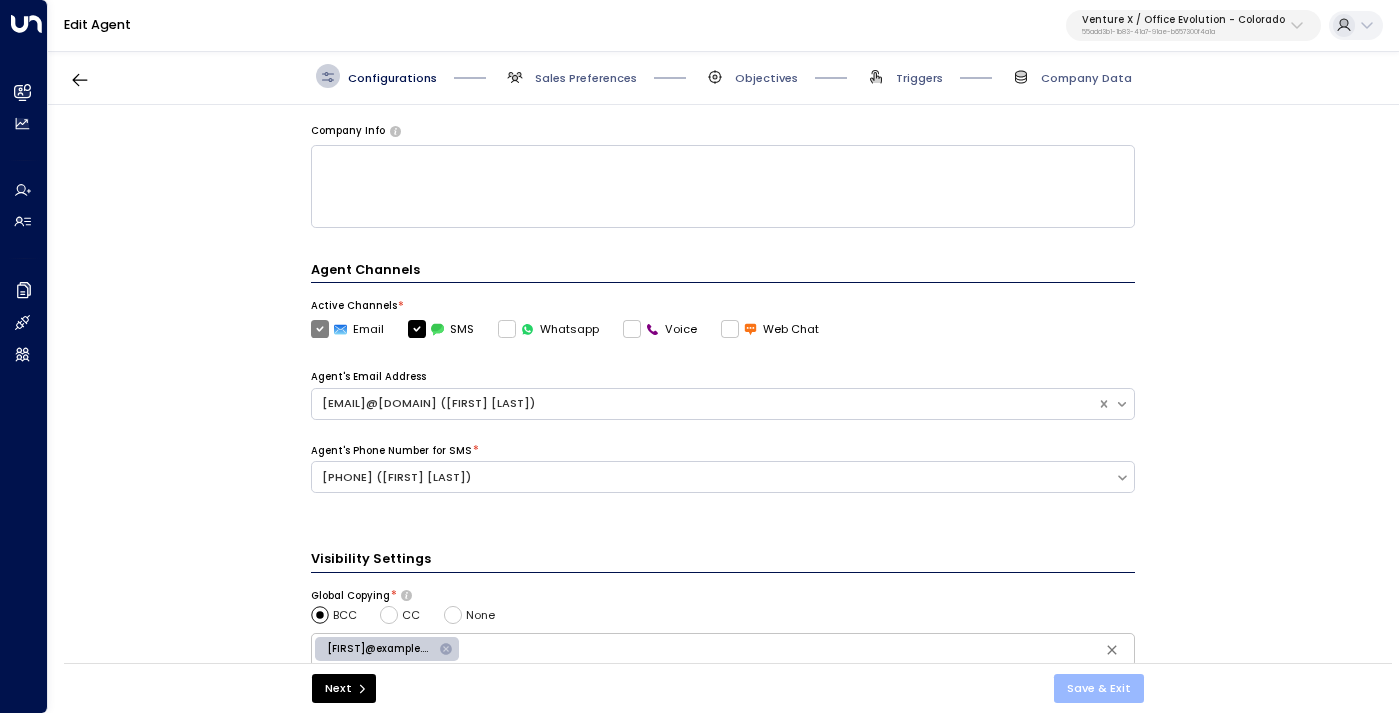 click on "Save & Exit" at bounding box center [1099, 688] 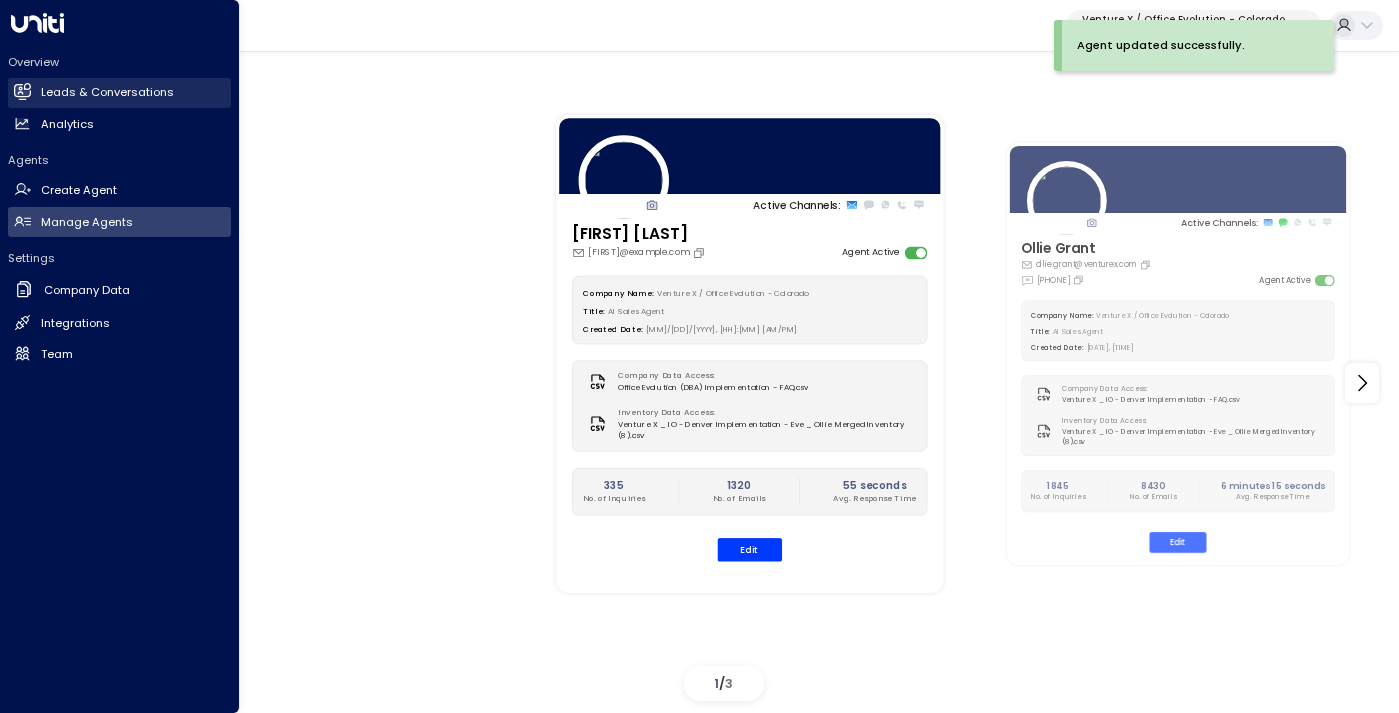 click on "Leads & Conversations" at bounding box center [107, 92] 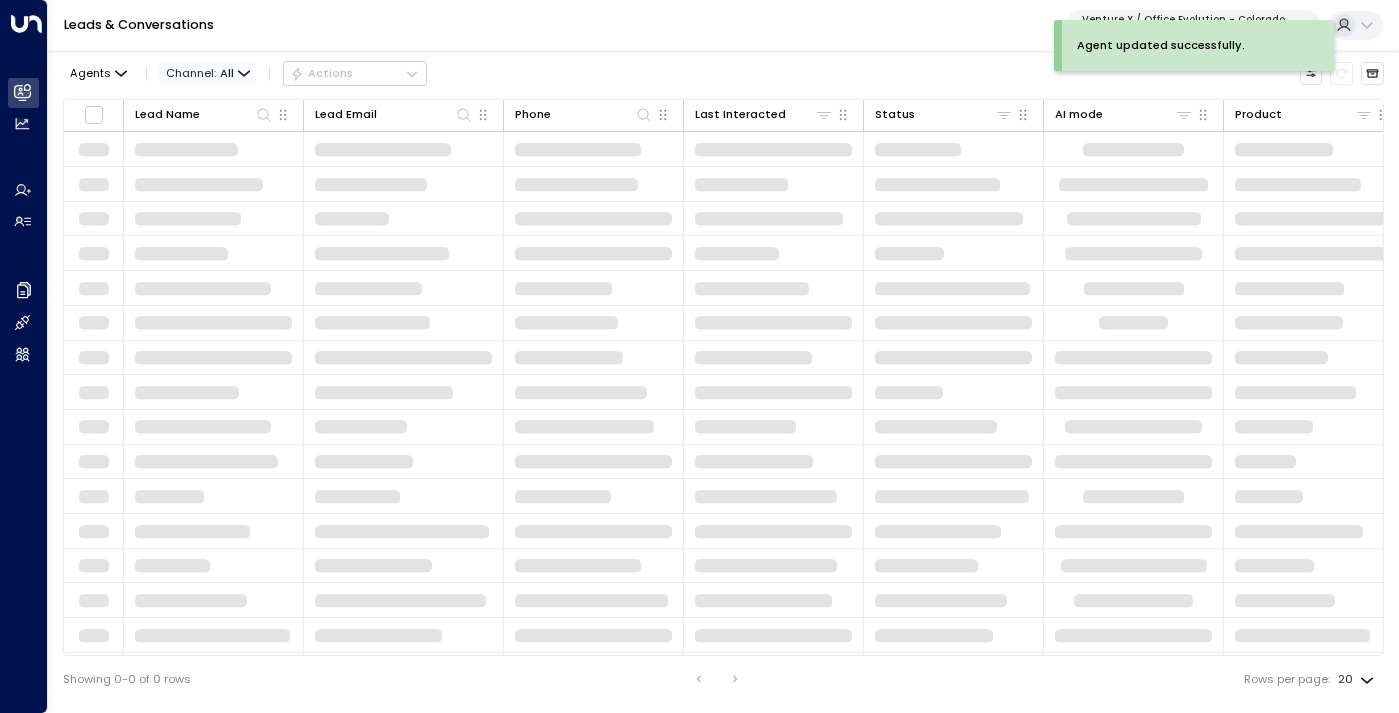 click on "Channel: All" at bounding box center (207, 73) 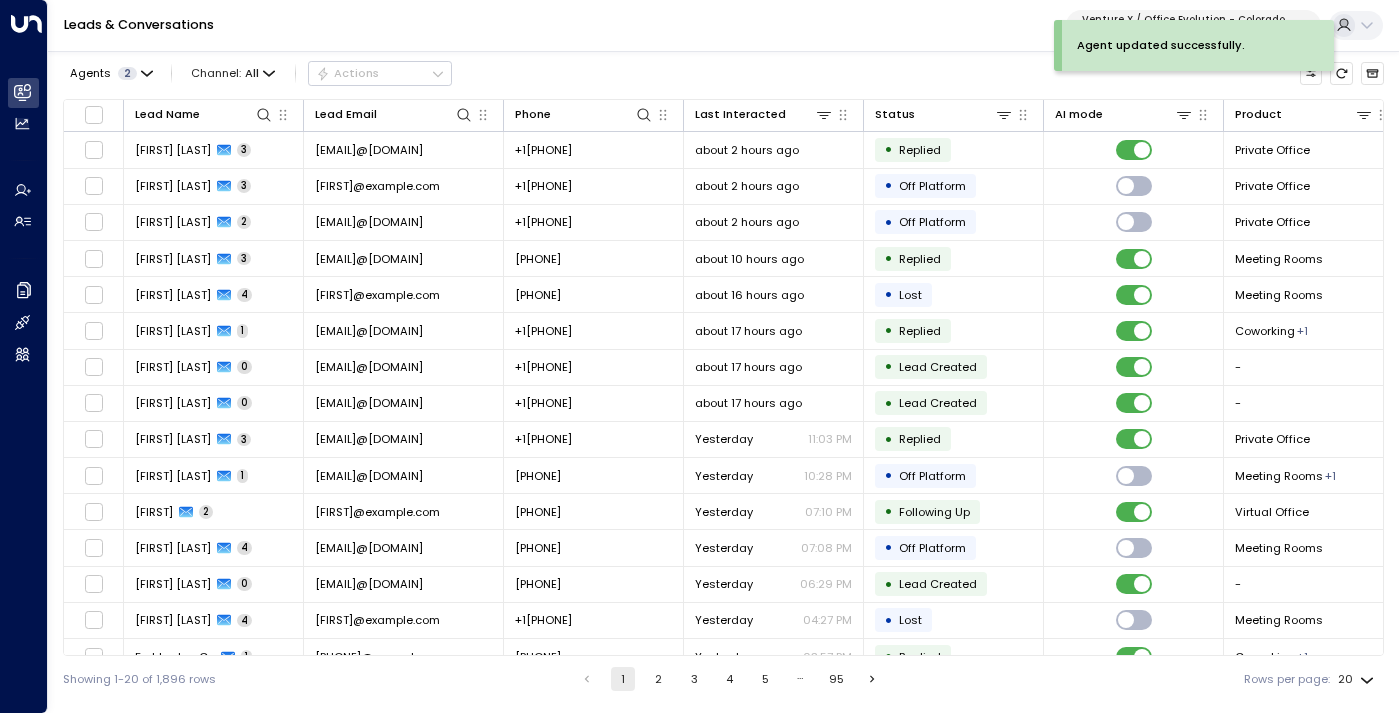 click on "SMS" at bounding box center [225, 117] 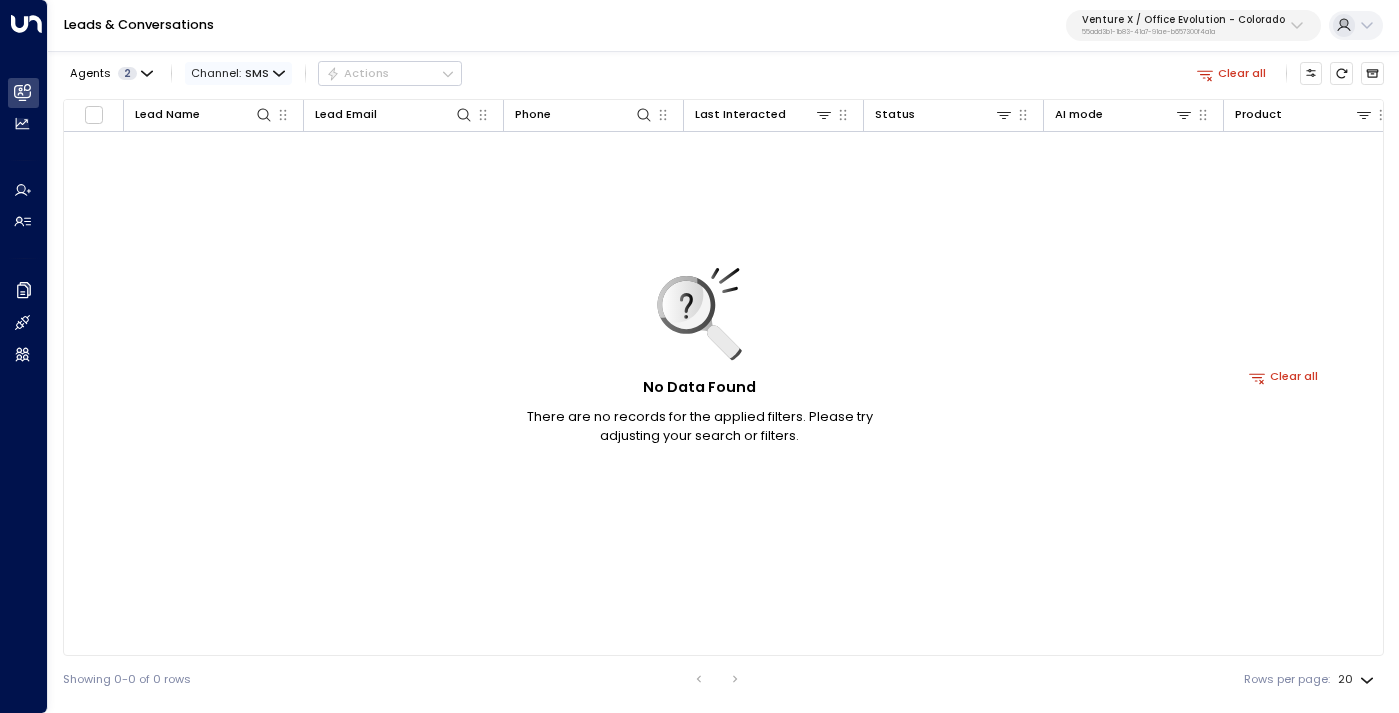 click on "SMS" at bounding box center [257, 73] 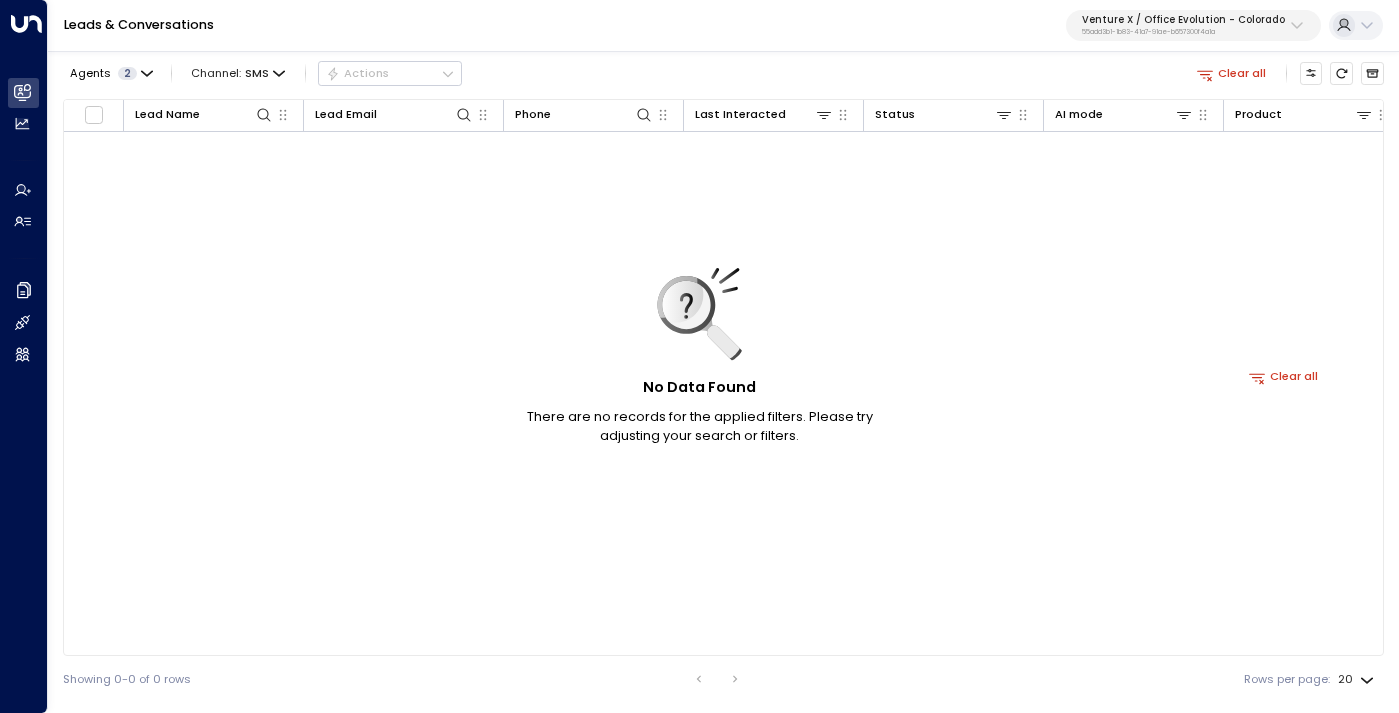 click at bounding box center [699, 356] 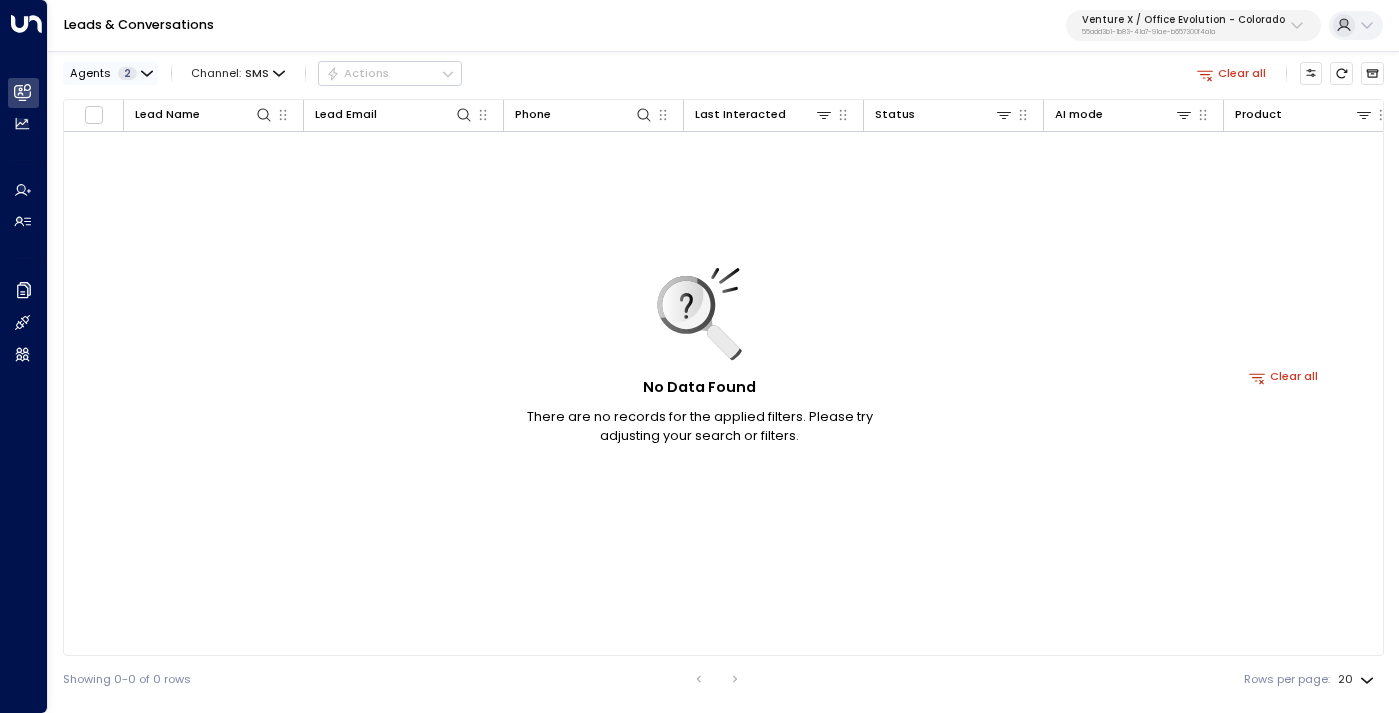 click on "Agents   2" at bounding box center (110, 73) 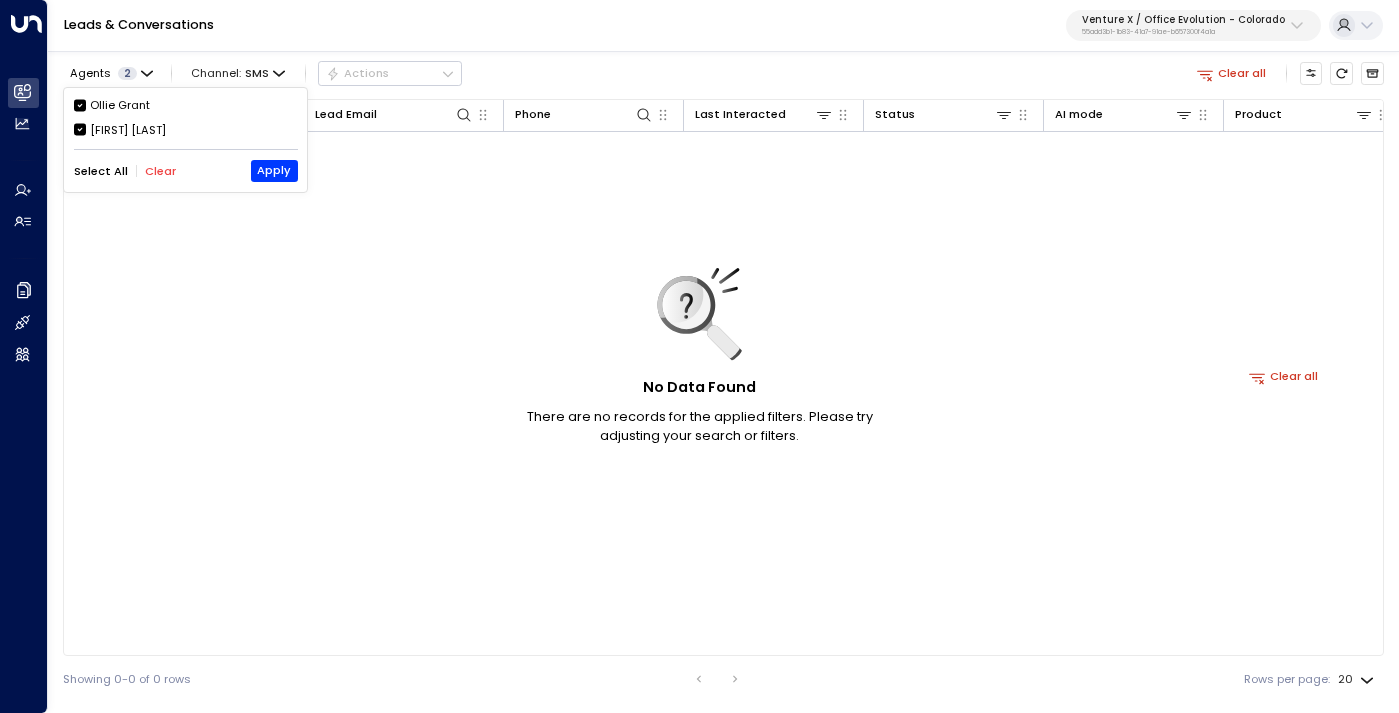 click on "[FIRST] [LAST]" at bounding box center [128, 130] 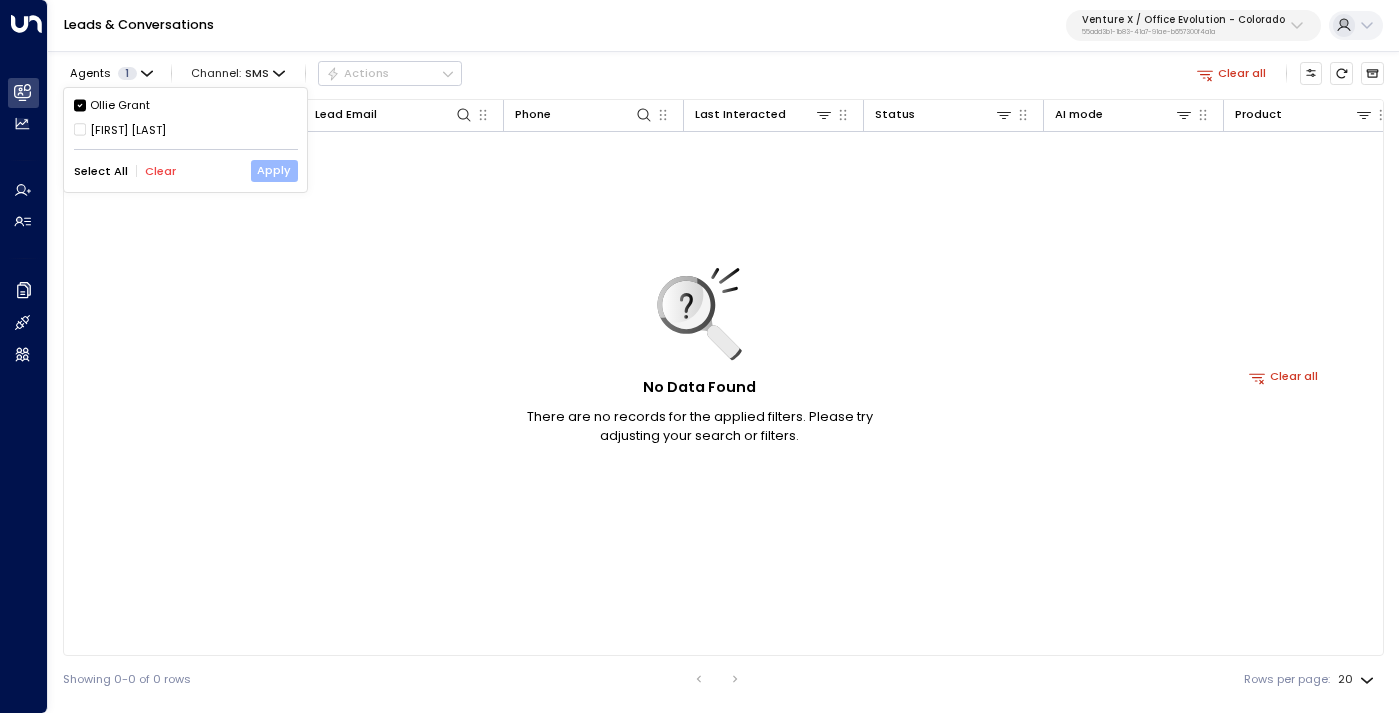 click on "Apply" at bounding box center (274, 171) 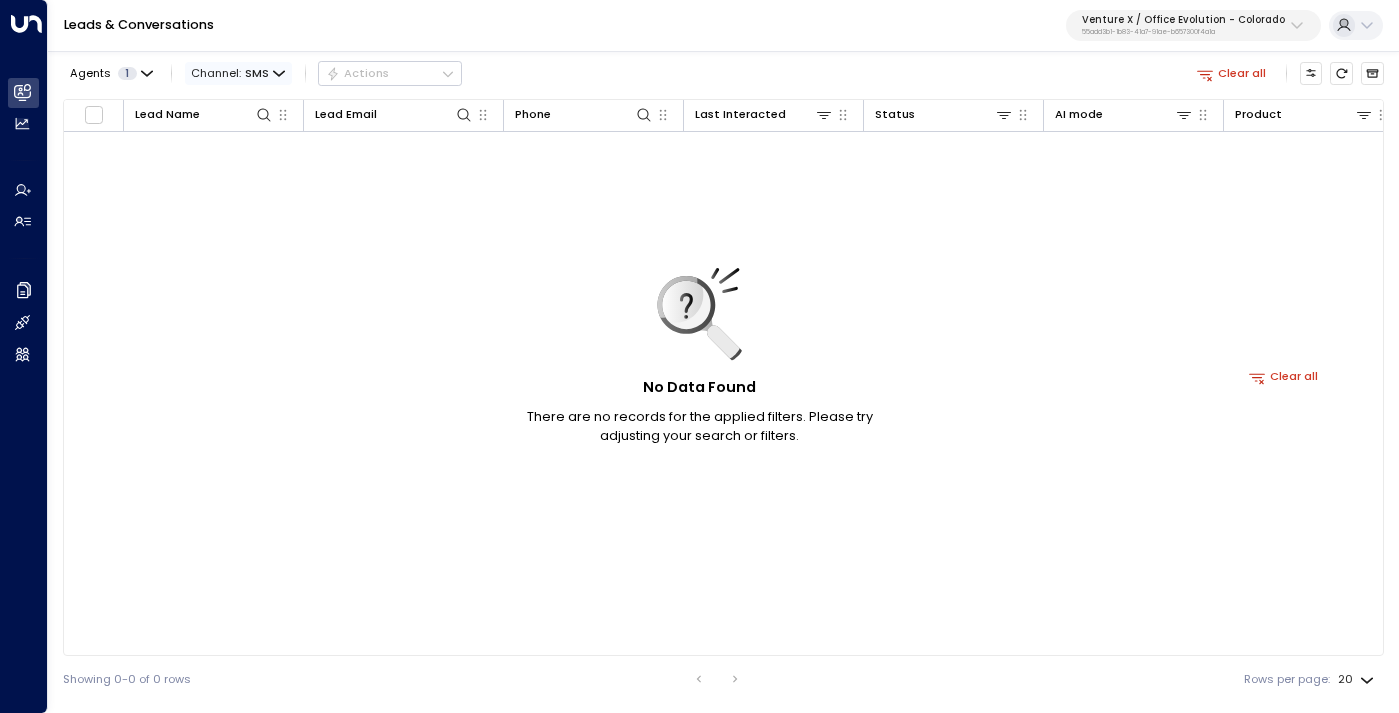 click on "SMS" at bounding box center [257, 73] 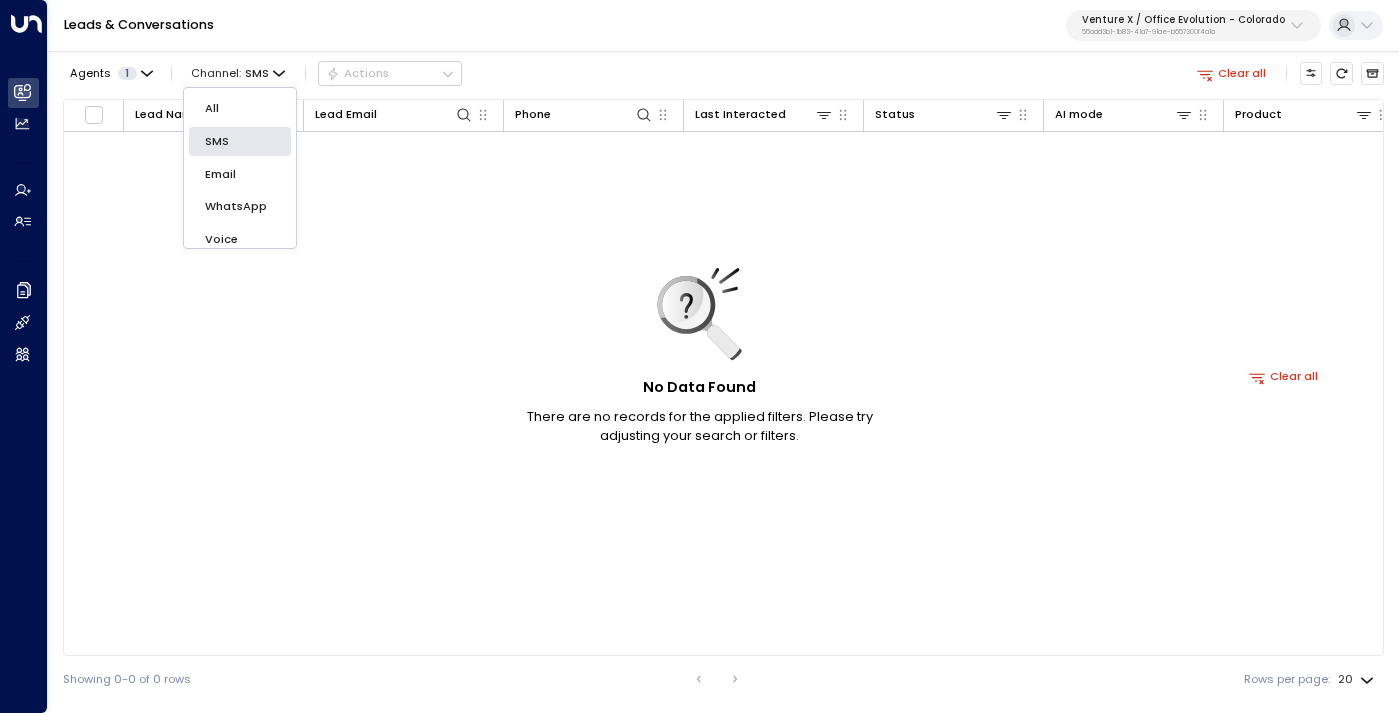 click on "All" at bounding box center (240, 108) 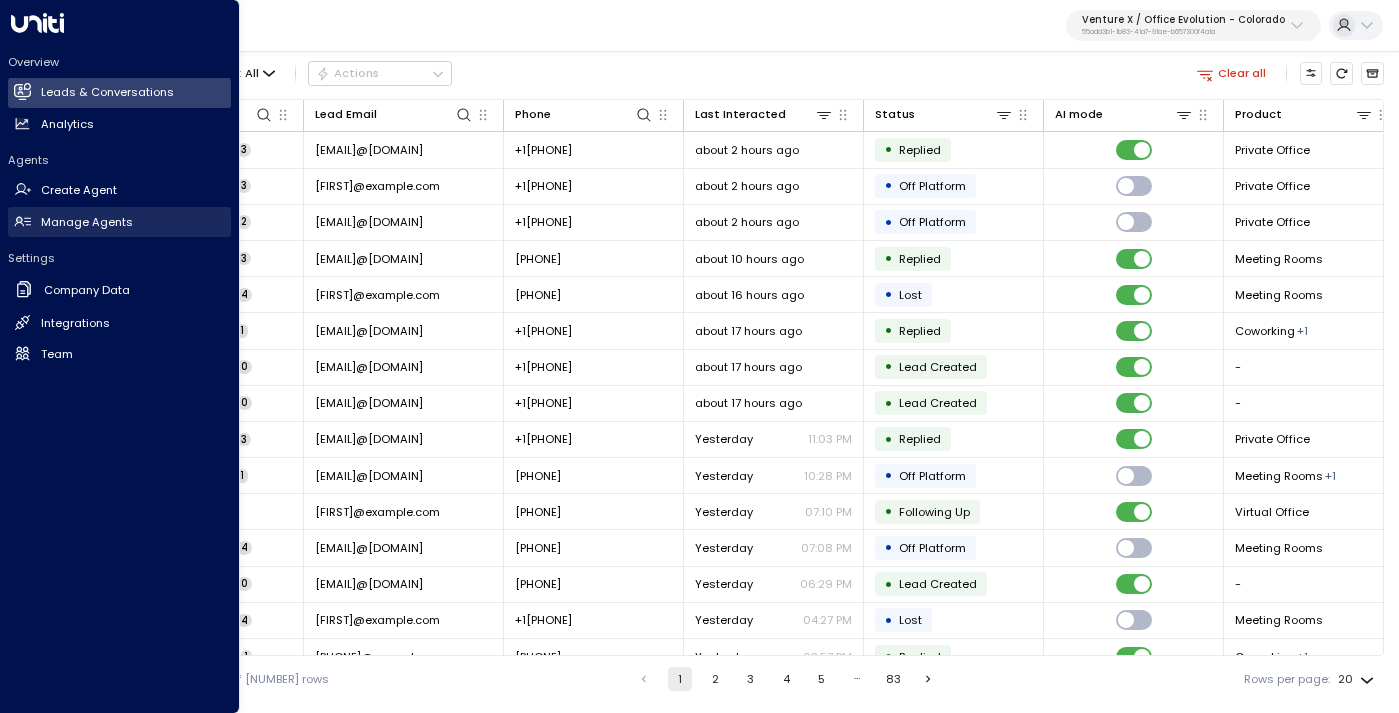 click on "Manage Agents" at bounding box center (87, 222) 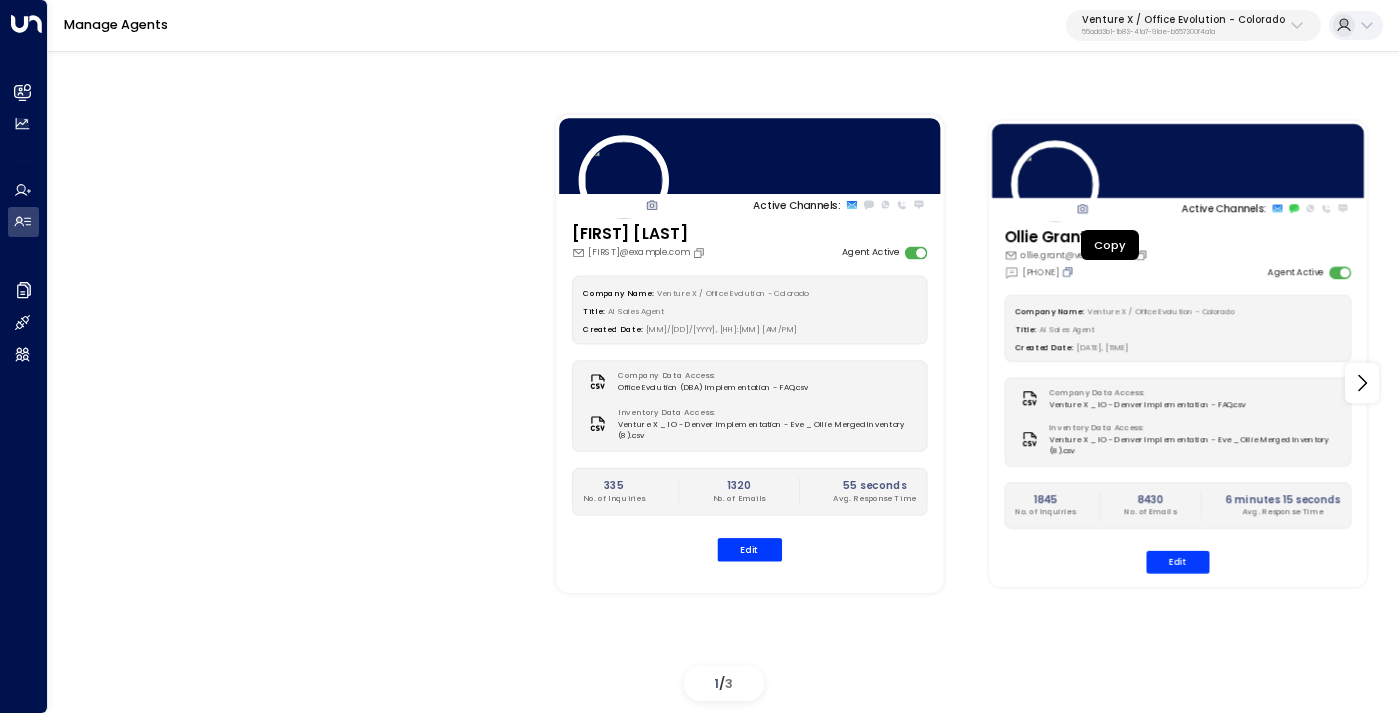 click 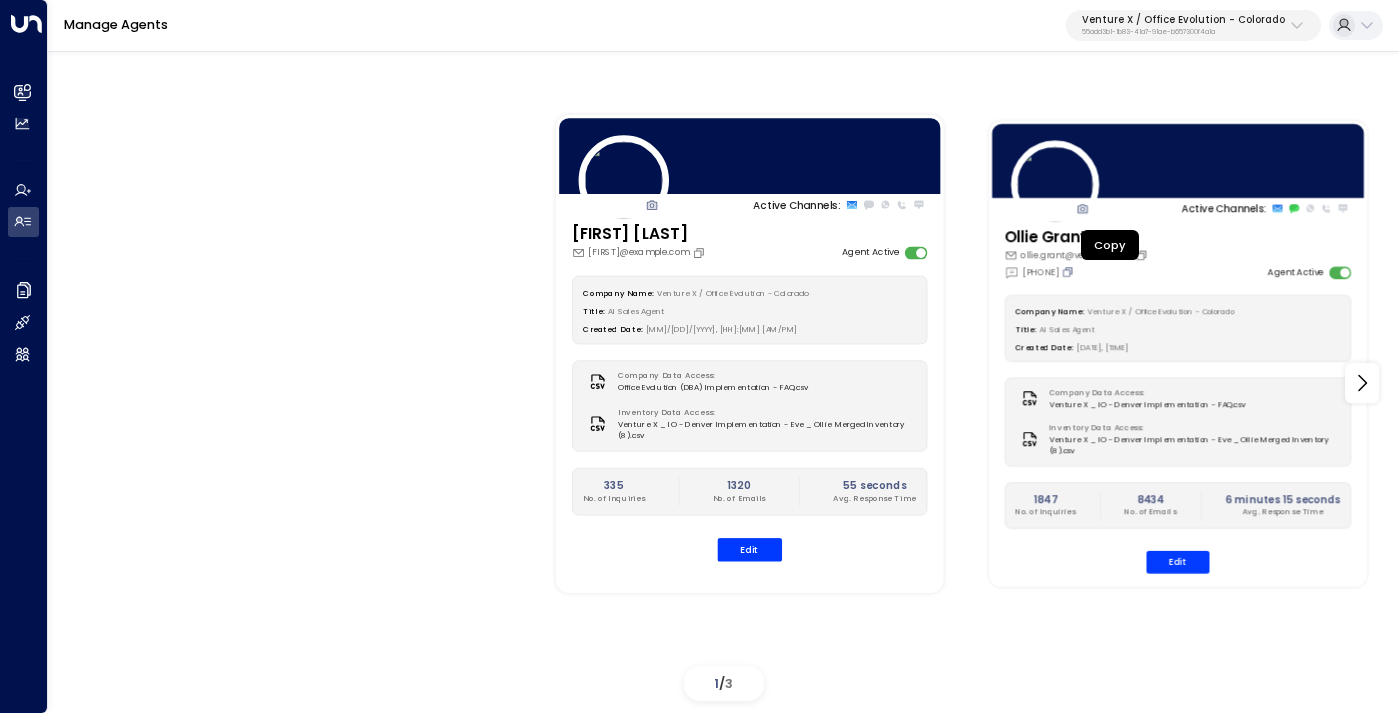 click 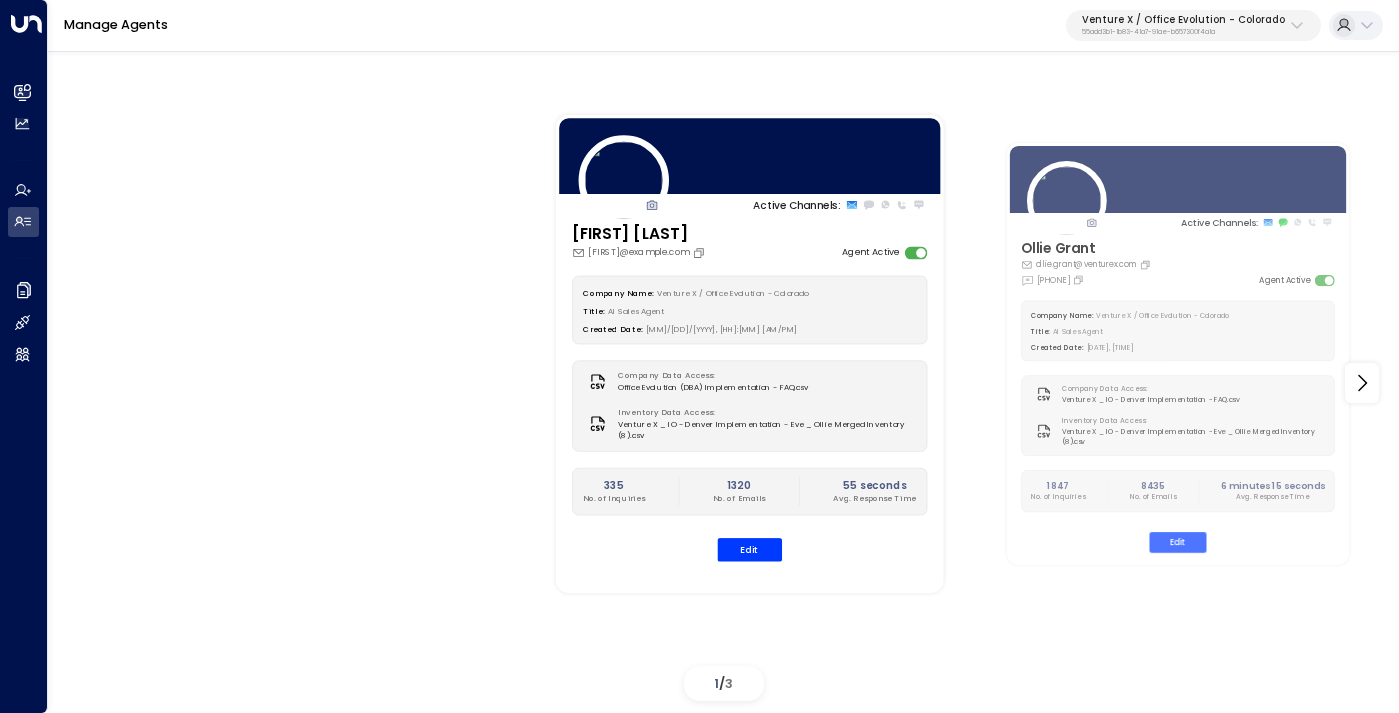 click on "Venture X / Office Evolution - Colorado" at bounding box center [1183, 20] 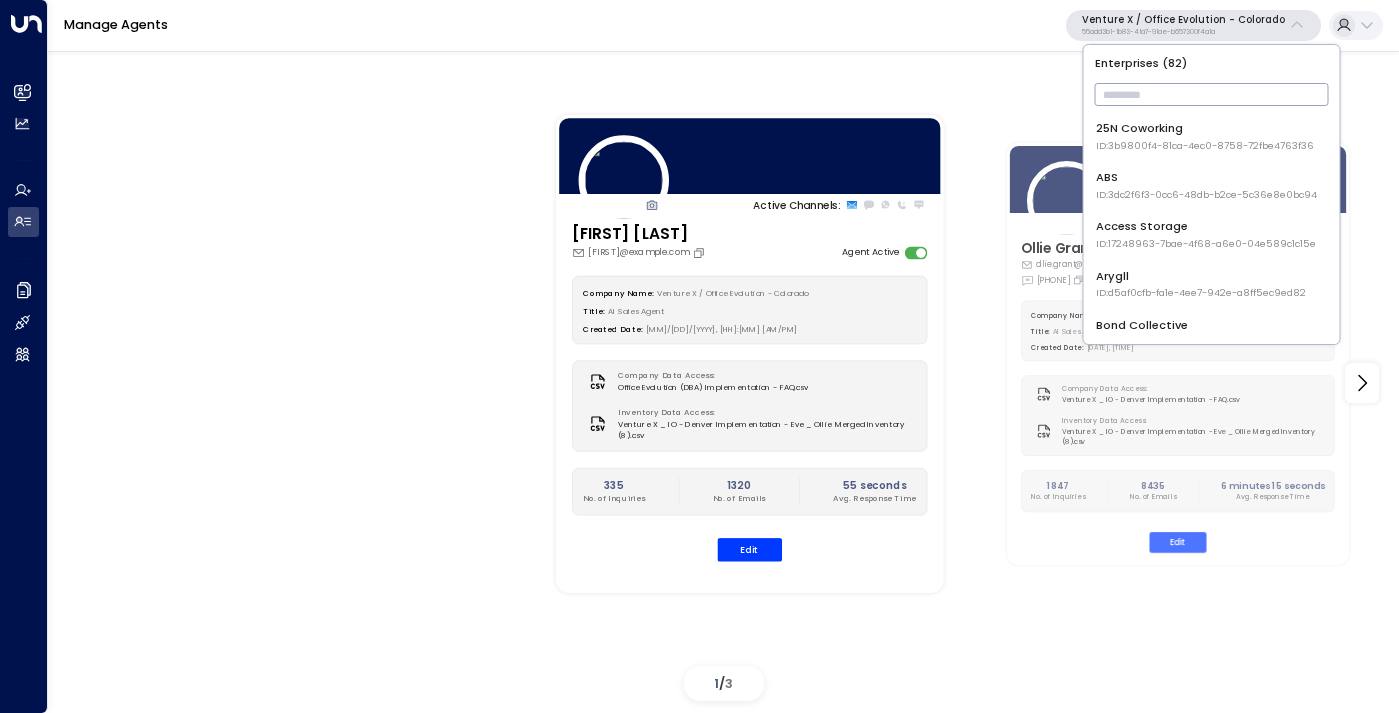 click at bounding box center (1212, 94) 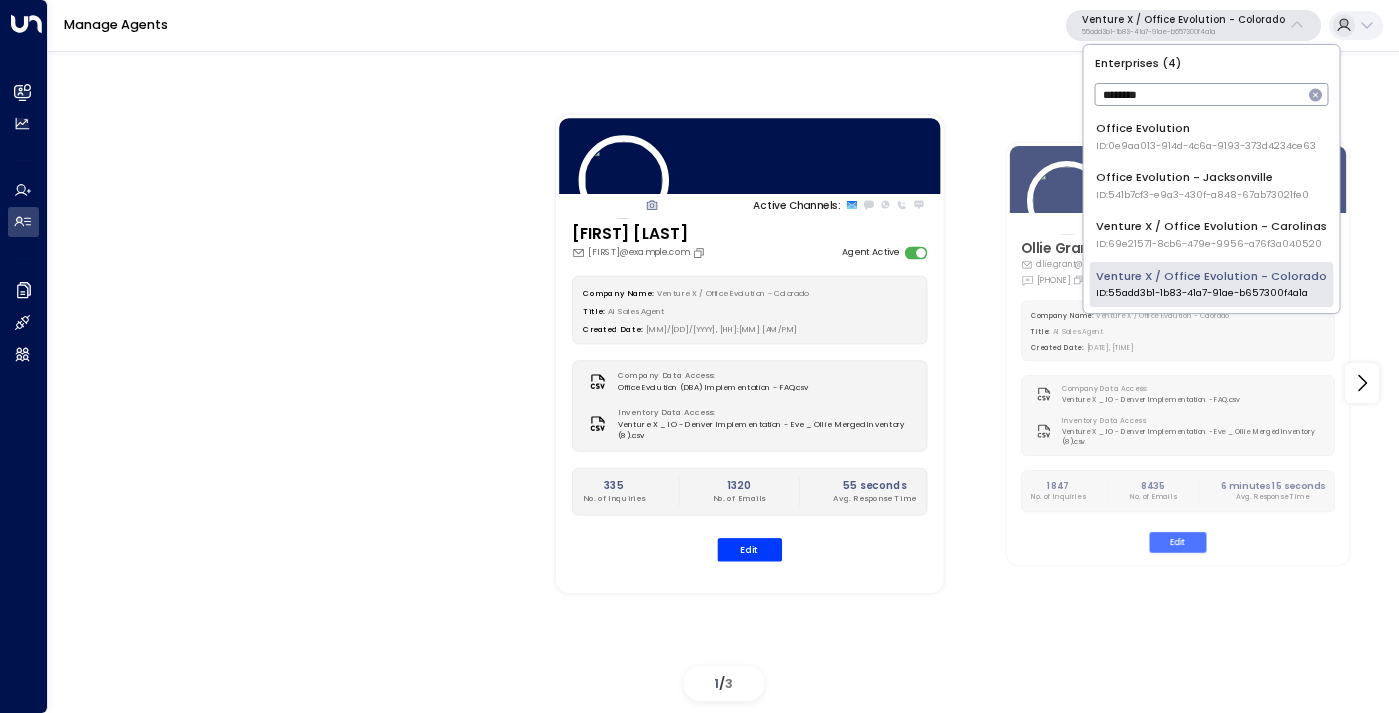 type on "********" 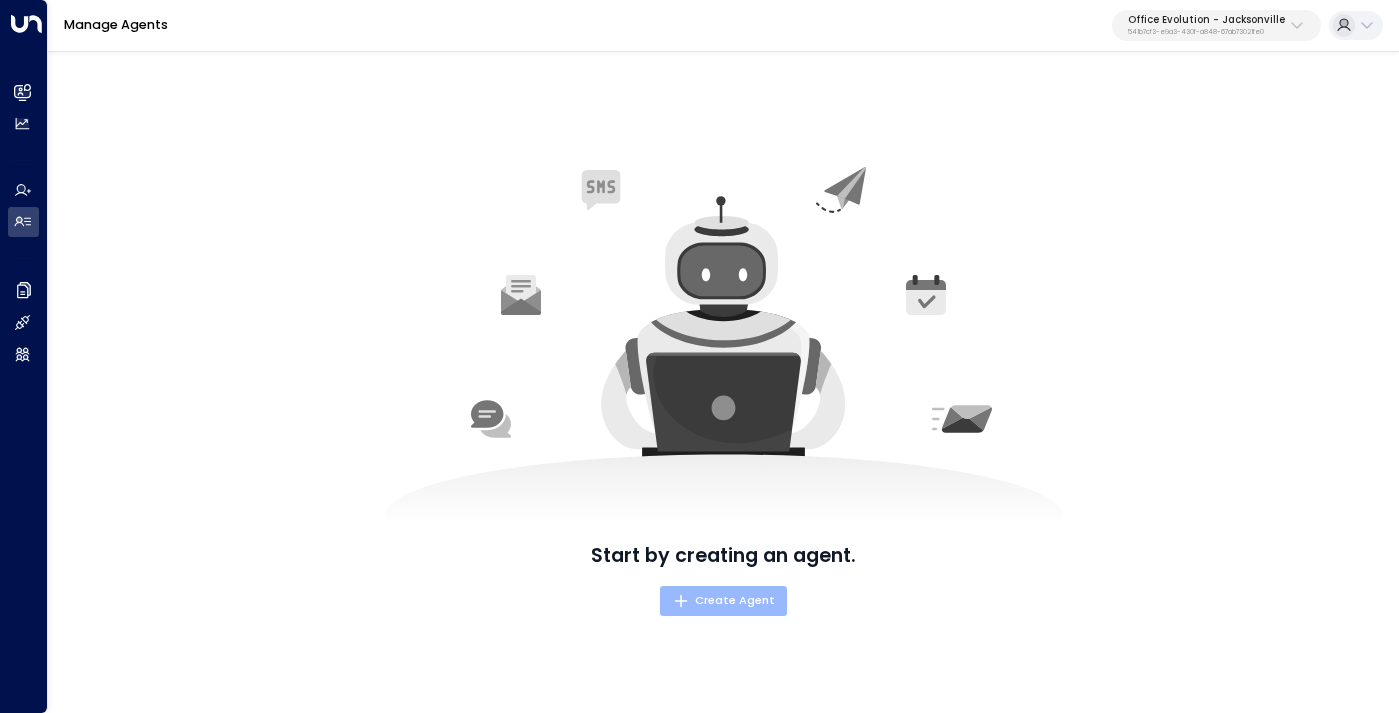 click on "Create Agent" at bounding box center (724, 601) 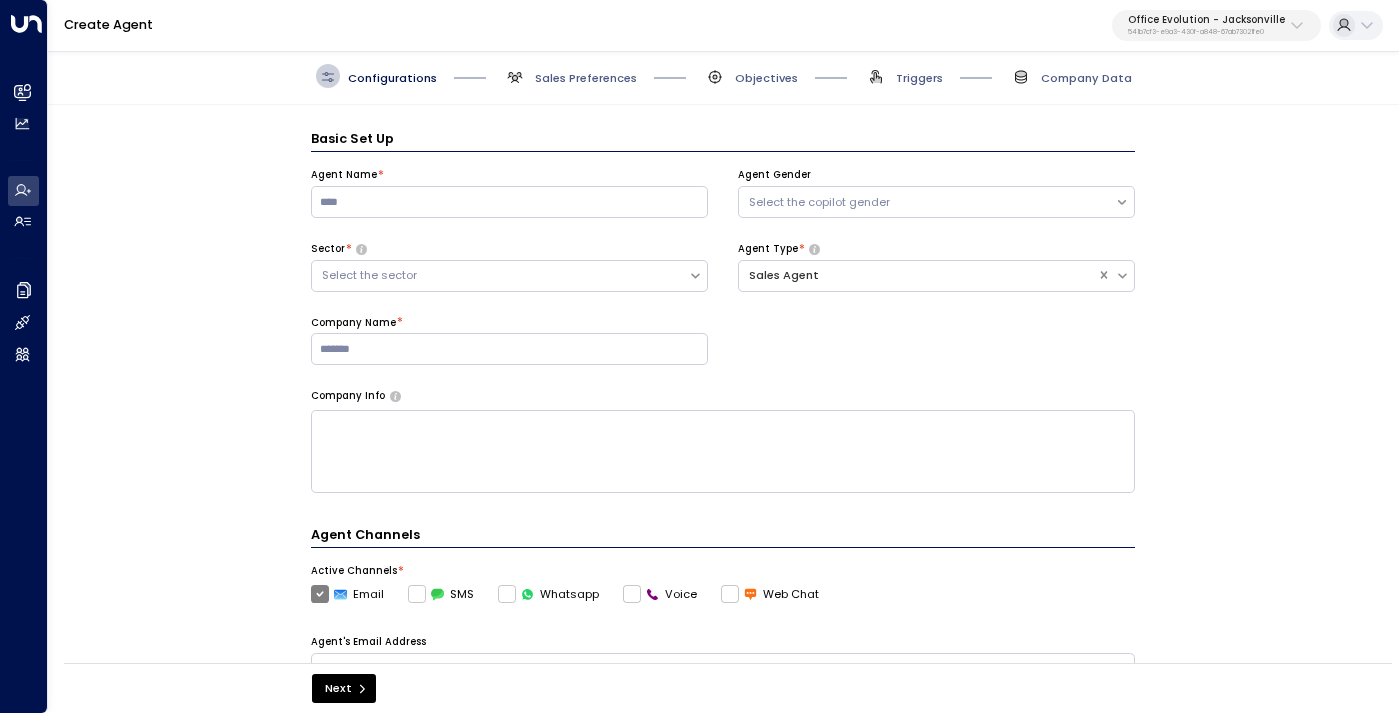 scroll, scrollTop: 24, scrollLeft: 0, axis: vertical 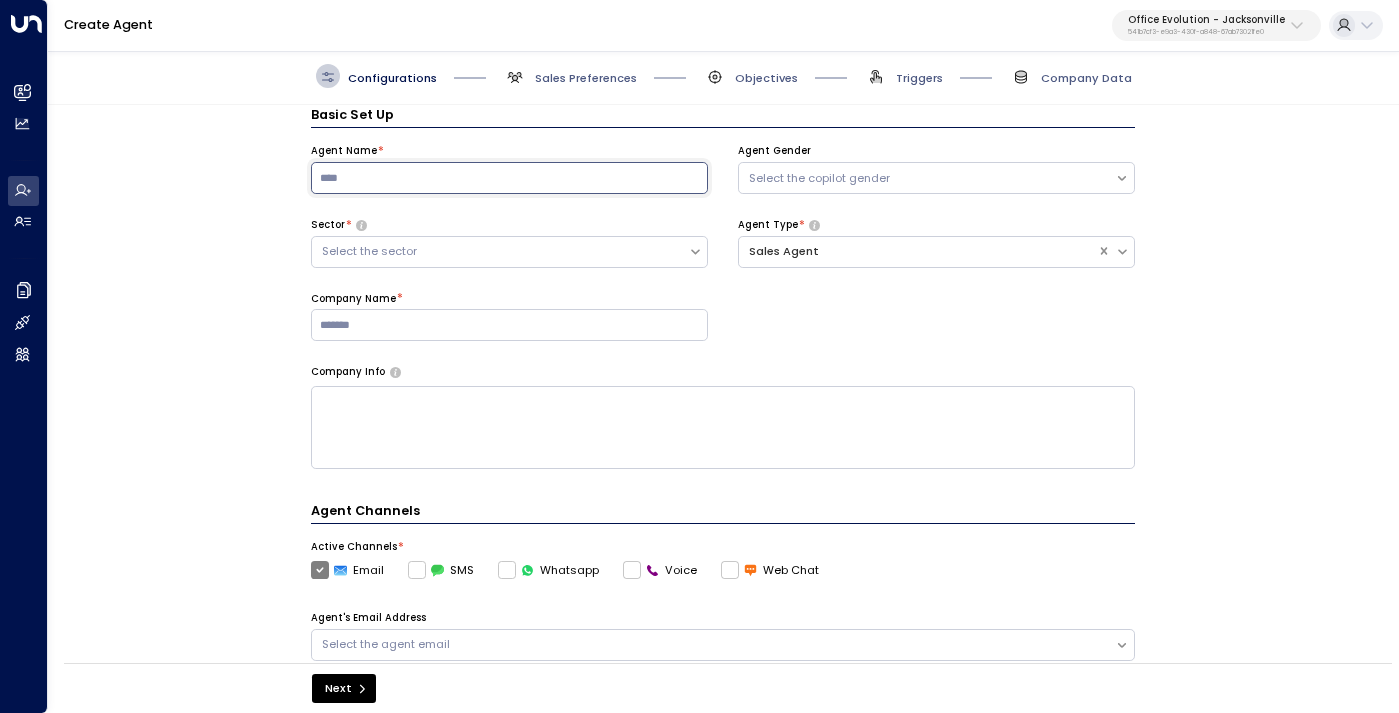 click at bounding box center [509, 178] 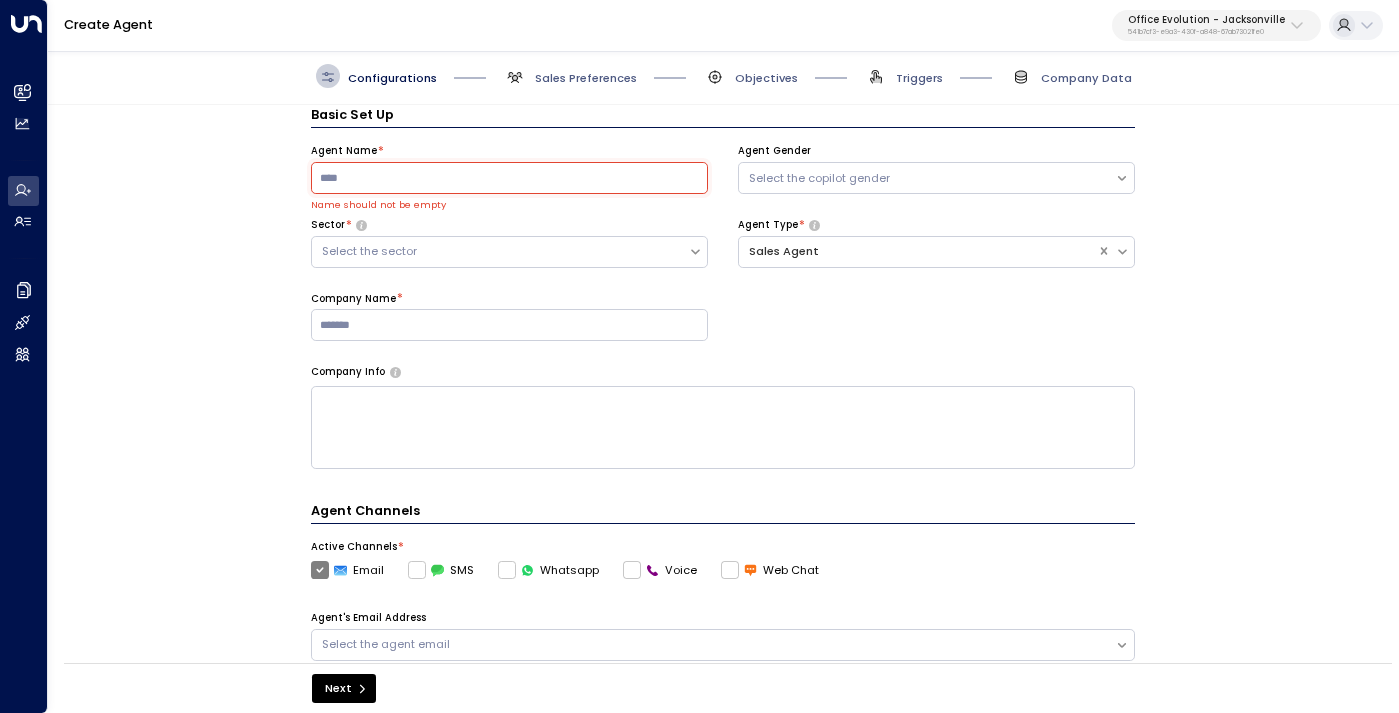 click on "Agent Name * Name should not be empty Agent Gender   Select the copilot gender Sector   * Select the sector Agent Type   * Sales Agent Company Name *" at bounding box center (723, 254) 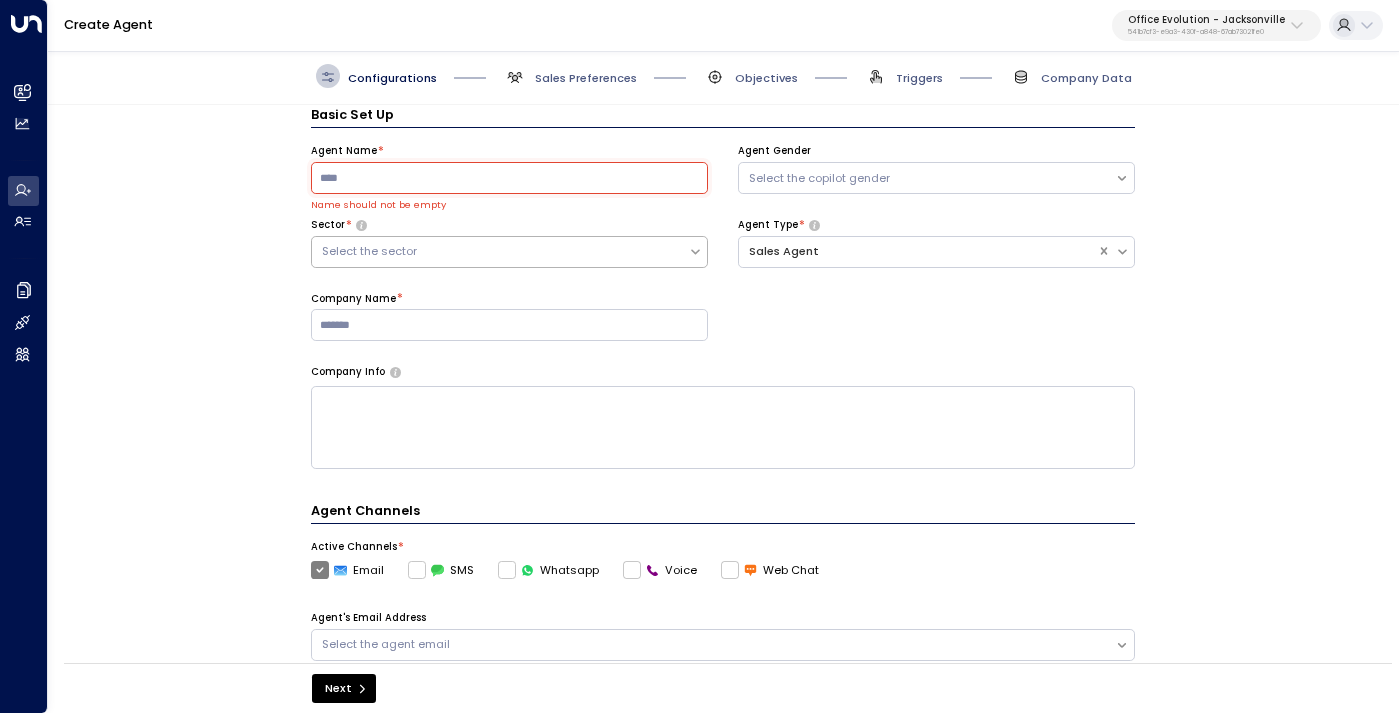 click 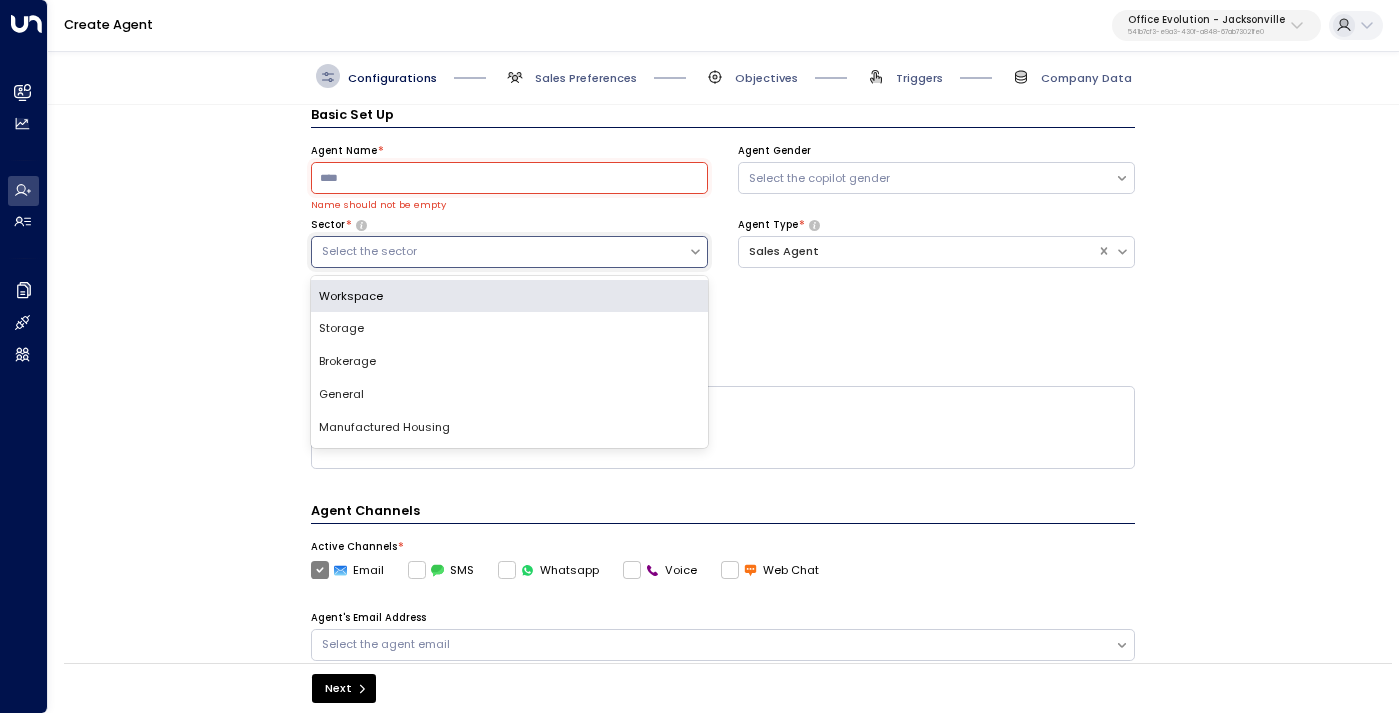 click on "Workspace" at bounding box center (509, 296) 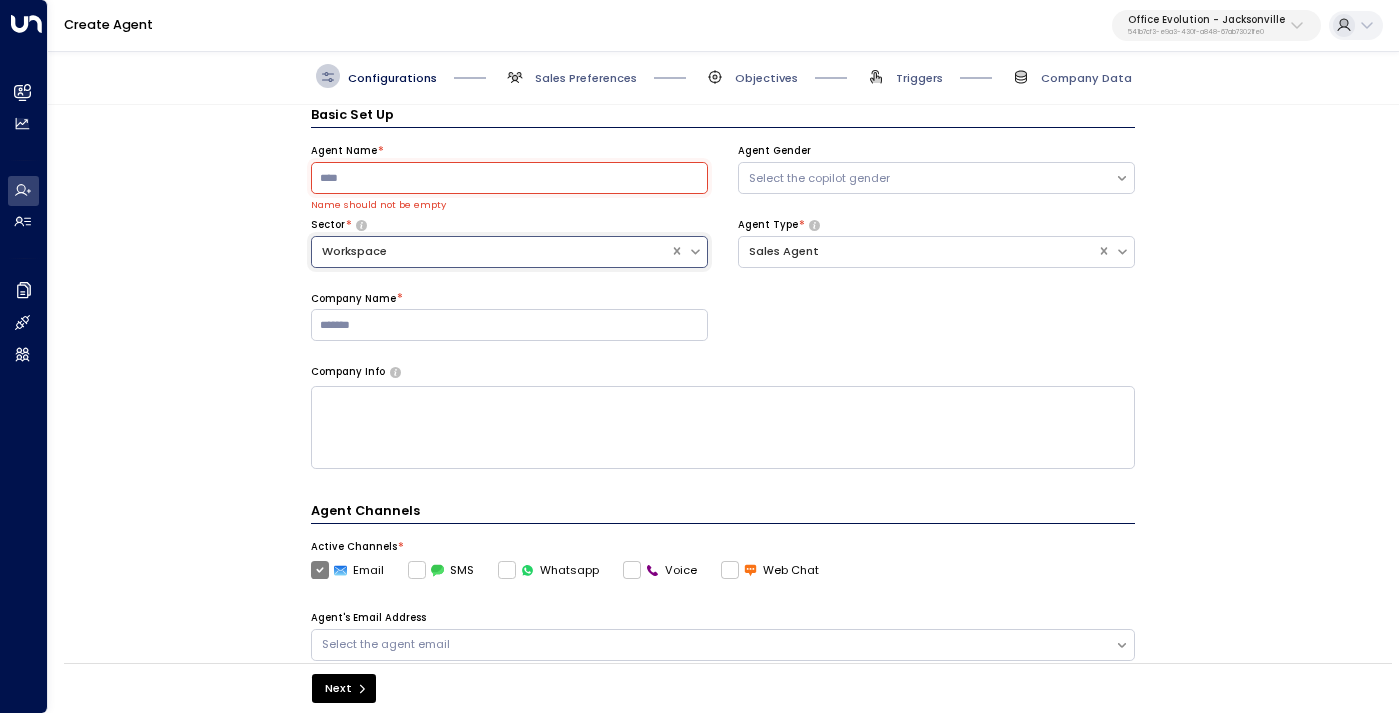 click at bounding box center [509, 178] 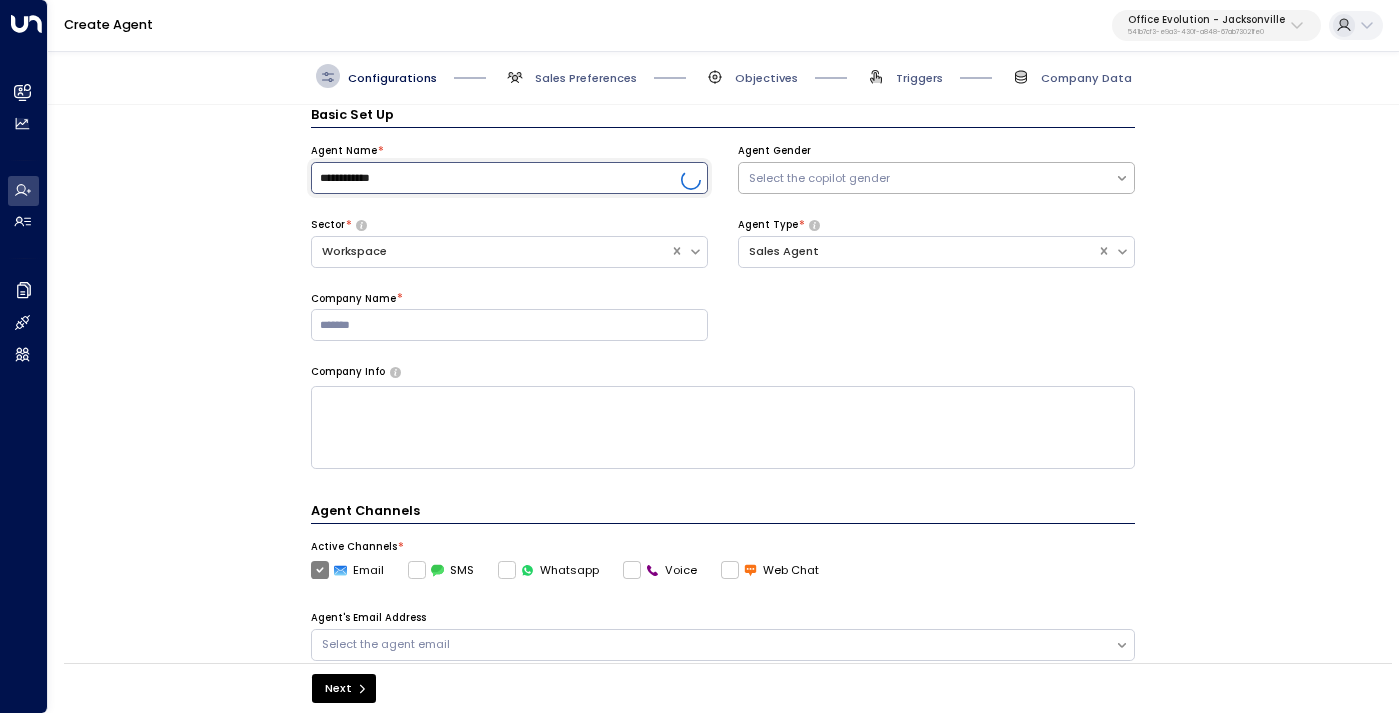 type on "**********" 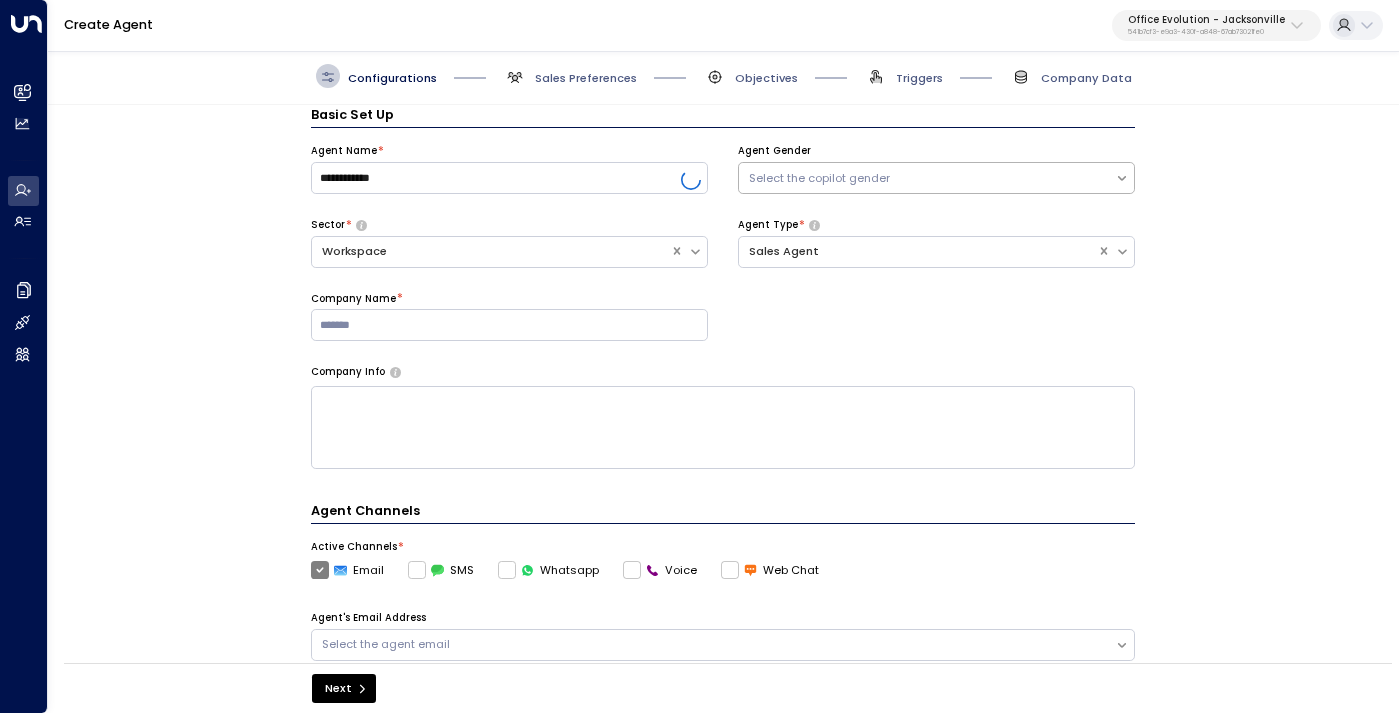 click on "Select the copilot gender" at bounding box center (927, 178) 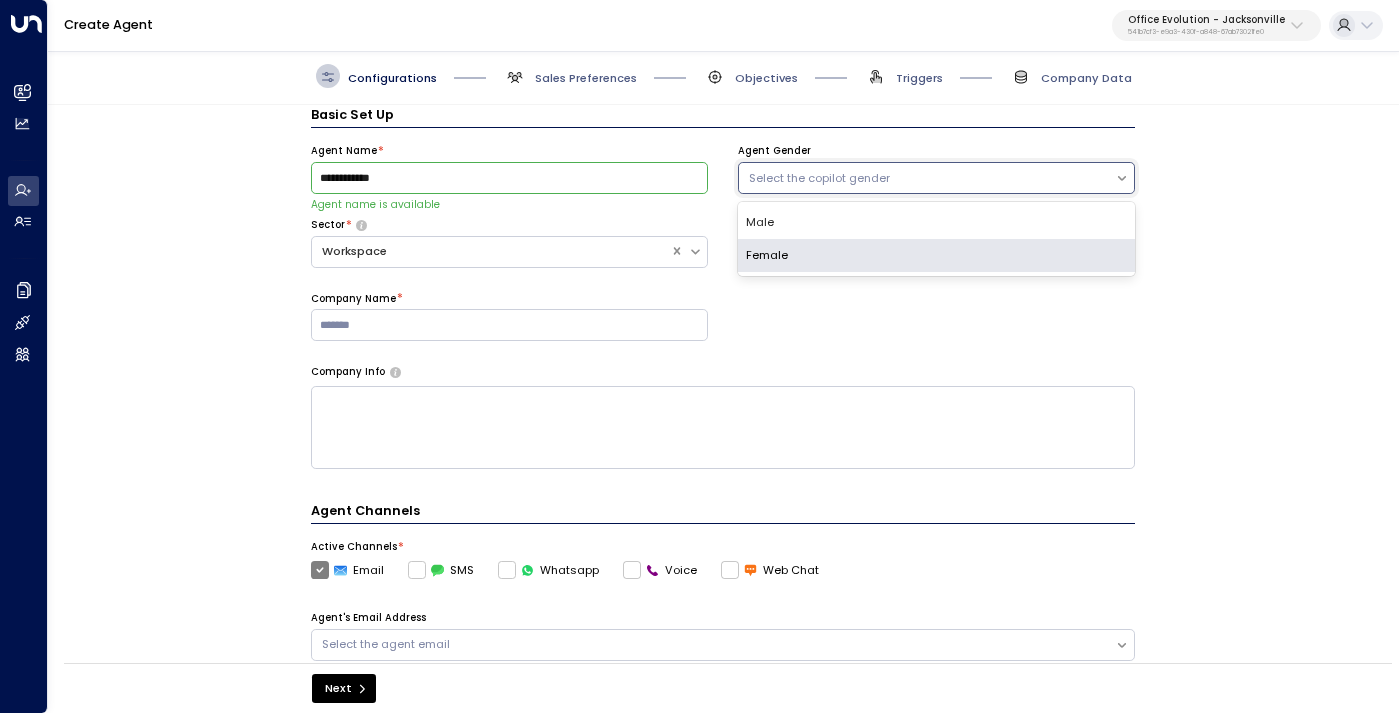 click on "Female" at bounding box center [936, 255] 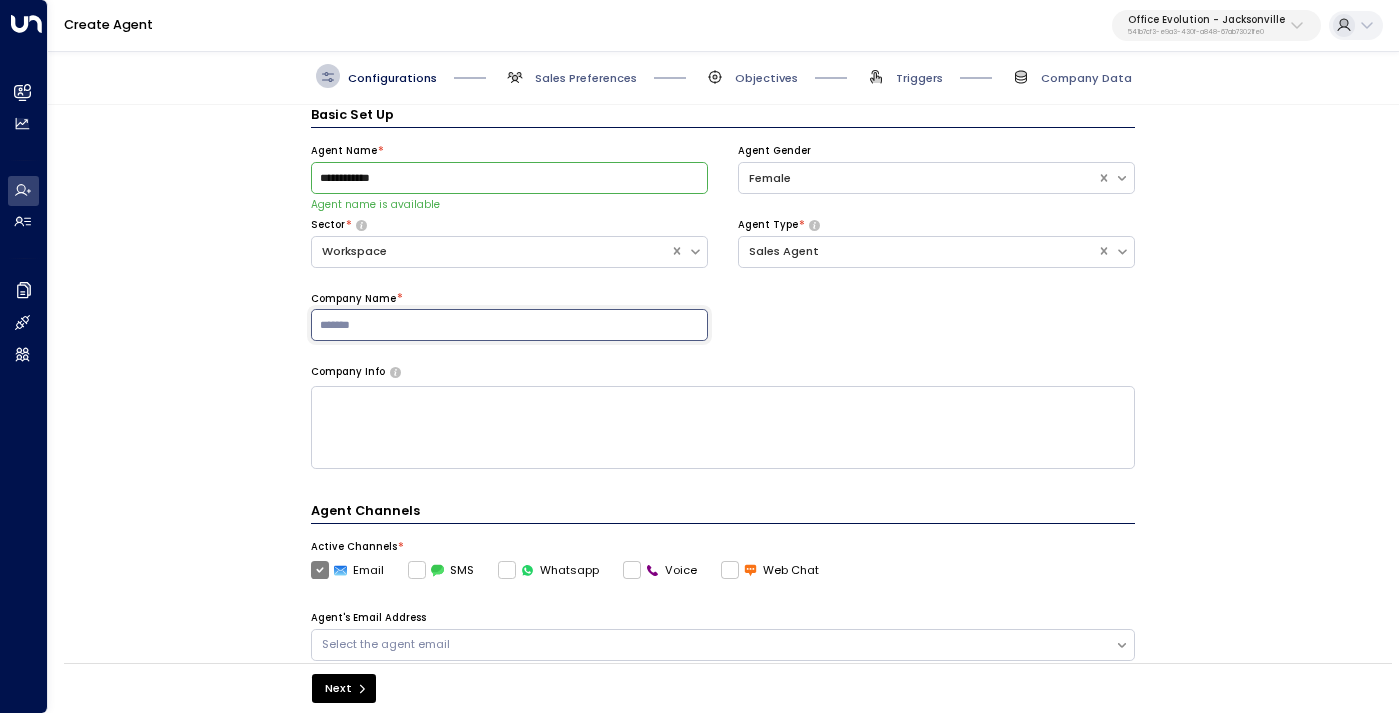 click at bounding box center (509, 325) 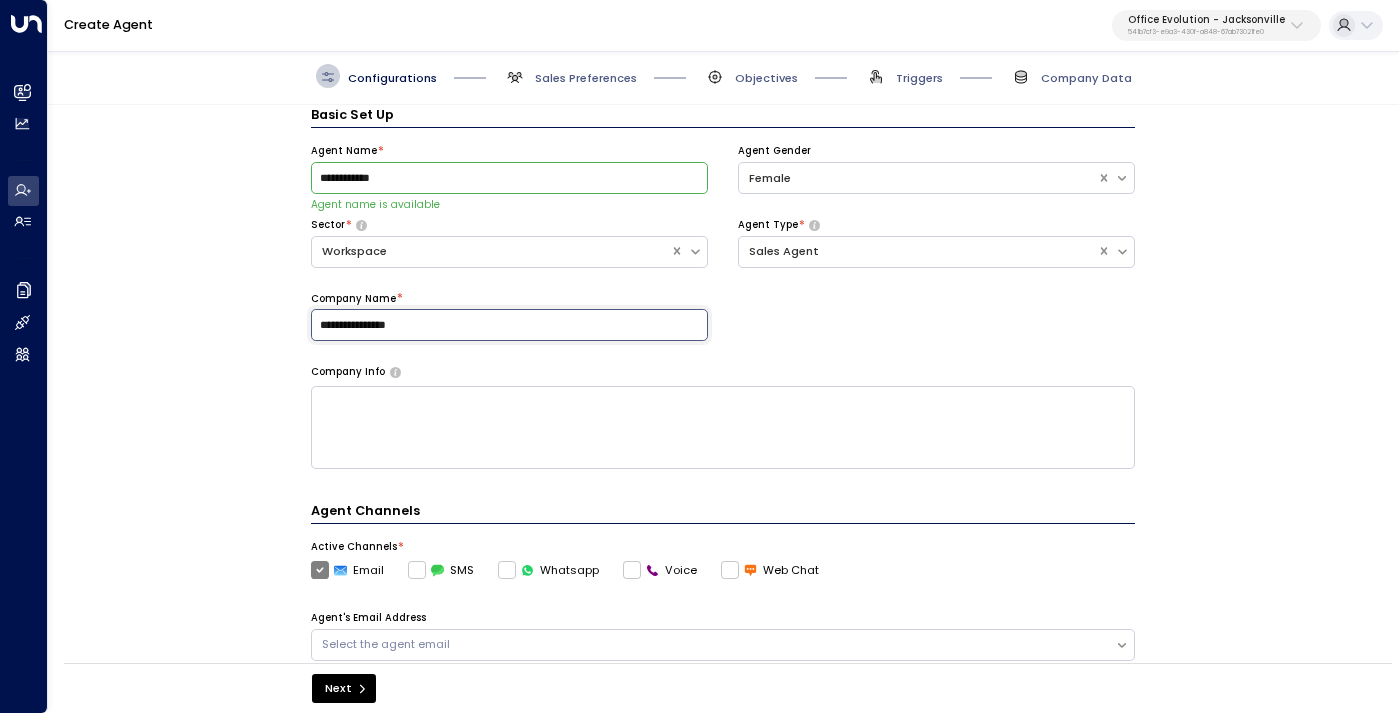 type on "**********" 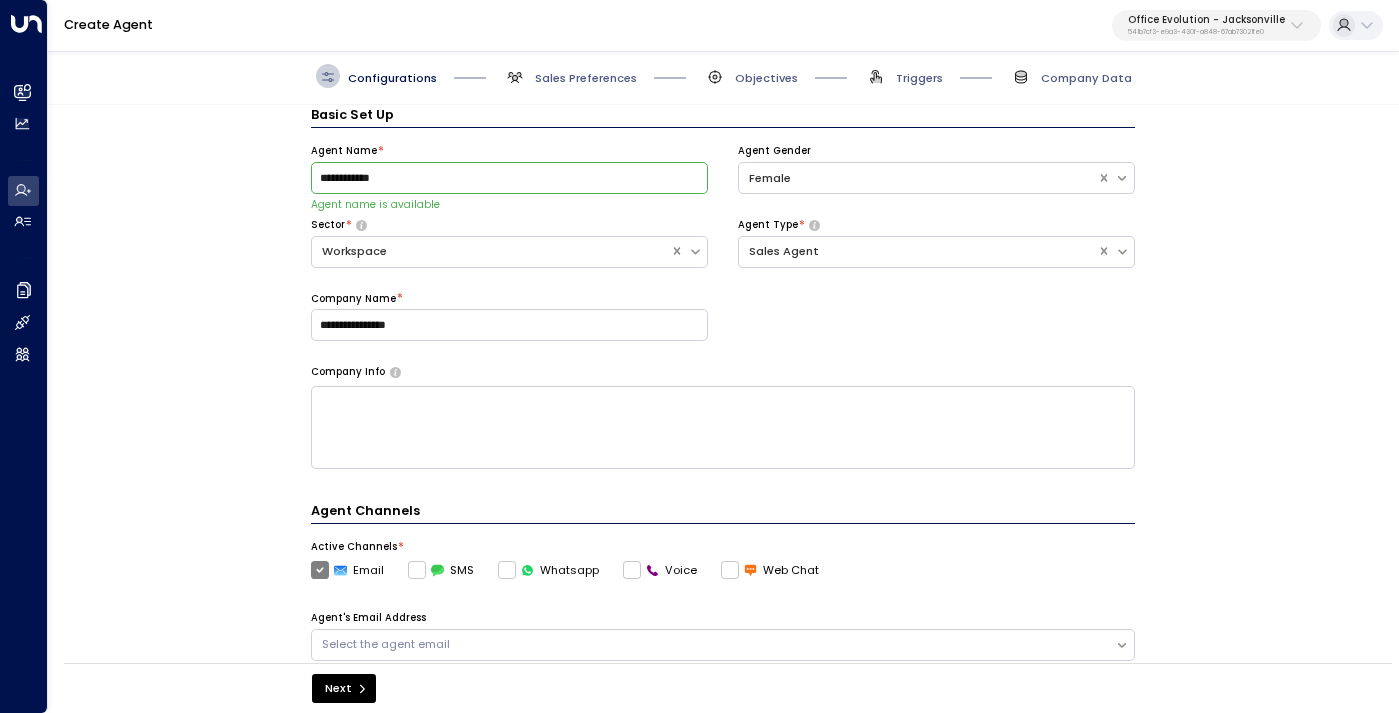 click on "**********" at bounding box center (722, 389) 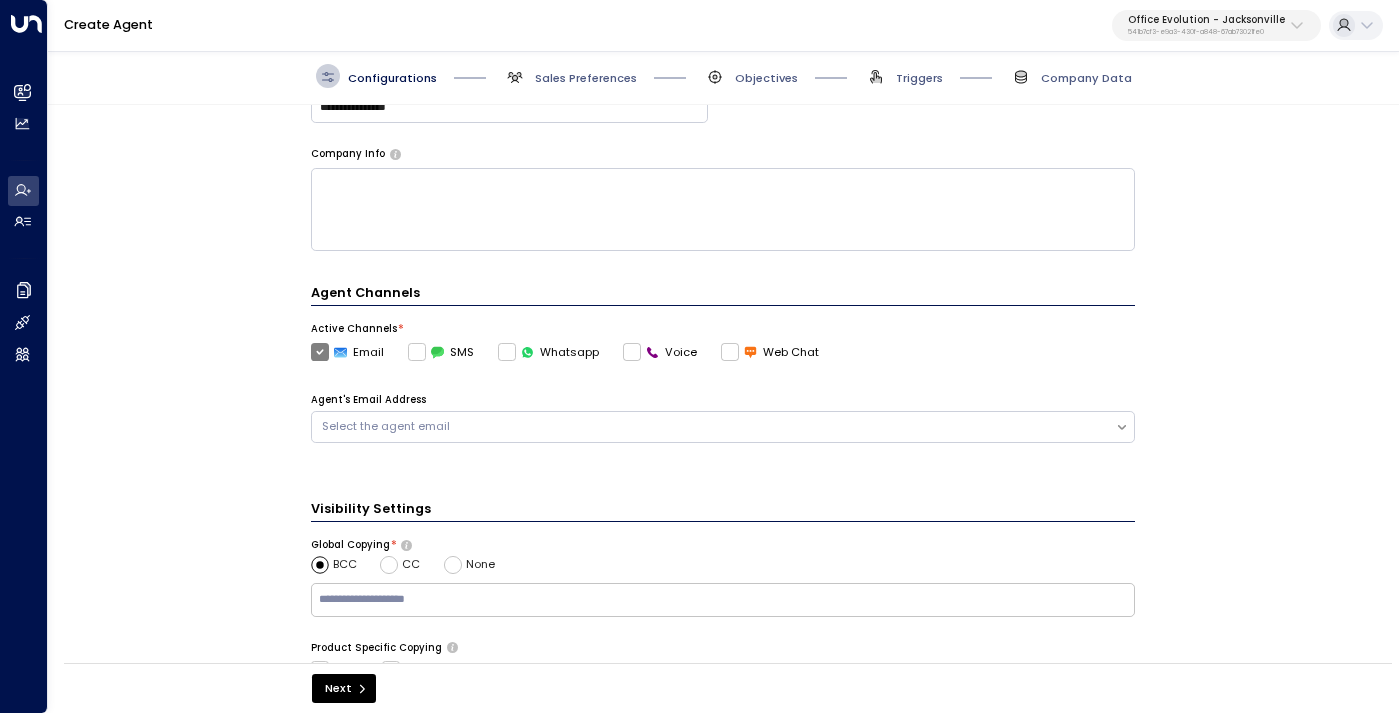 scroll, scrollTop: 269, scrollLeft: 0, axis: vertical 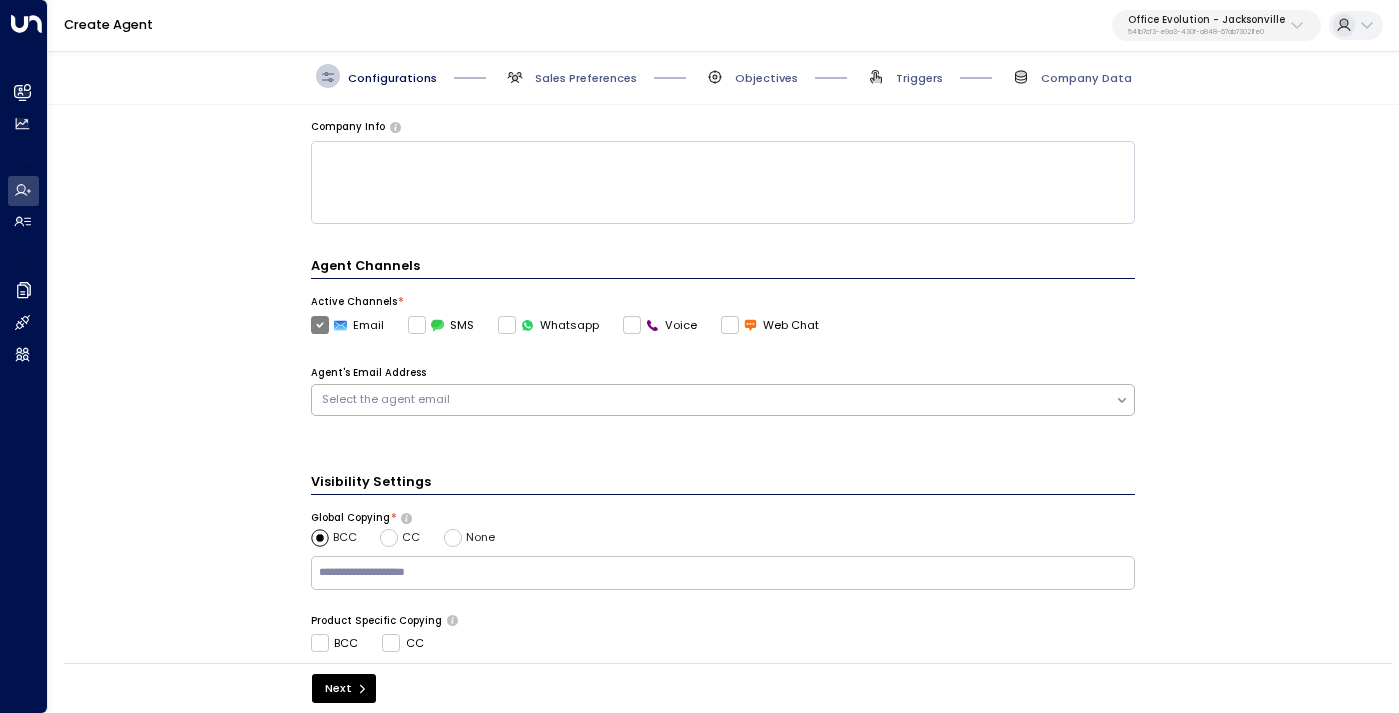 click on "Select the agent email" at bounding box center (714, 399) 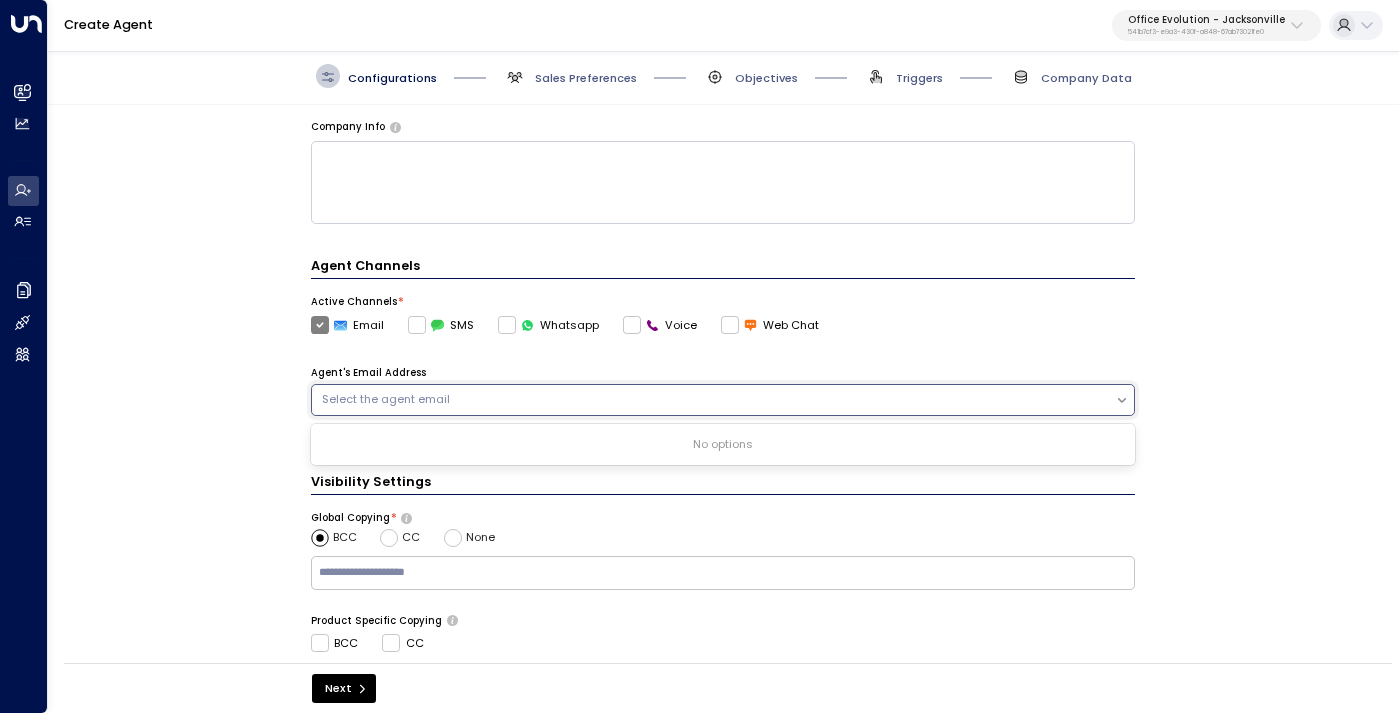click on "**********" at bounding box center [722, 389] 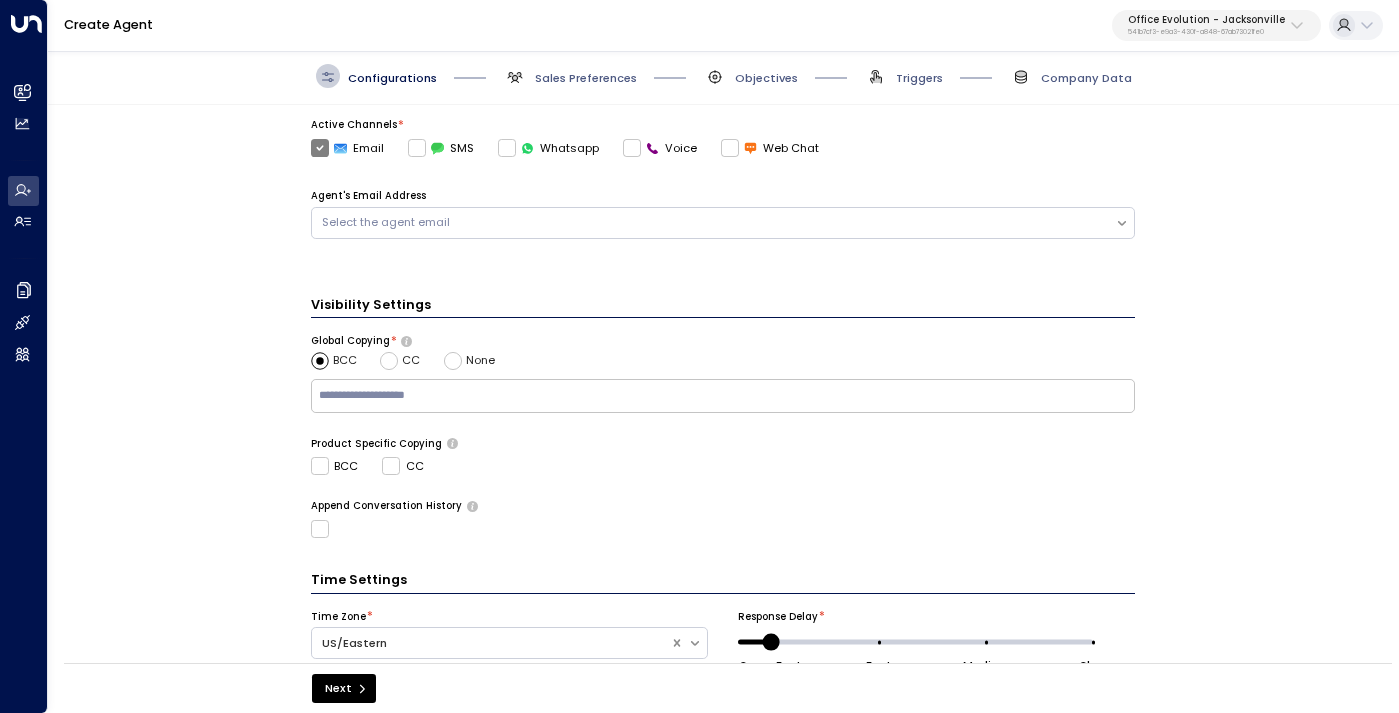 scroll, scrollTop: 505, scrollLeft: 0, axis: vertical 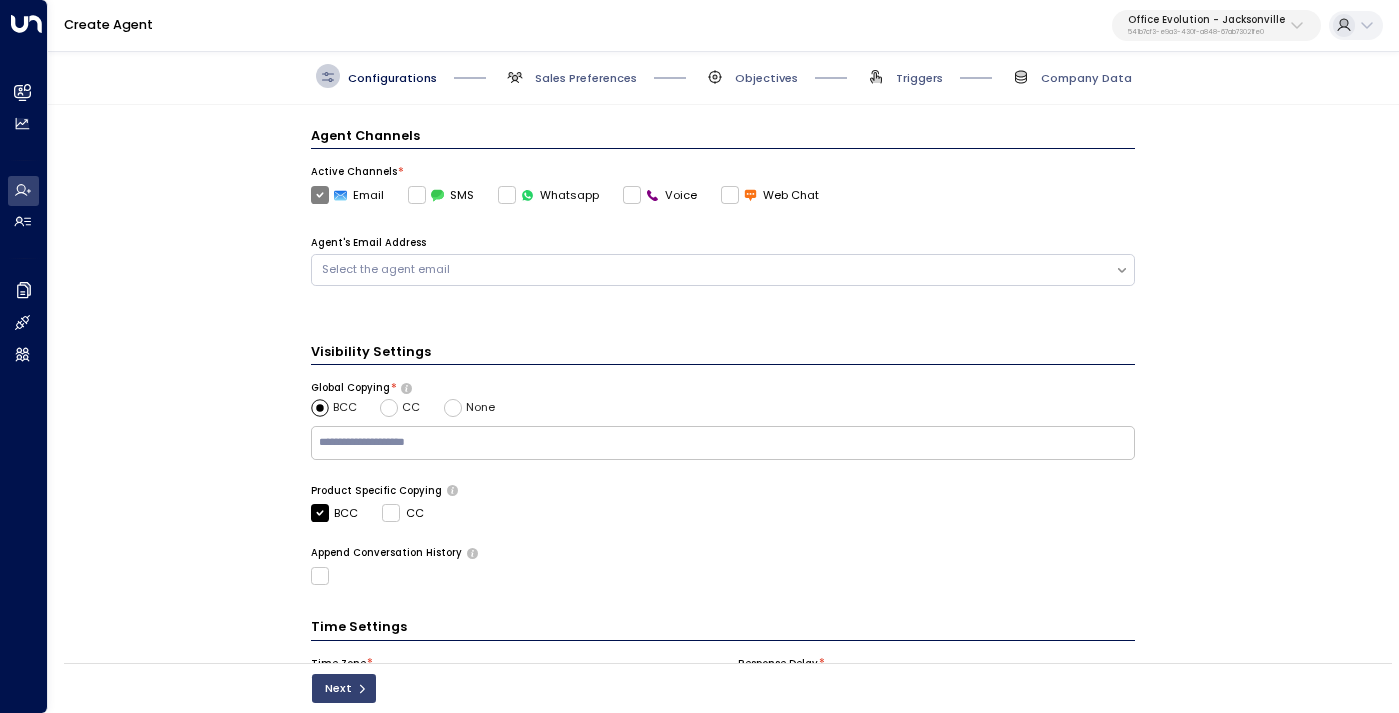 click on "Next" at bounding box center [344, 688] 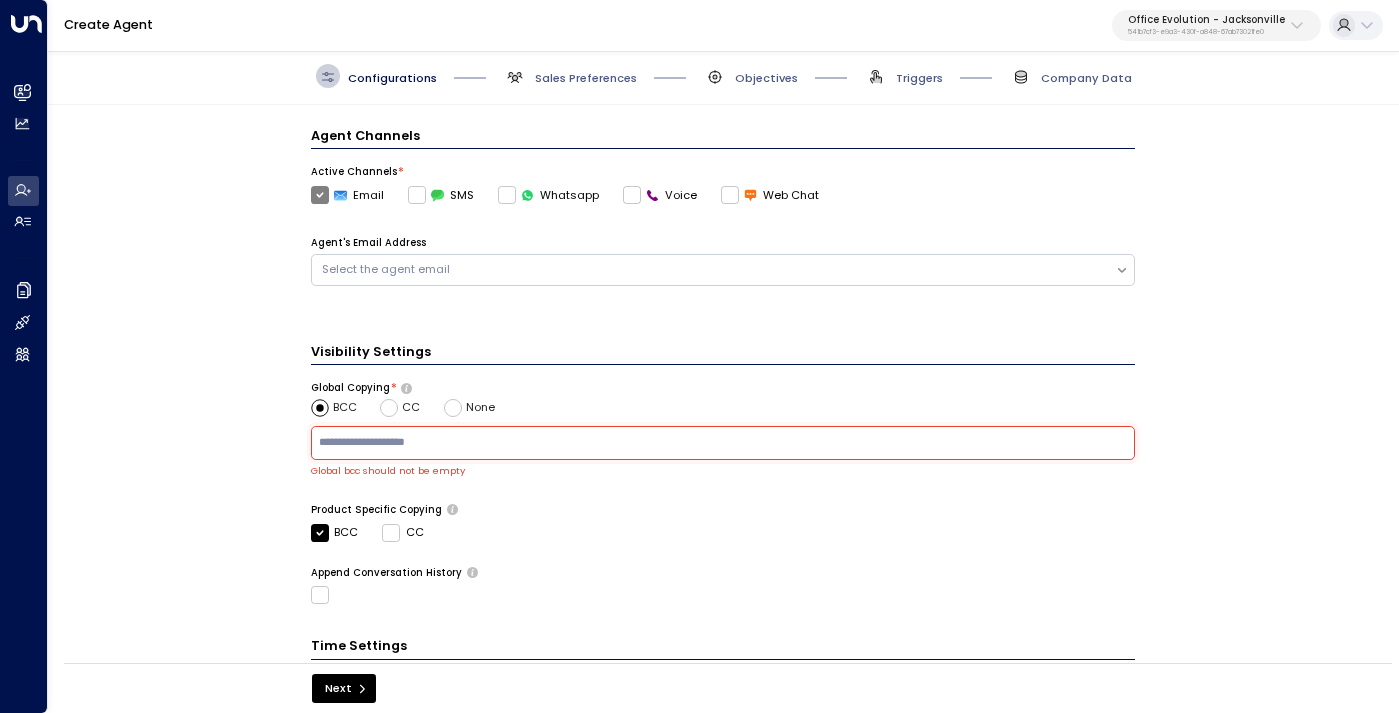 click at bounding box center (723, 443) 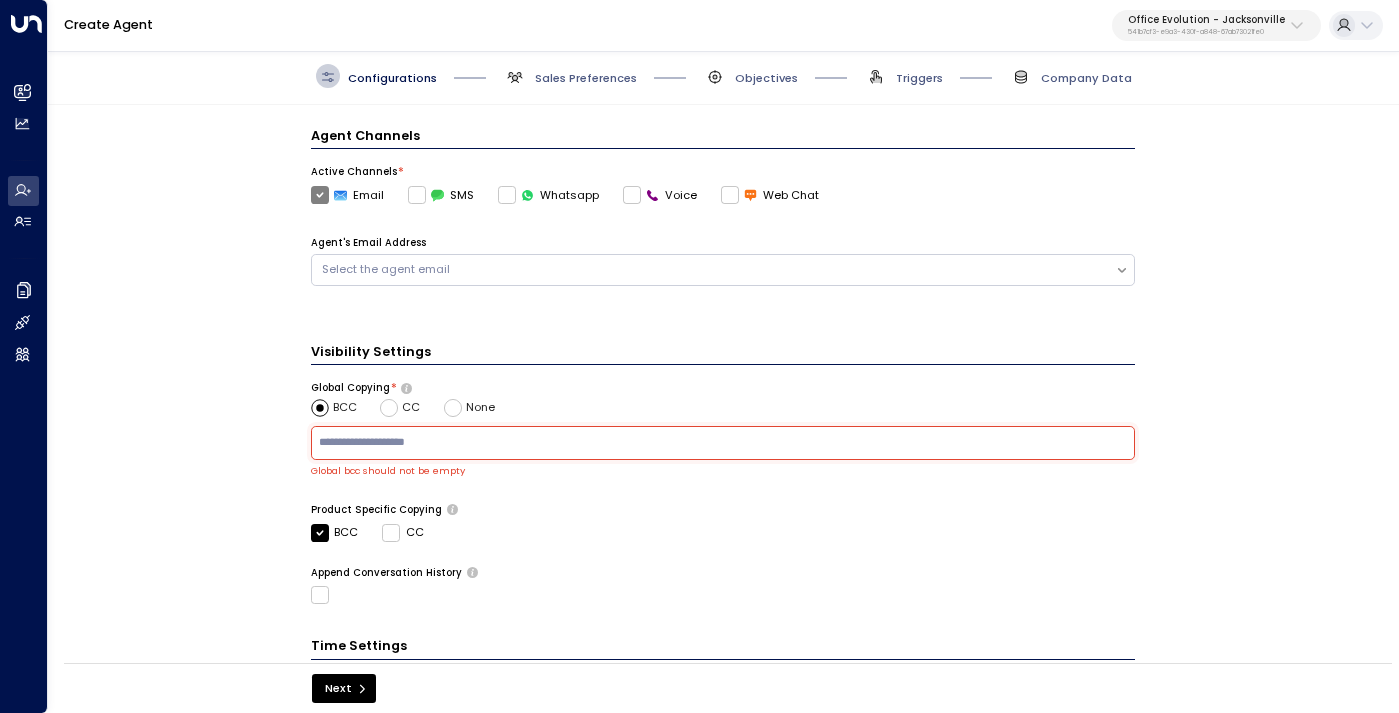 paste on "**********" 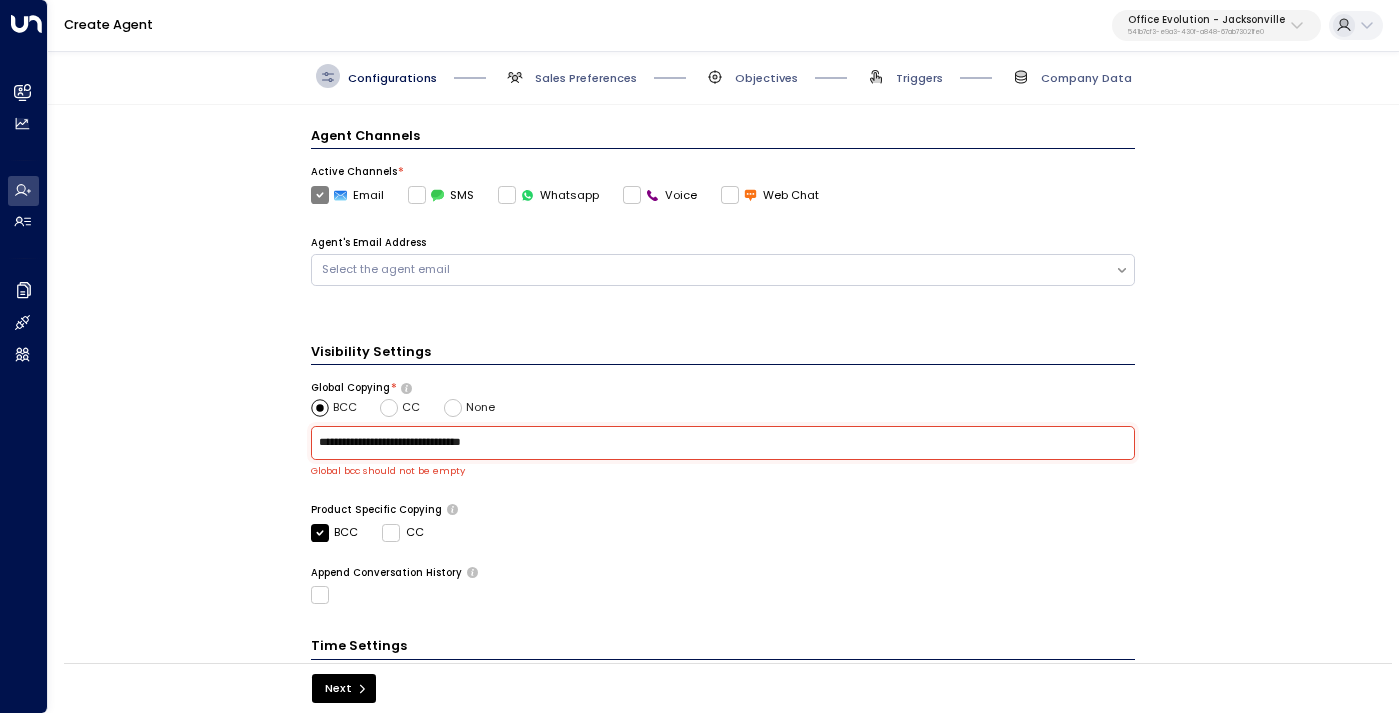 type on "**********" 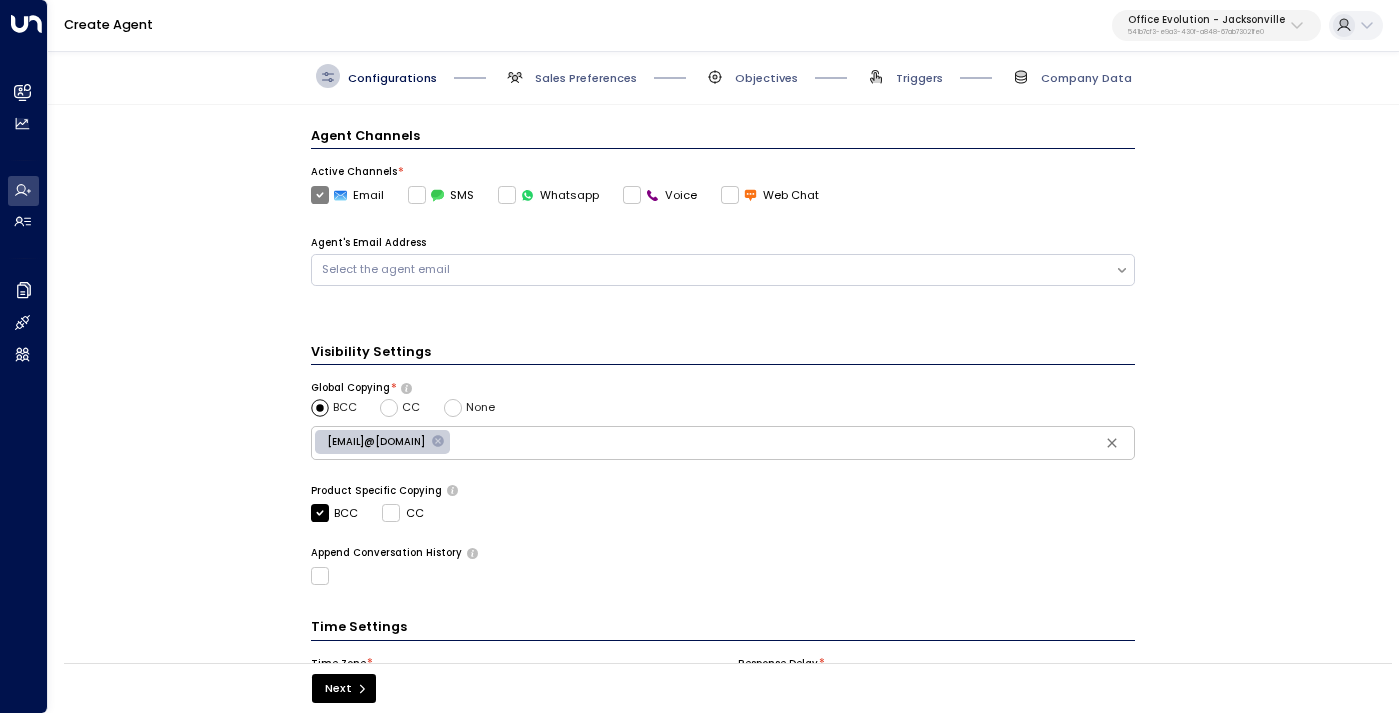 scroll, scrollTop: 509, scrollLeft: 0, axis: vertical 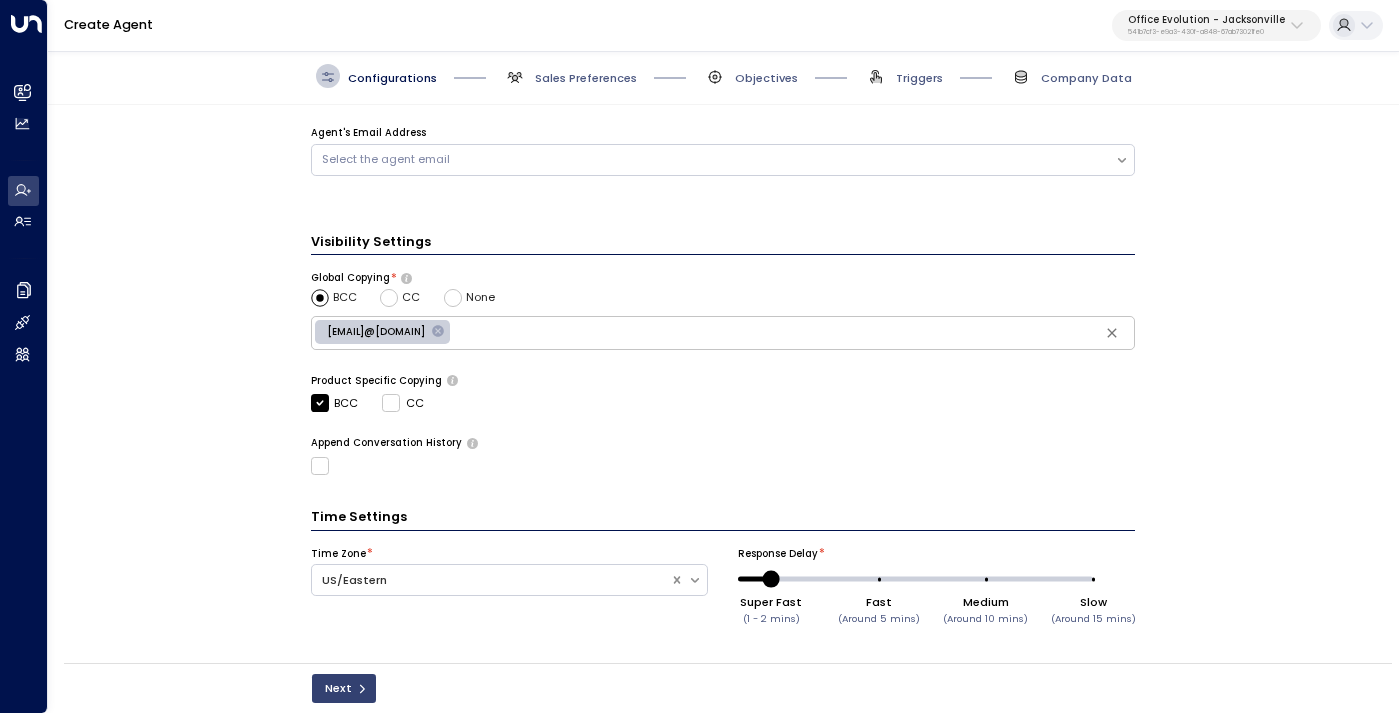click on "Next" at bounding box center [344, 688] 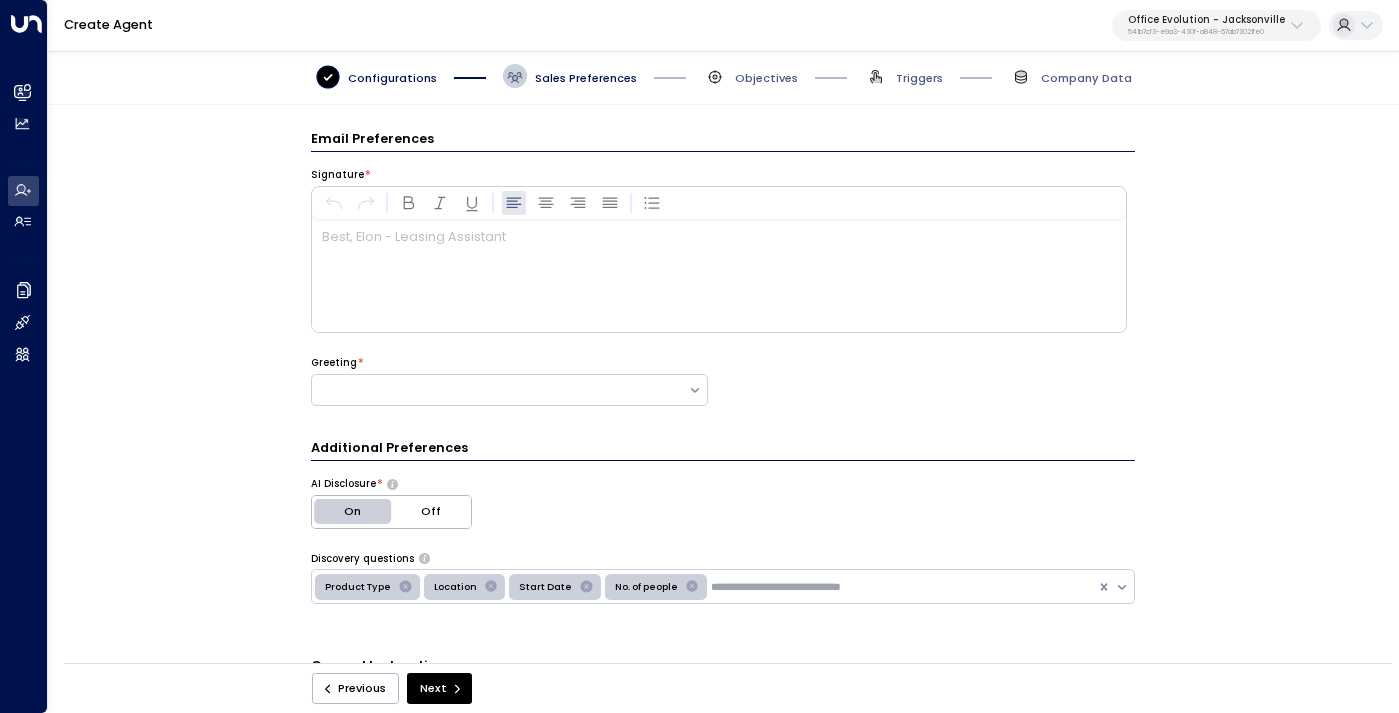 scroll, scrollTop: 13, scrollLeft: 0, axis: vertical 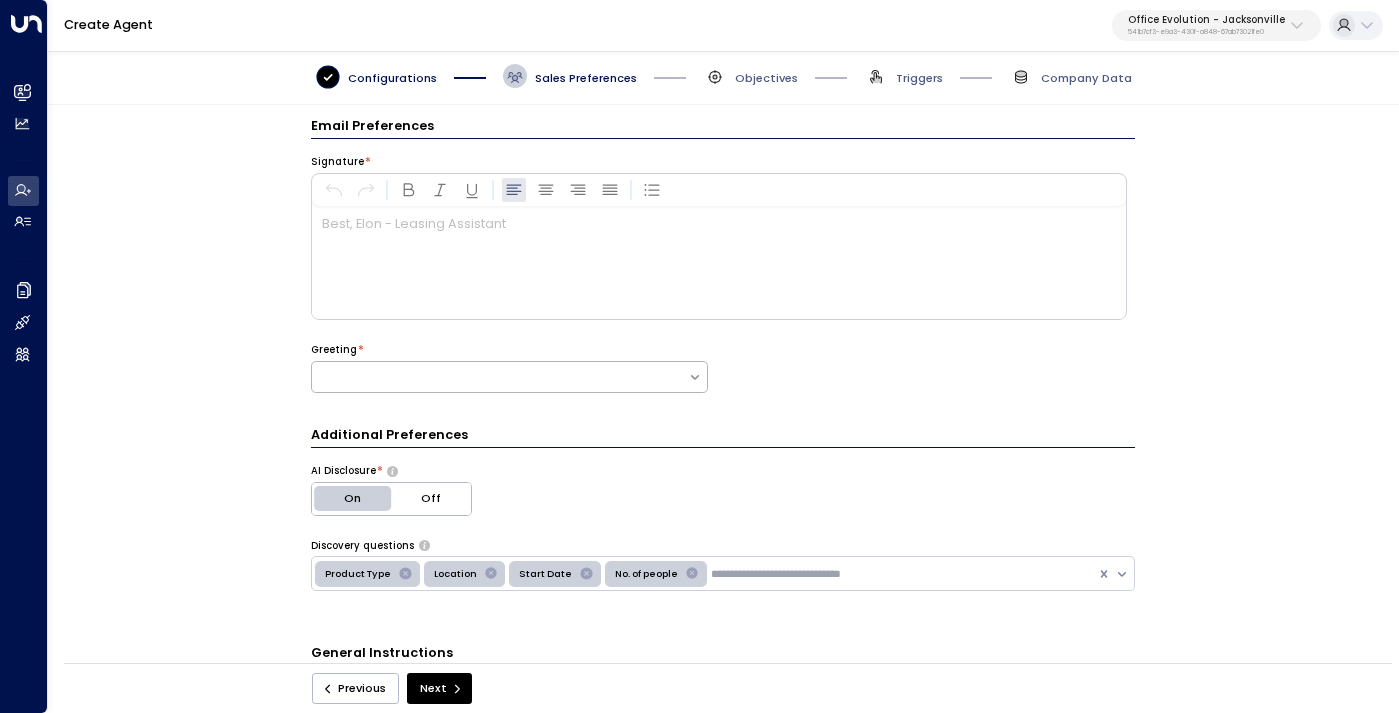 click at bounding box center (500, 376) 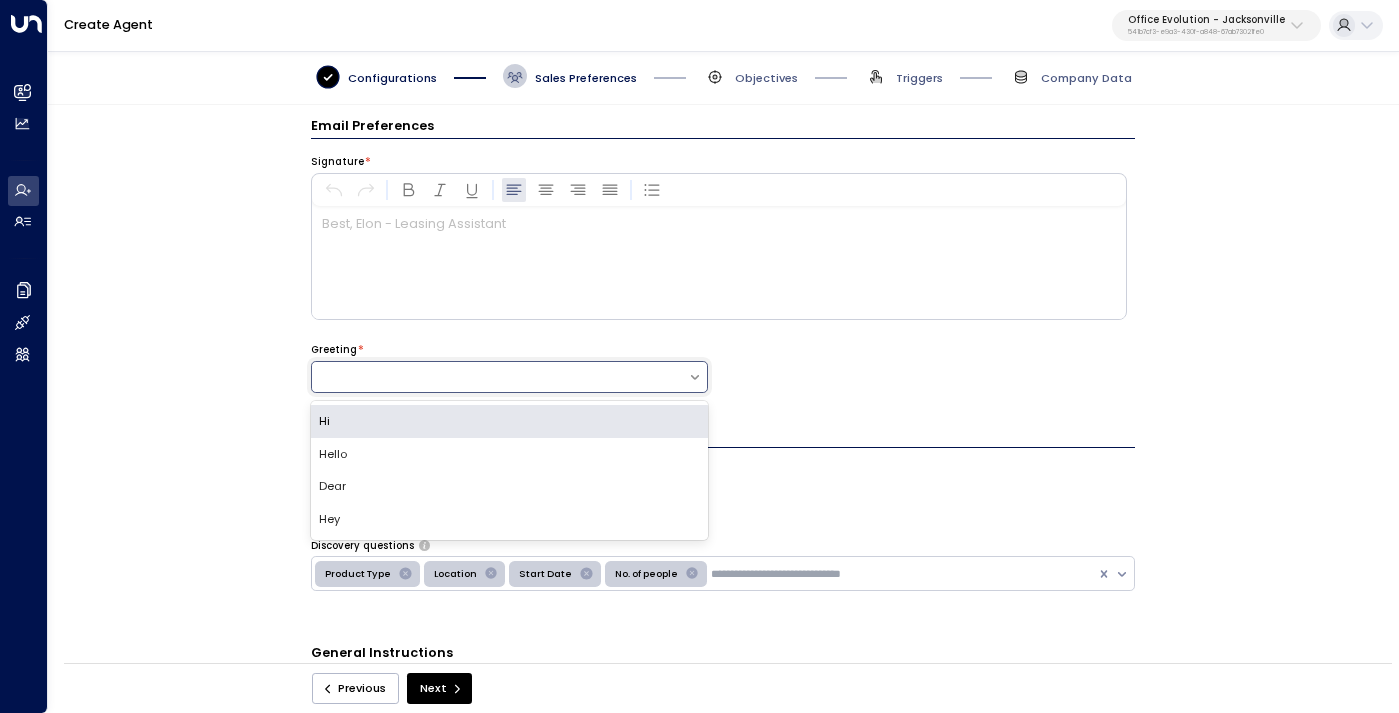 click on "Hi" at bounding box center [509, 421] 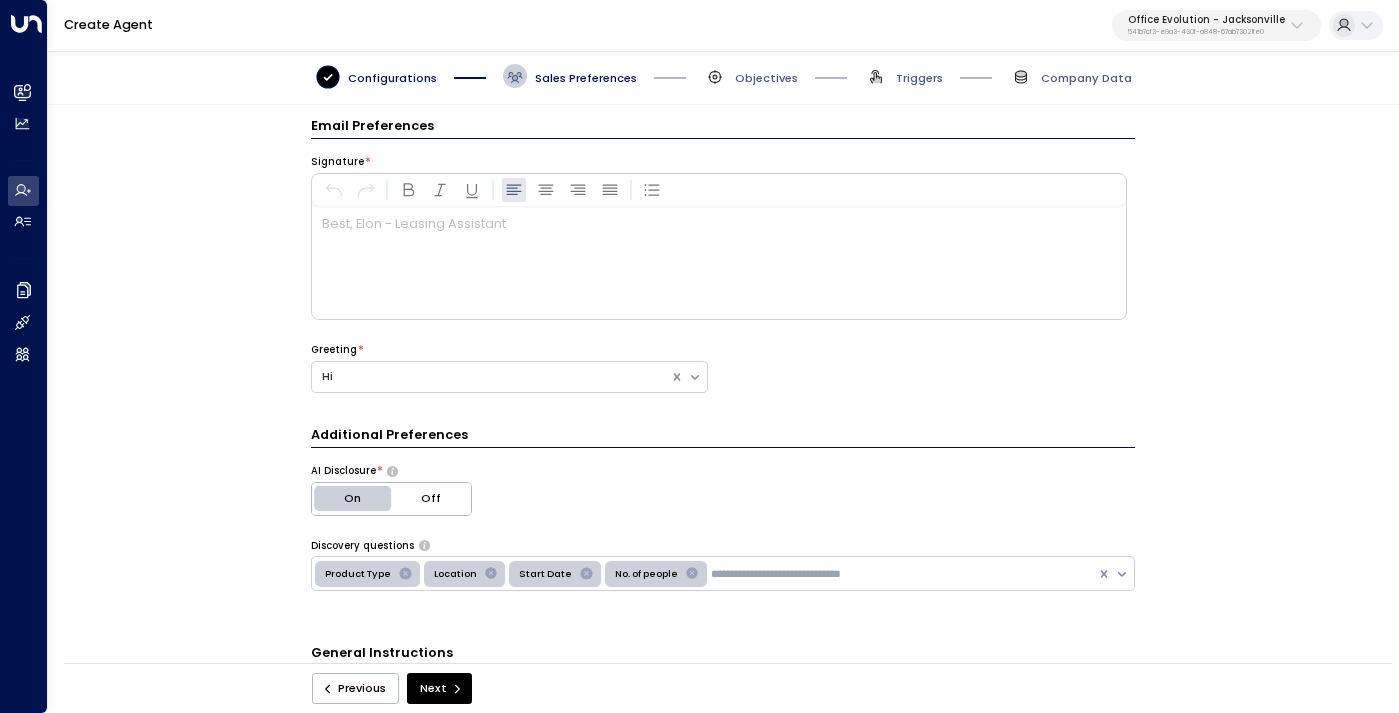 click on "Email Preferences Signature * Best, Elon - Leasing Assistant Greeting   * Hi Additional Preferences AI Disclosure * On Off Discovery questions   Product Type Location Start Date No. of people General Instructions General Instructions * ​ Email & Text Instructions First Email Instructions * ​ Email & Text Instructions * ​ Follow Up Sequences Email Follow Up Sequence **   Hours   Email Advanced Settings   Delete **   Hours   Email Advanced Settings   Delete *   Days   Email Advanced Settings   Delete **   Days   Email Advanced Settings   Delete **   Days   Email Advanced Settings   Delete   Add More Previous Next" at bounding box center [722, 389] 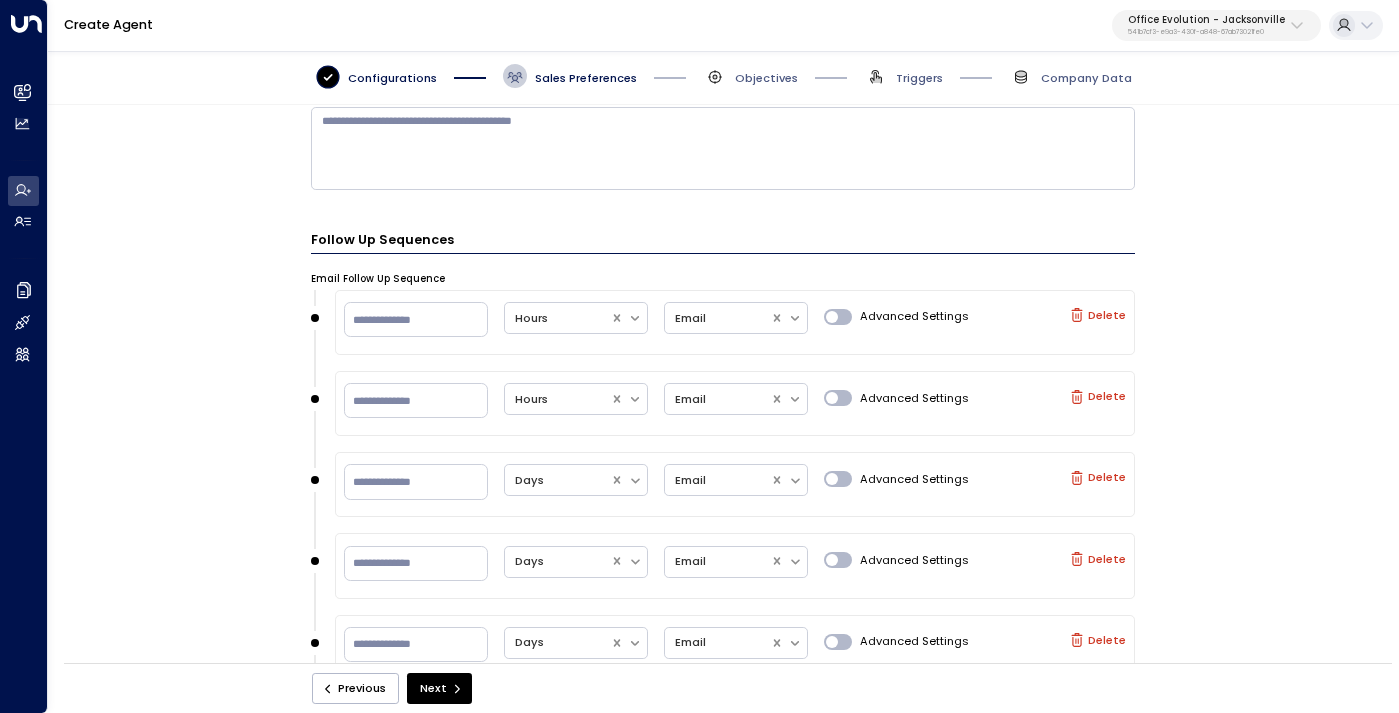 scroll, scrollTop: 995, scrollLeft: 0, axis: vertical 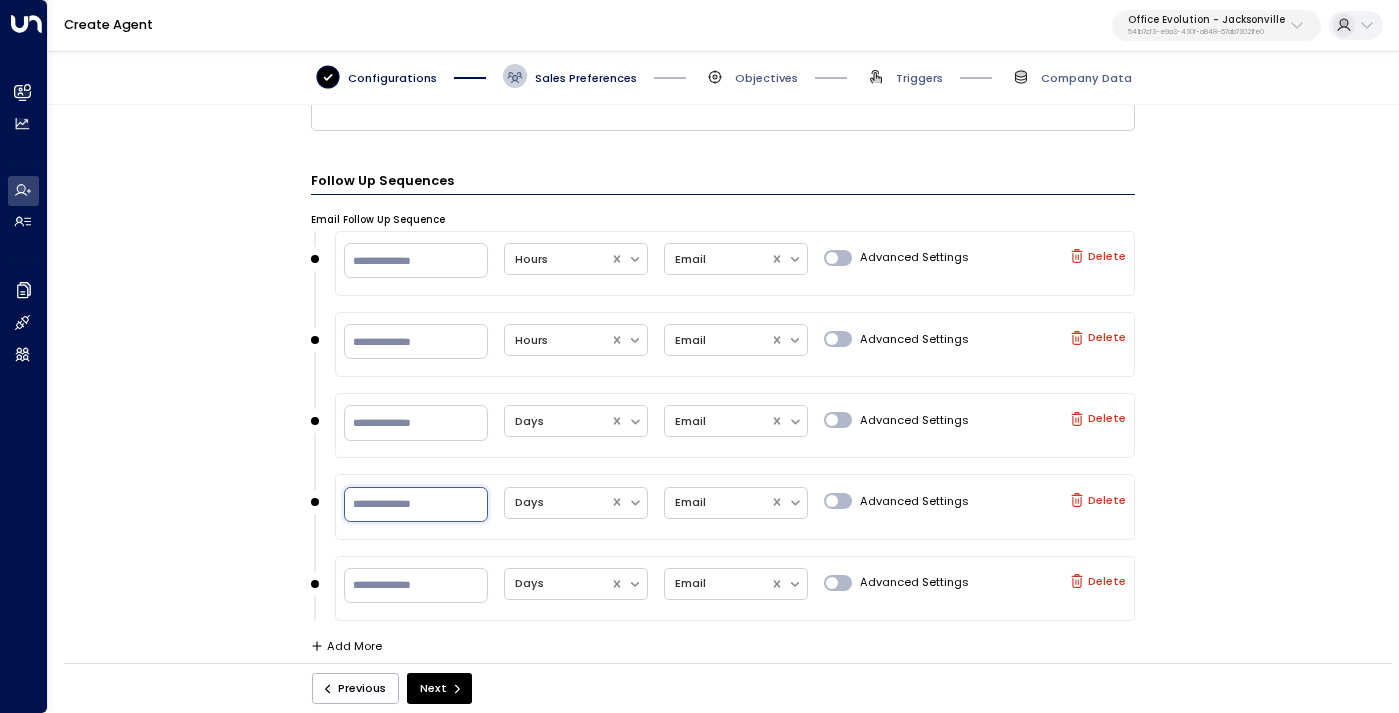 click on "**" at bounding box center (416, 504) 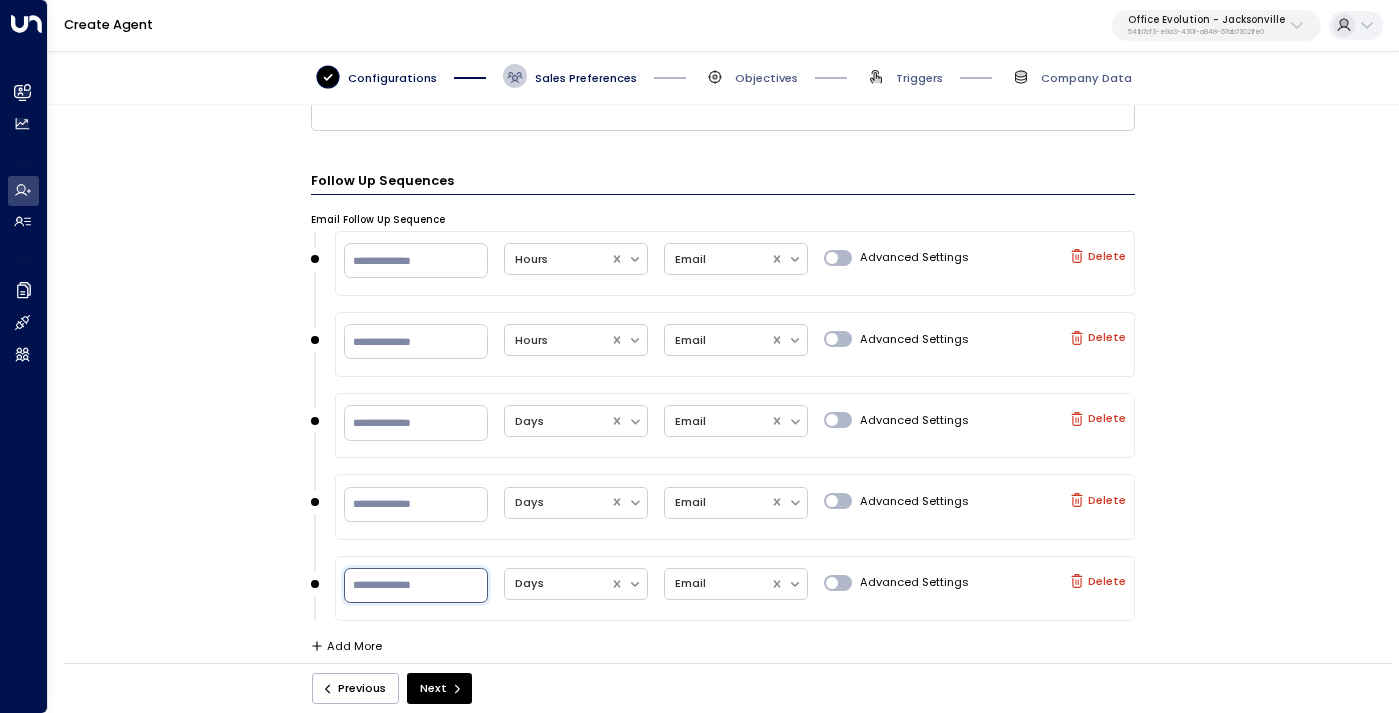drag, startPoint x: 374, startPoint y: 569, endPoint x: 375, endPoint y: 584, distance: 15.033297 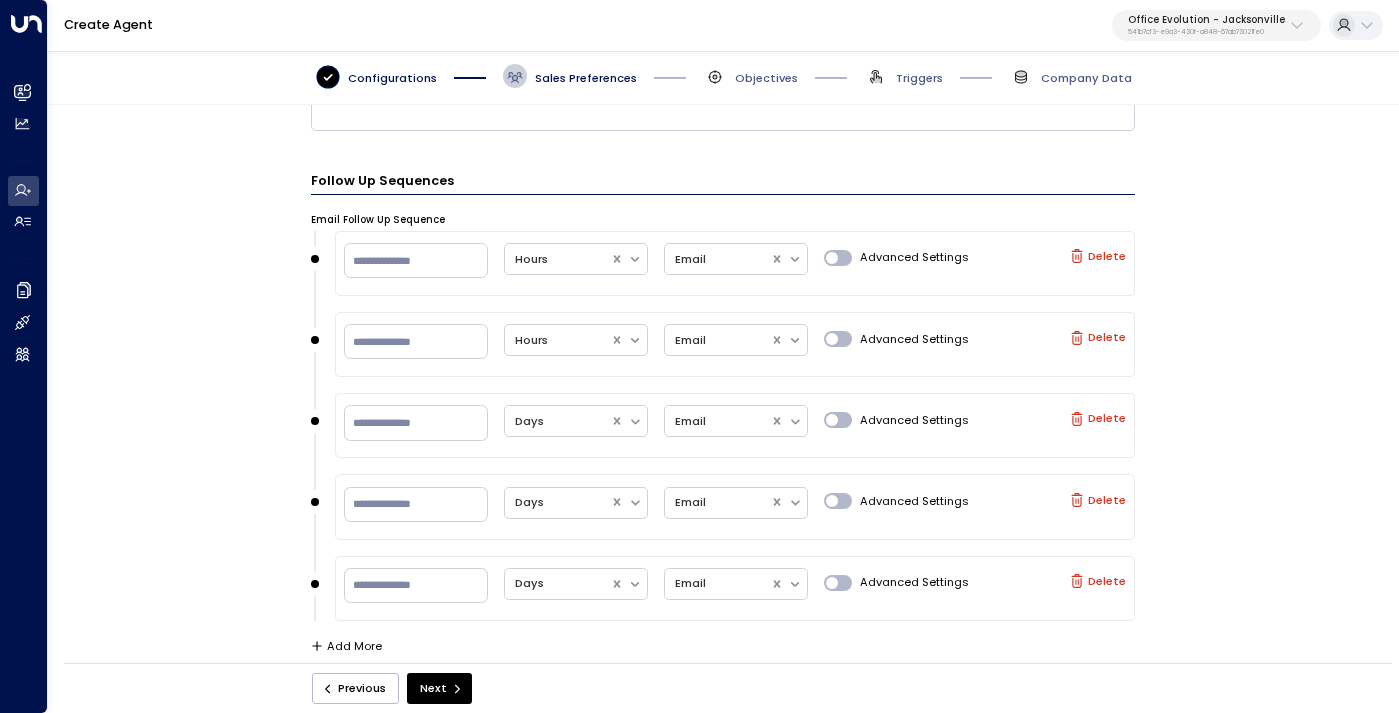 click on "Email Preferences Signature * Best, Elon - Leasing Assistant Greeting   * Hi Additional Preferences AI Disclosure * On Off Discovery questions   Product Type Location Start Date No. of people General Instructions General Instructions * ​ Email & Text Instructions First Email Instructions * ​ Email & Text Instructions * ​ Follow Up Sequences Email Follow Up Sequence **   Hours   Email Advanced Settings   Delete **   Hours   Email Advanced Settings   Delete *   Days   Email Advanced Settings   Delete *   Days   Email Advanced Settings   Delete **   Days   Email Advanced Settings   Delete   Add More Previous Next" at bounding box center (722, 389) 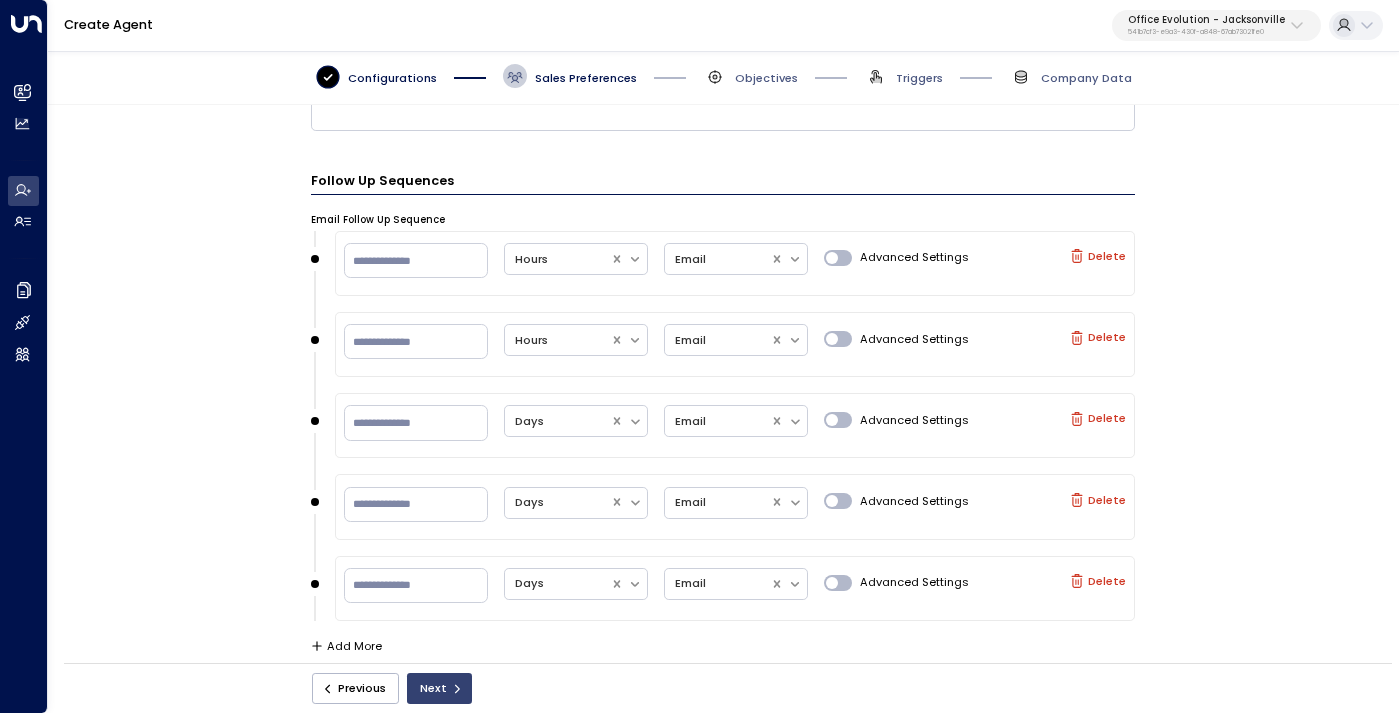 click on "Next" at bounding box center [439, 688] 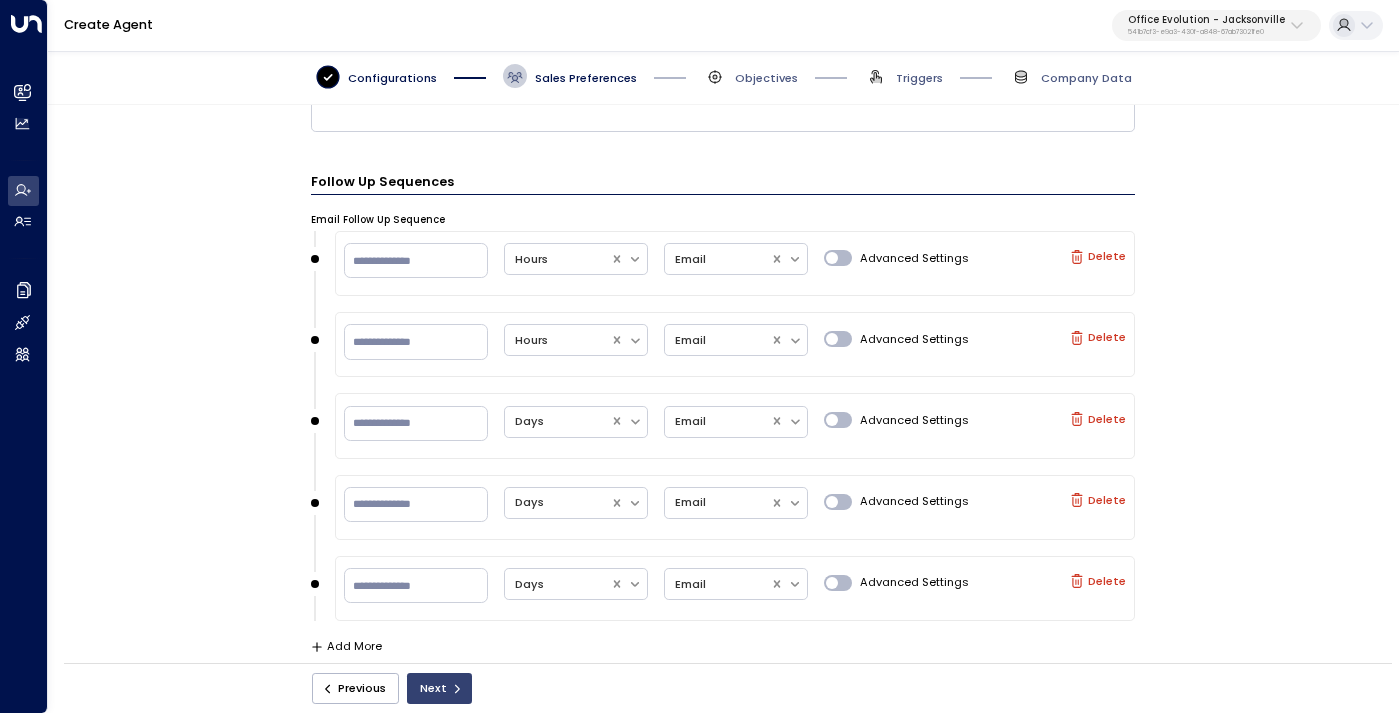 click on "Next" at bounding box center (439, 688) 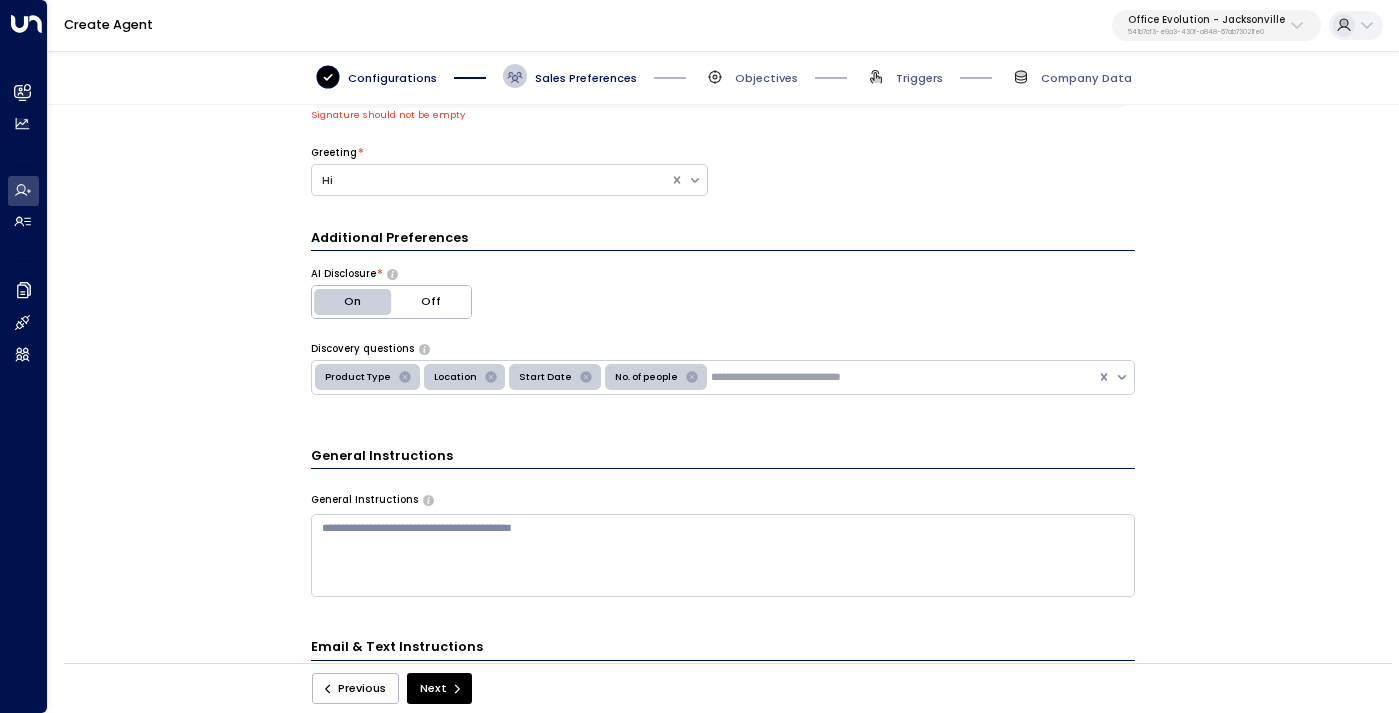 scroll, scrollTop: 0, scrollLeft: 0, axis: both 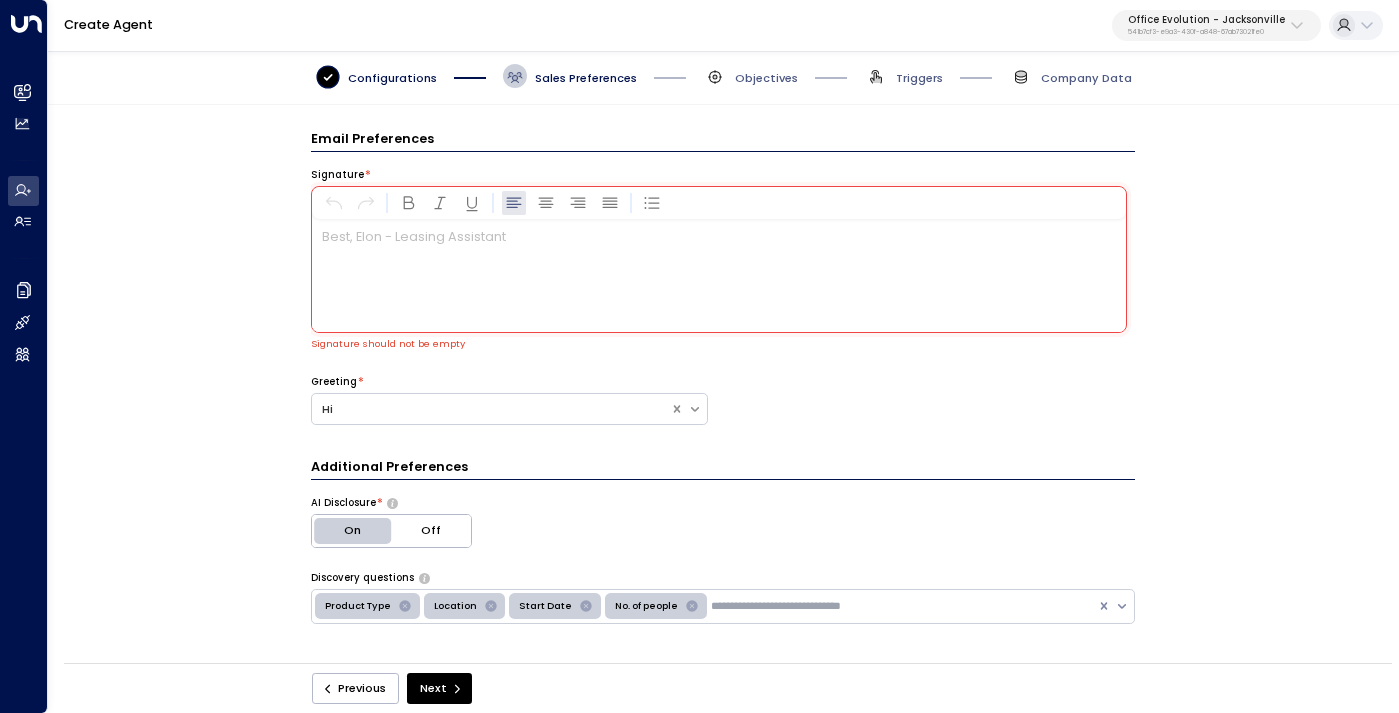 click at bounding box center [718, 276] 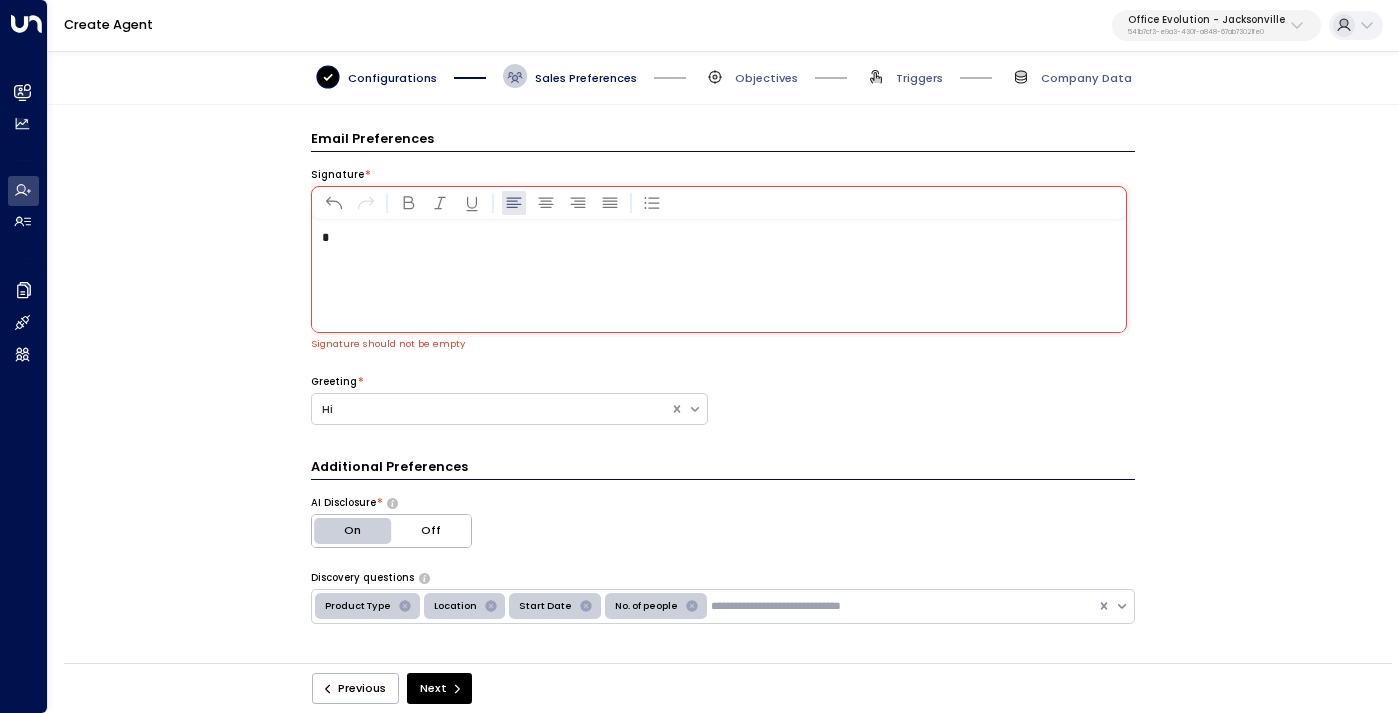 type 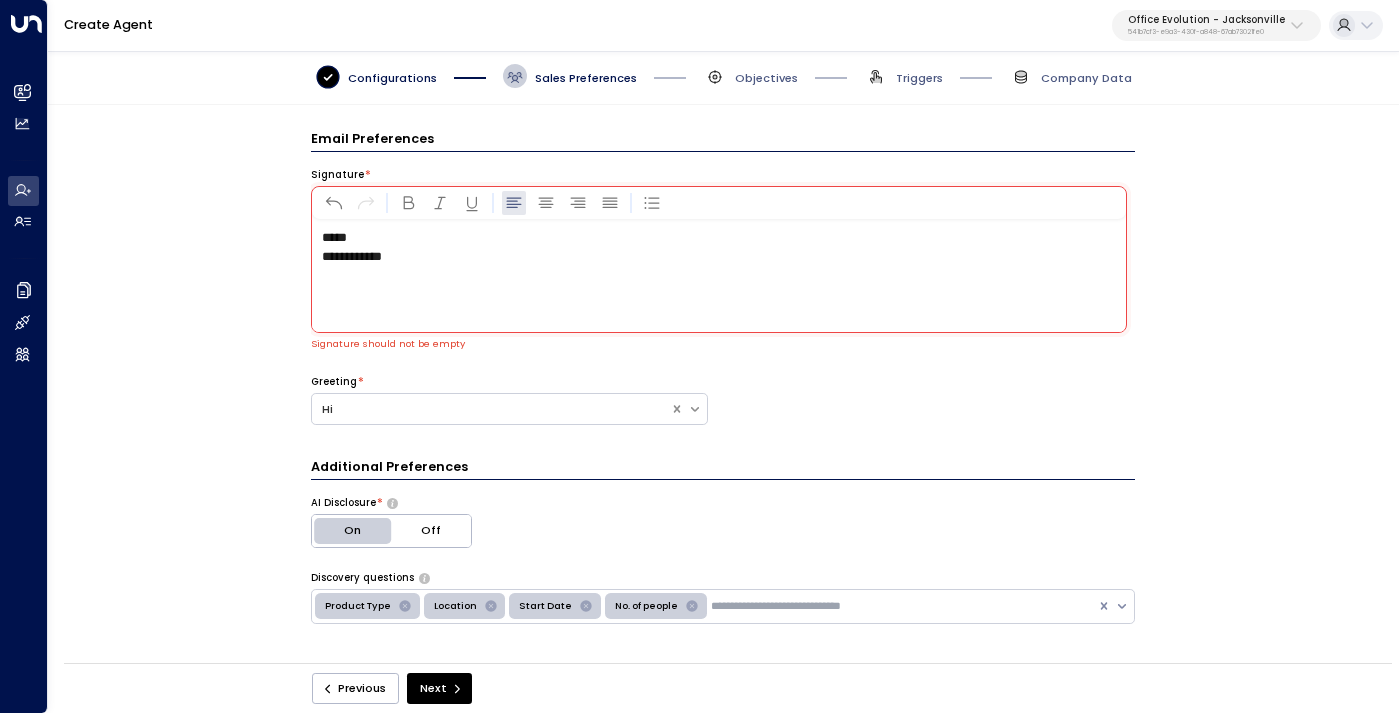 click on "**********" at bounding box center [722, 389] 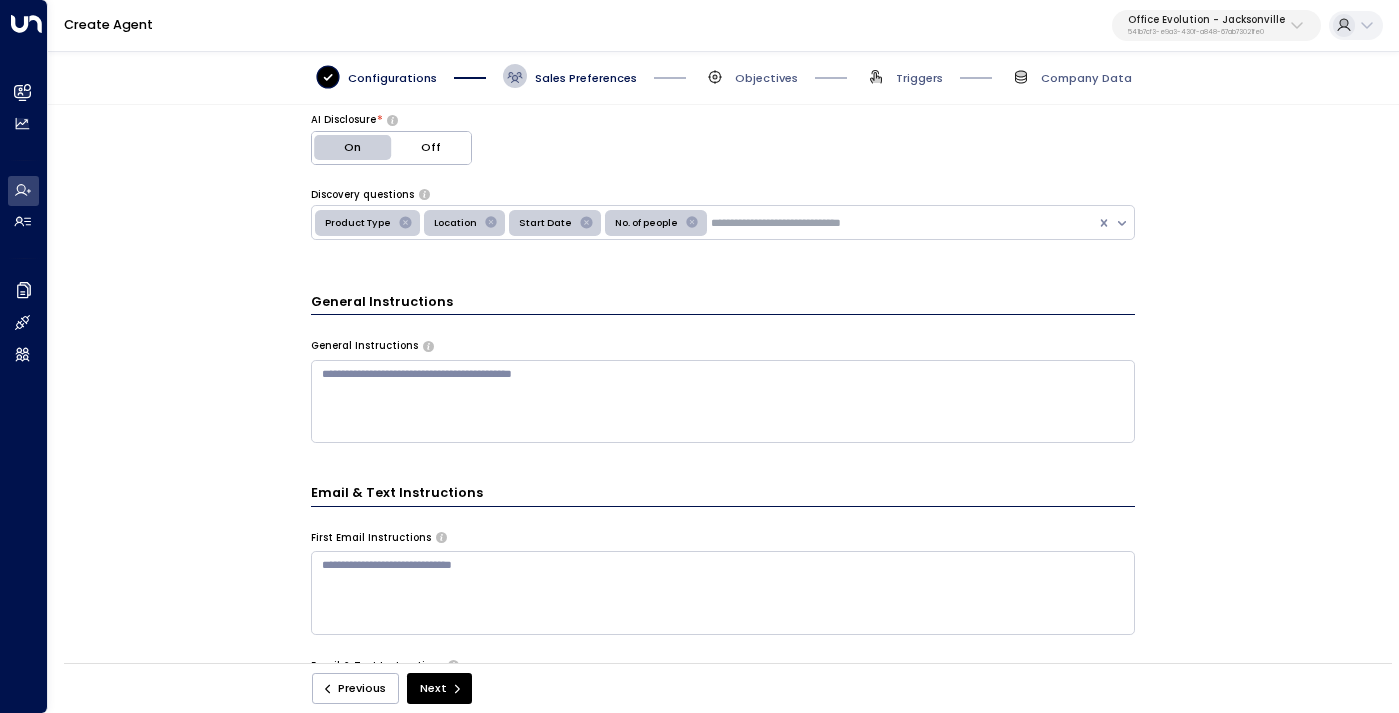 scroll, scrollTop: 995, scrollLeft: 0, axis: vertical 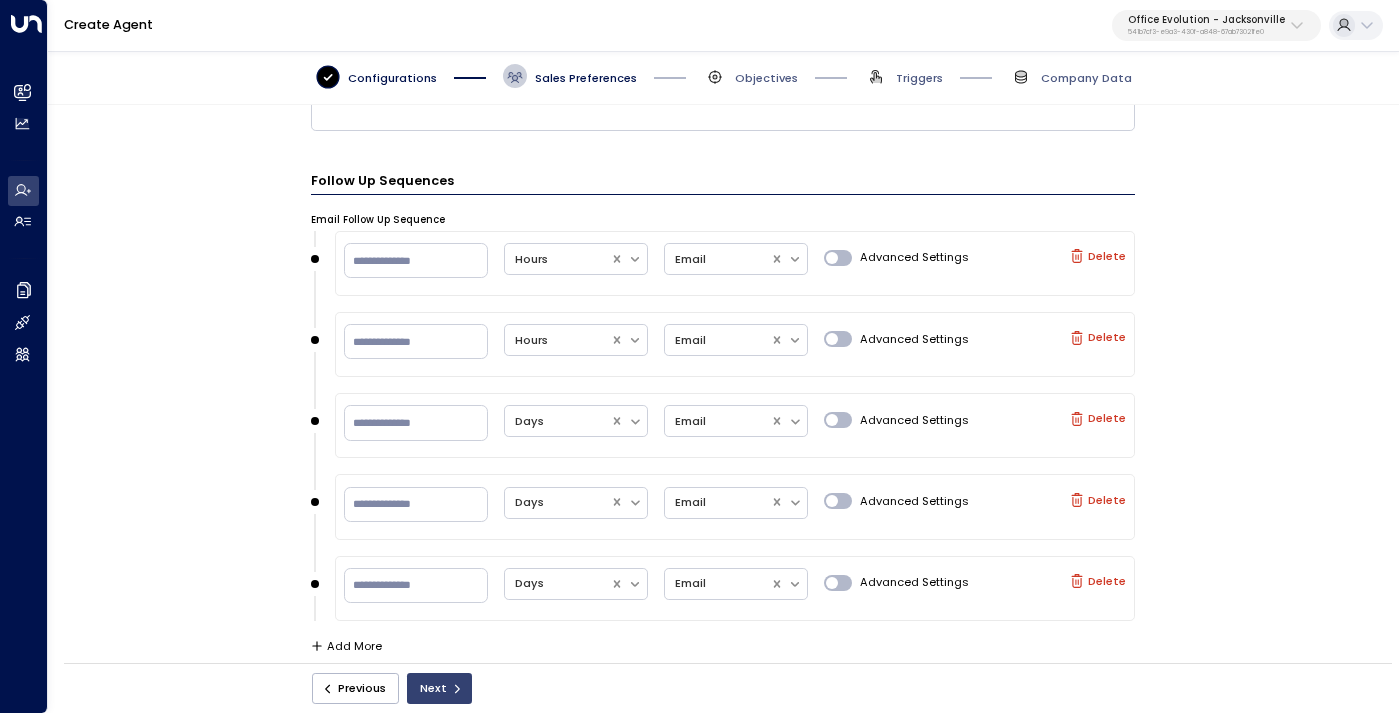 click on "Next" at bounding box center (439, 688) 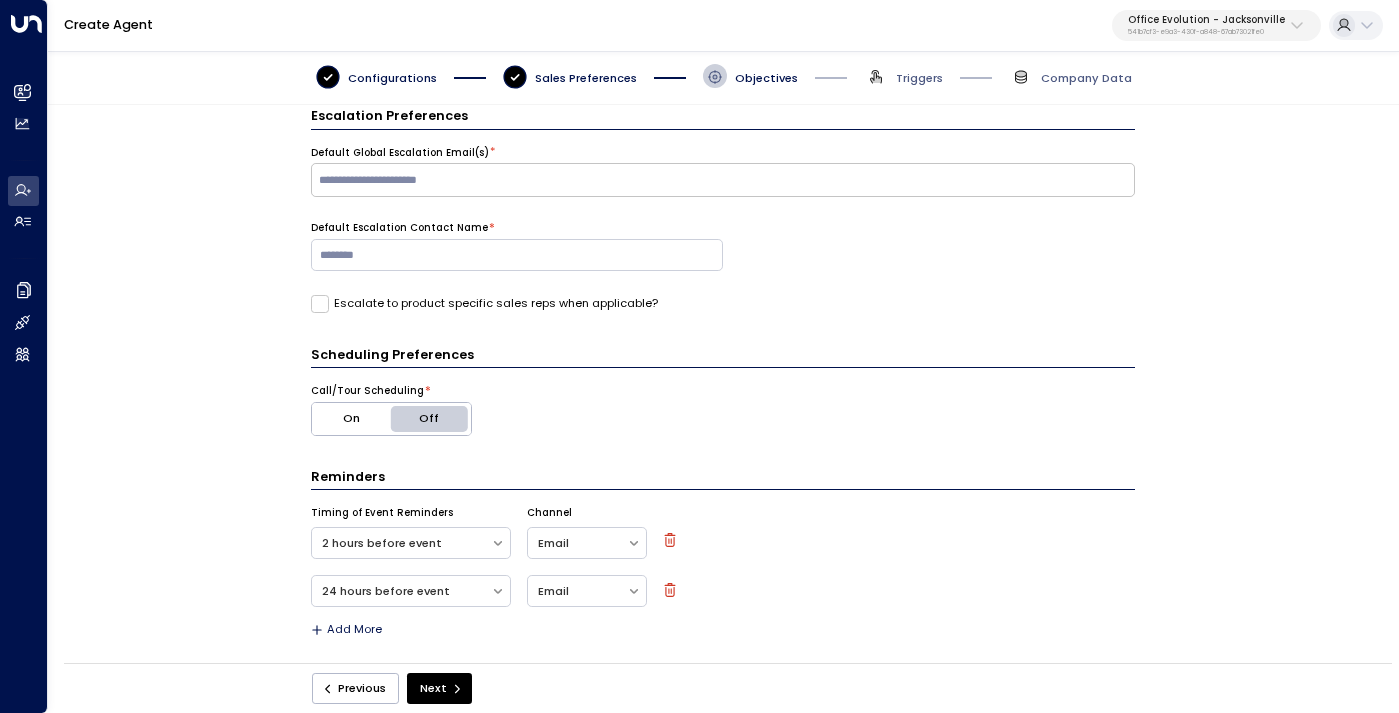 scroll, scrollTop: 520, scrollLeft: 0, axis: vertical 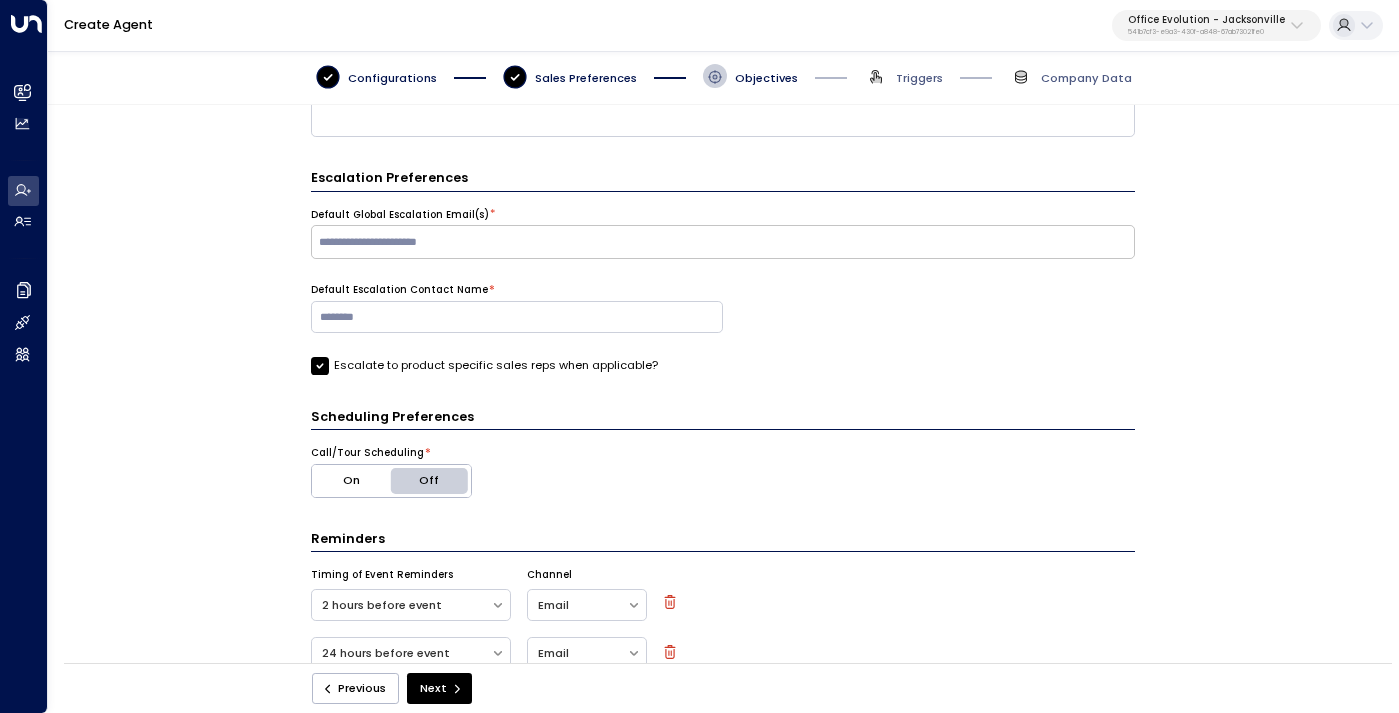 click at bounding box center (723, 242) 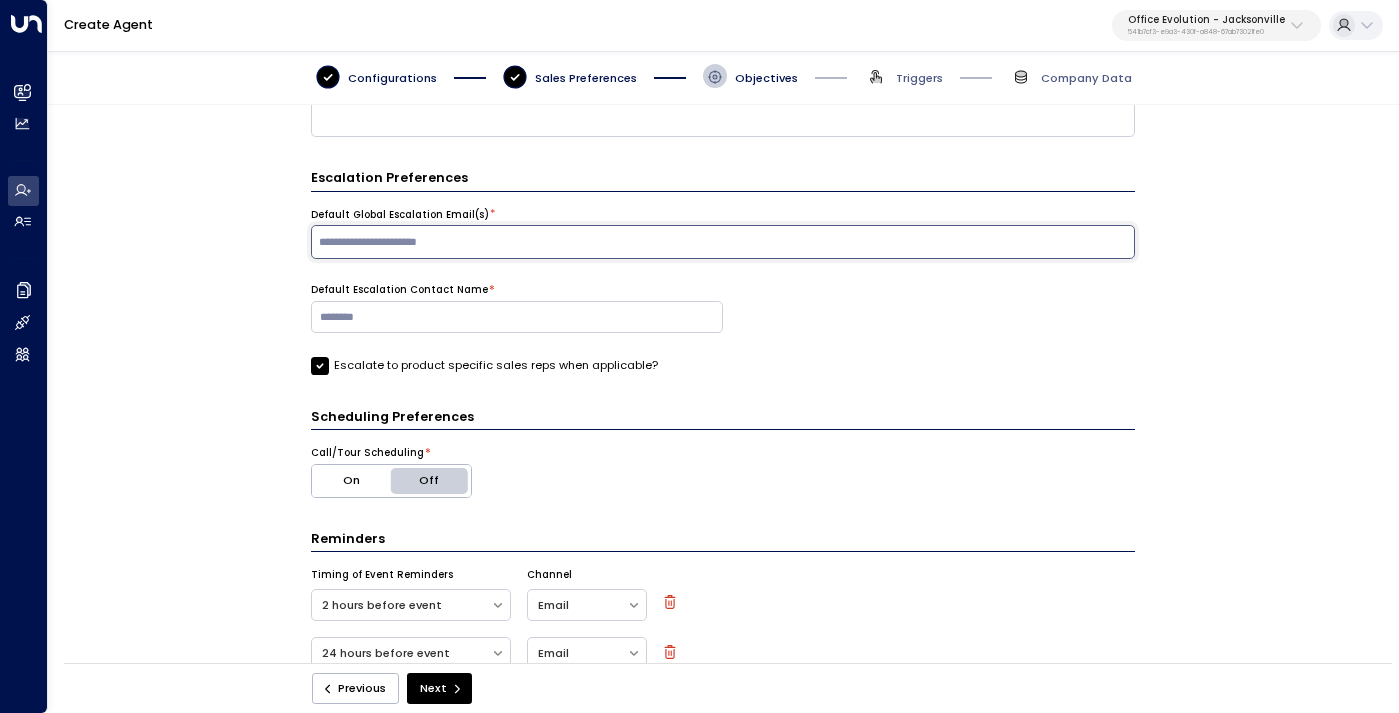 paste on "**********" 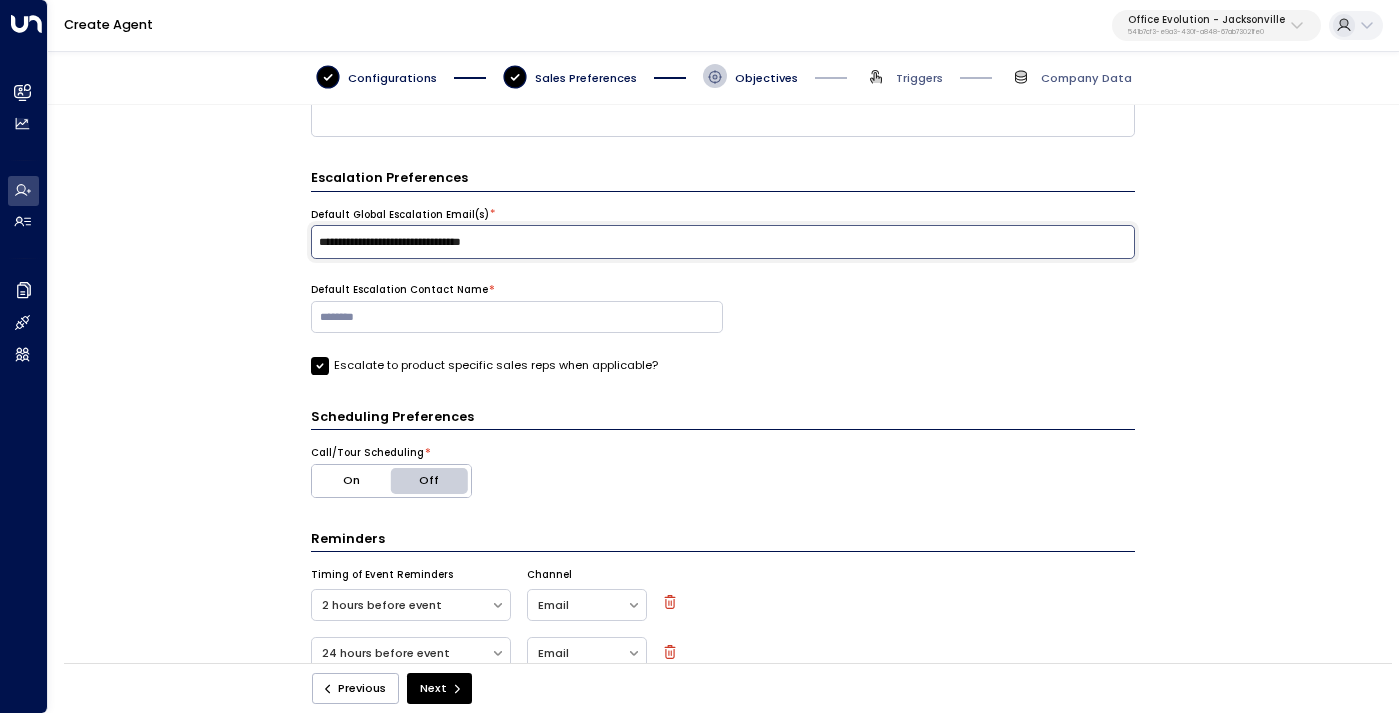 type on "**********" 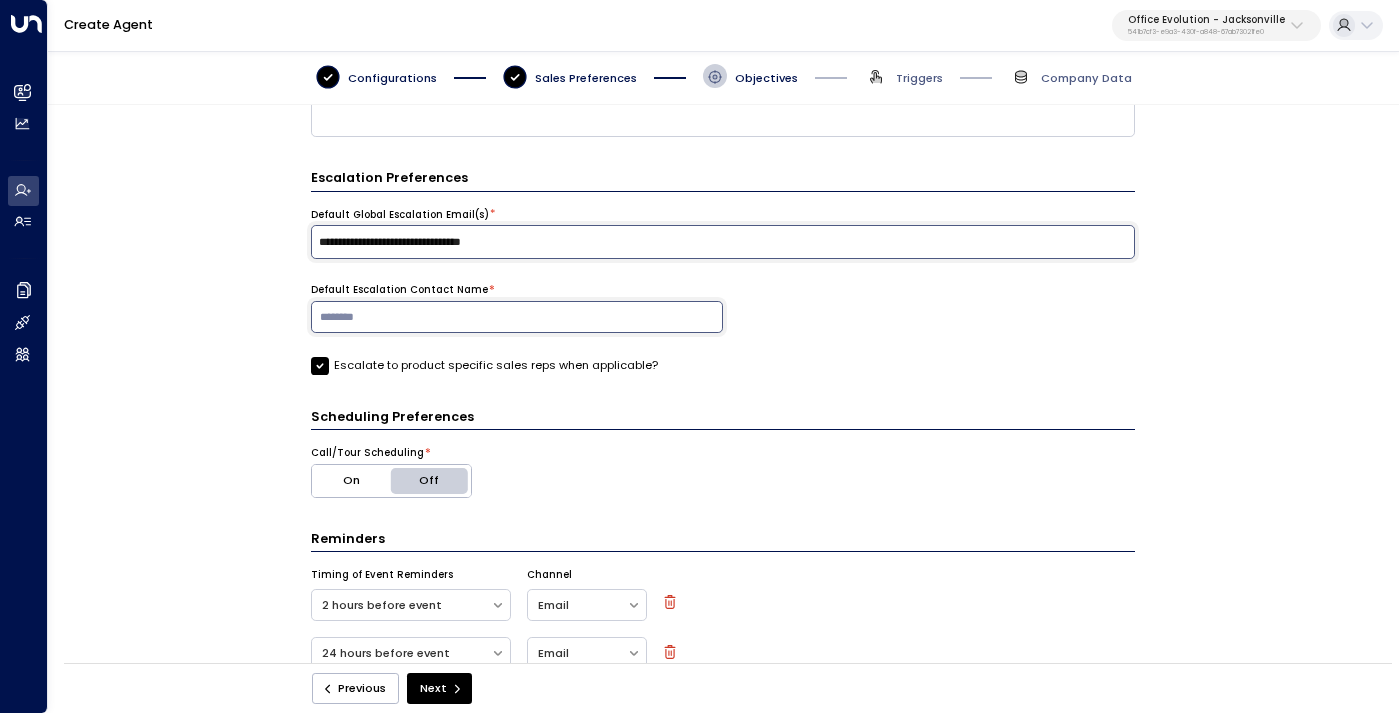 click on "Default Escalation Contact Name *" at bounding box center (517, 308) 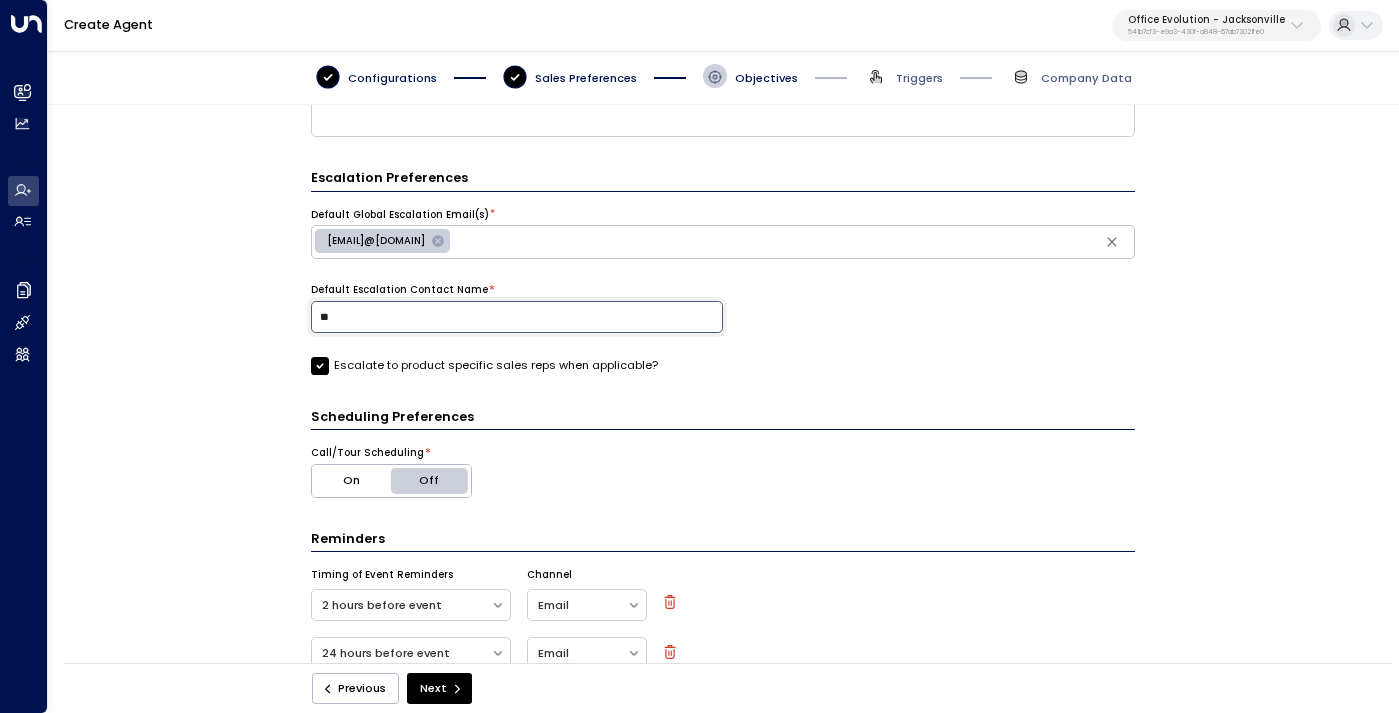 type on "*" 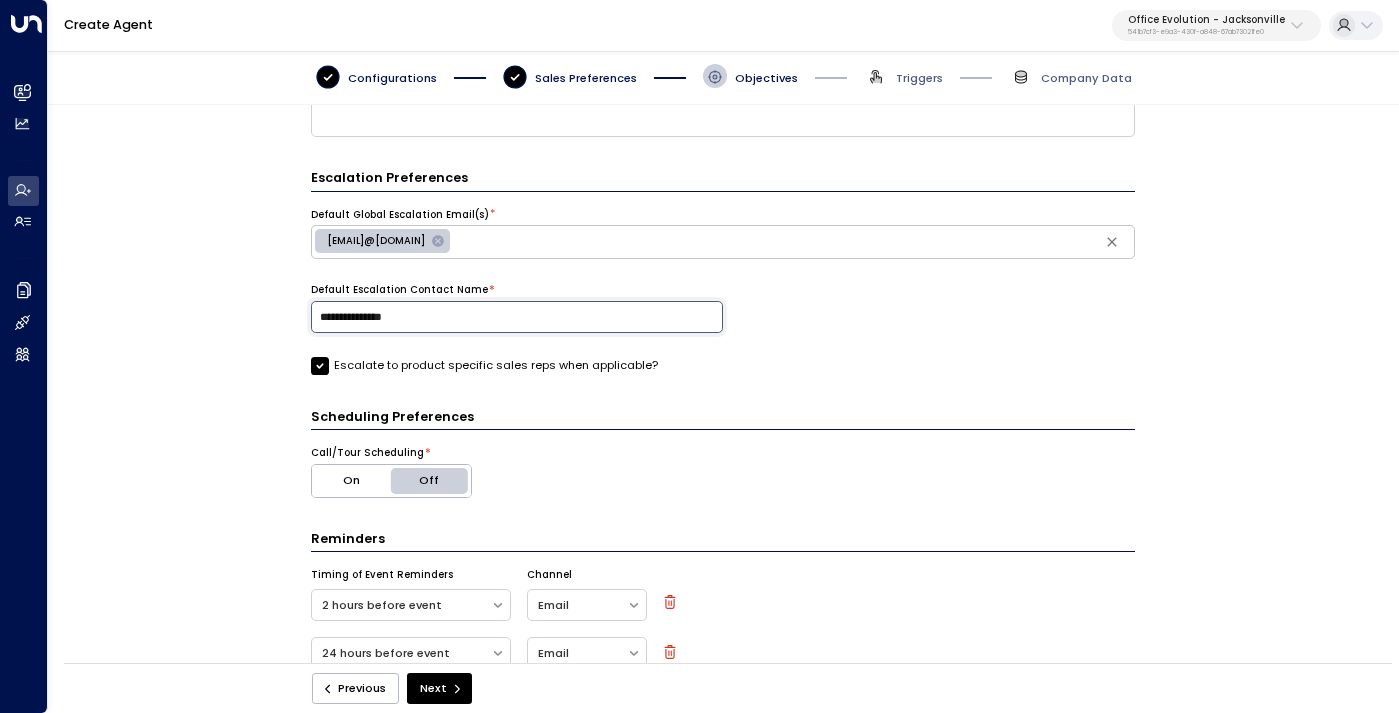 type on "**********" 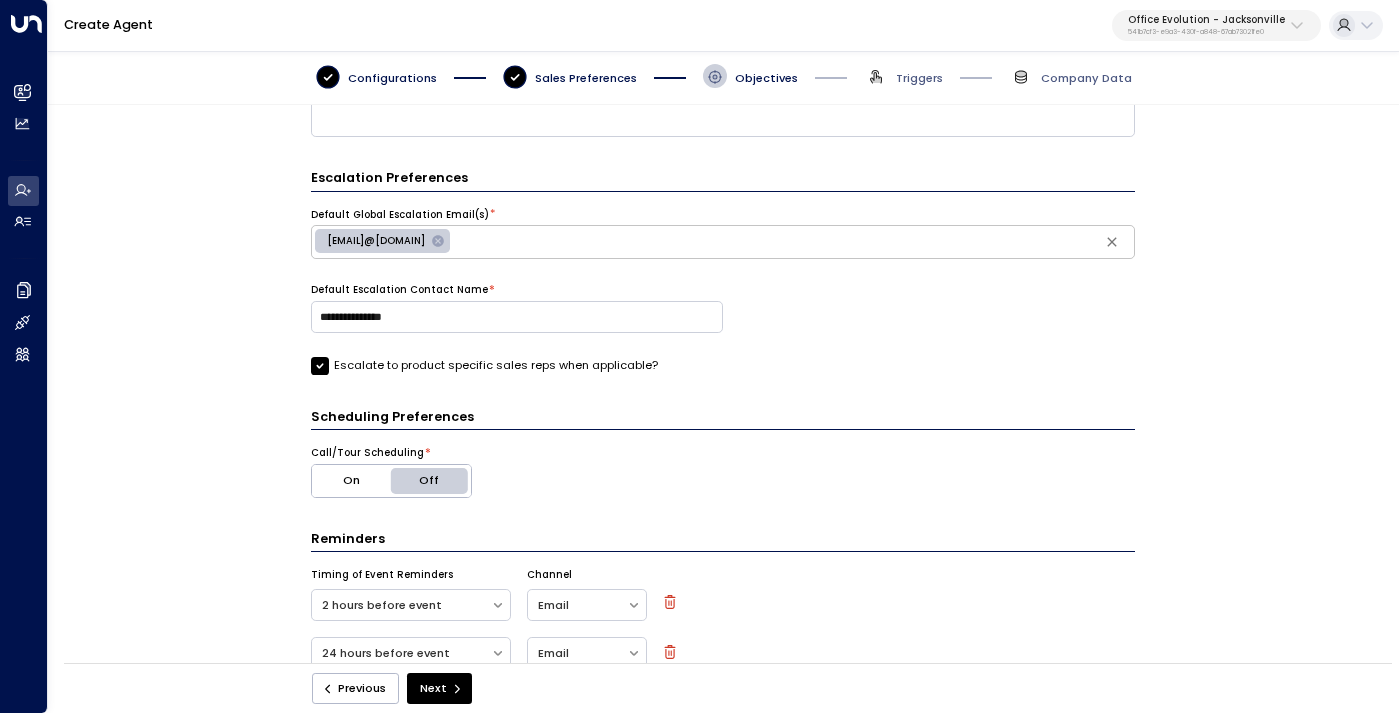click on "**********" at bounding box center [722, 389] 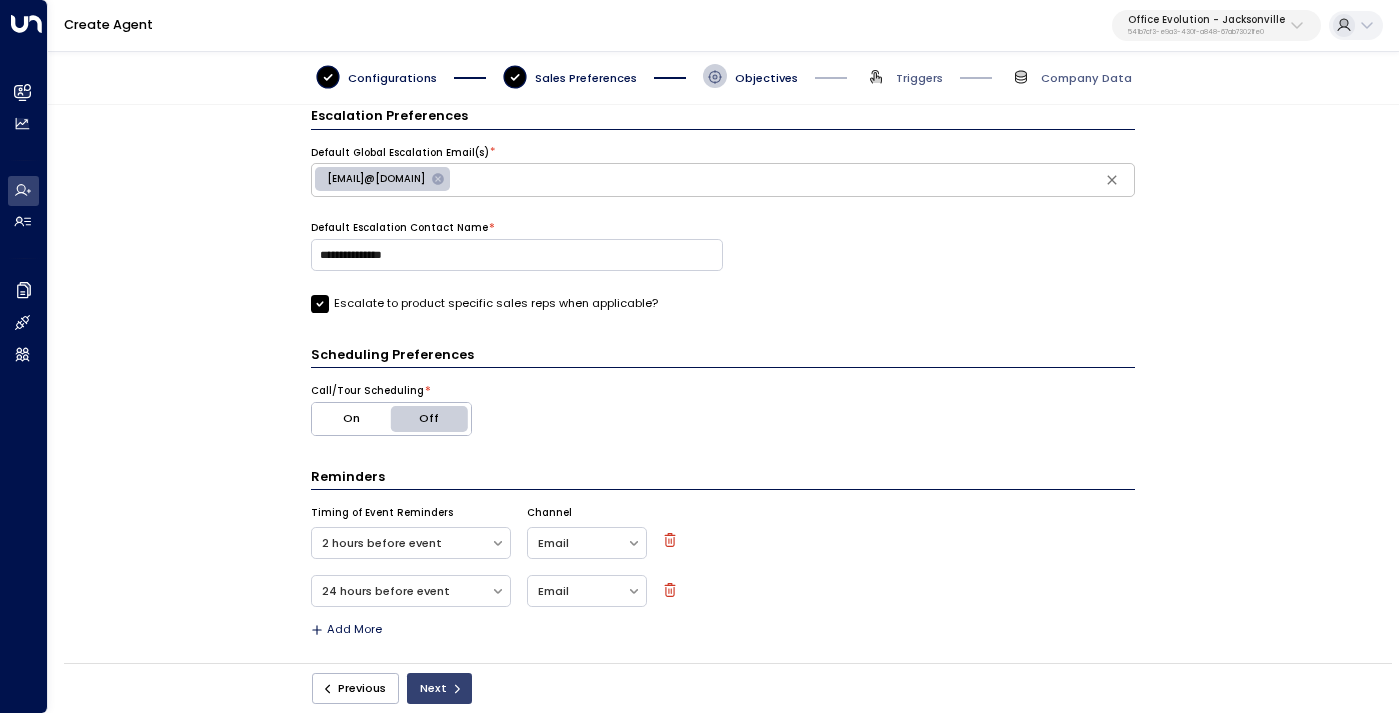 click on "Next" at bounding box center (439, 688) 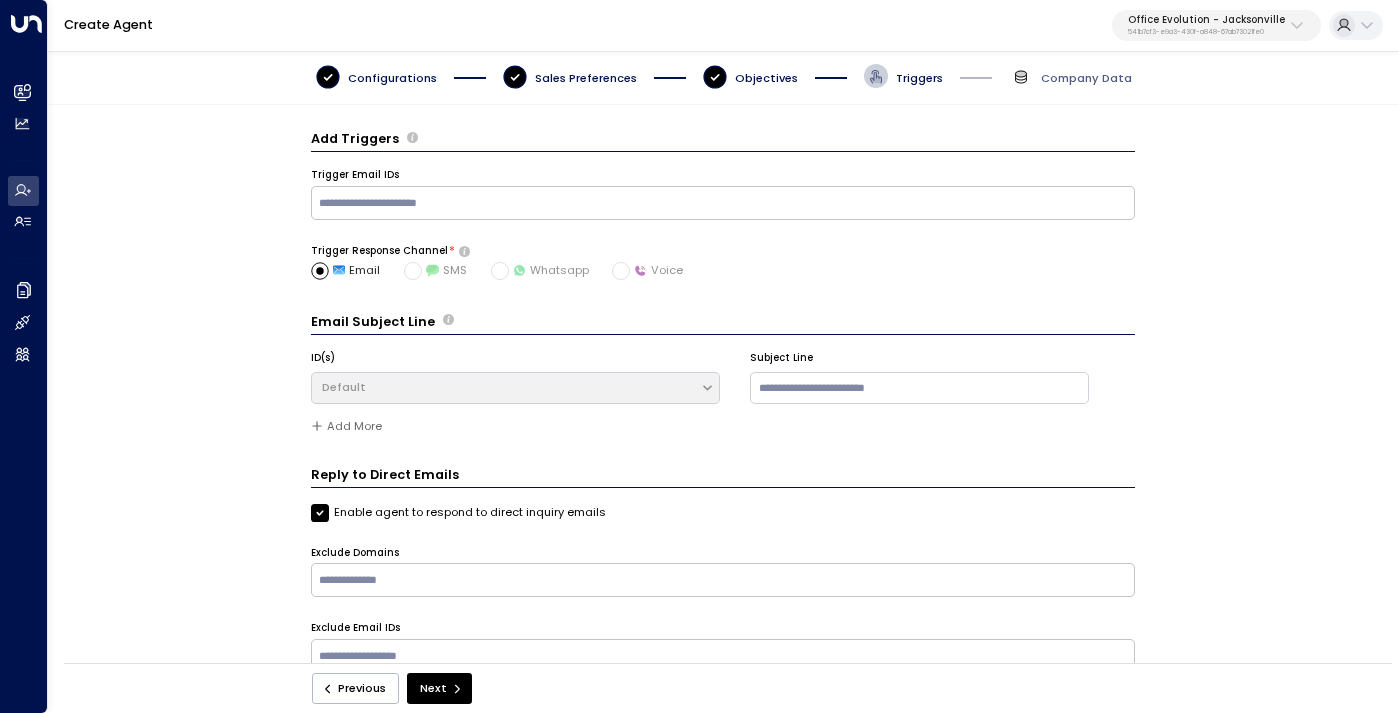 scroll, scrollTop: 21, scrollLeft: 0, axis: vertical 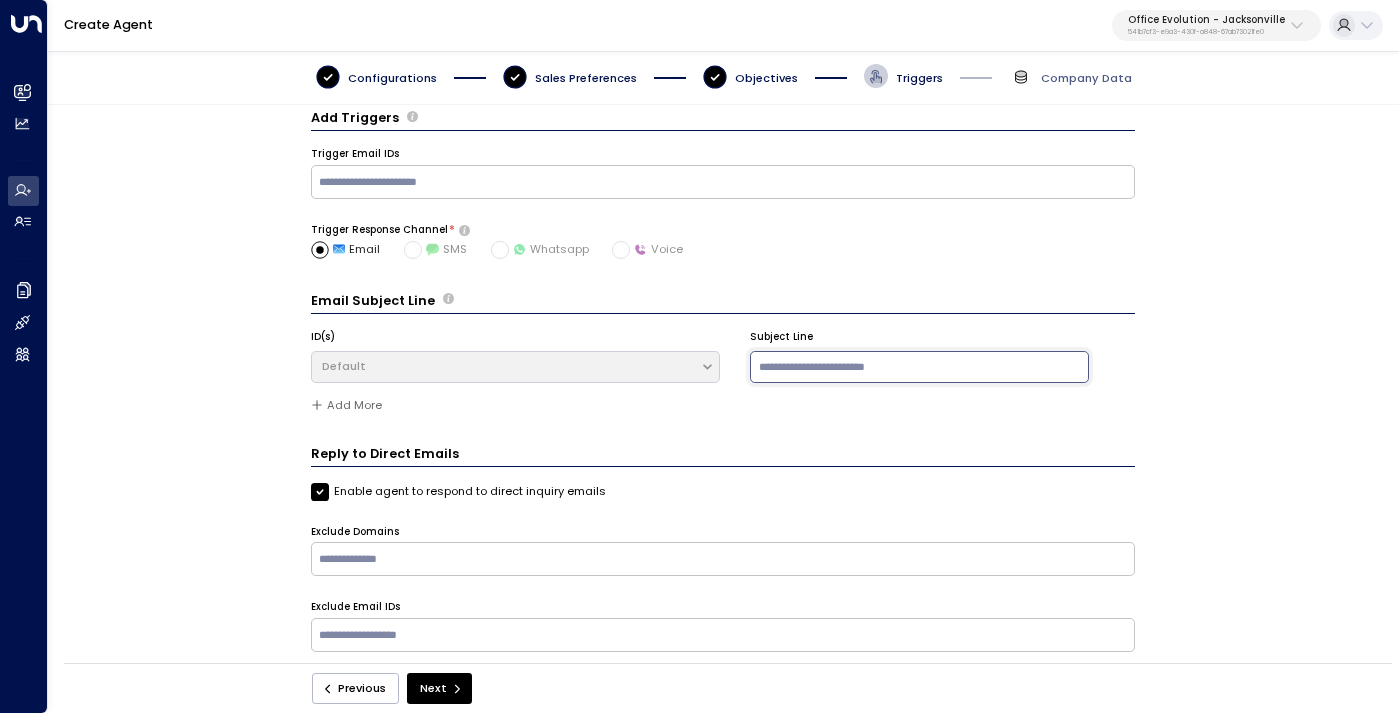 click at bounding box center [920, 367] 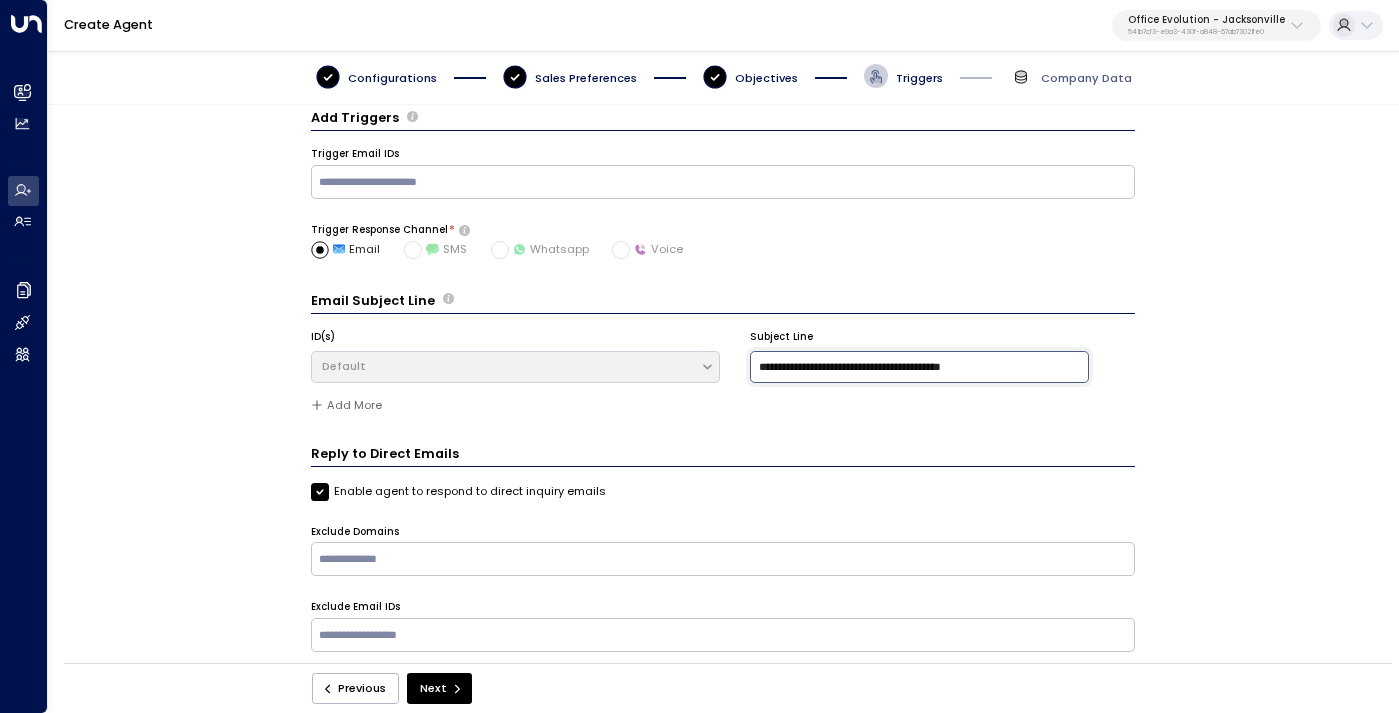 type on "**********" 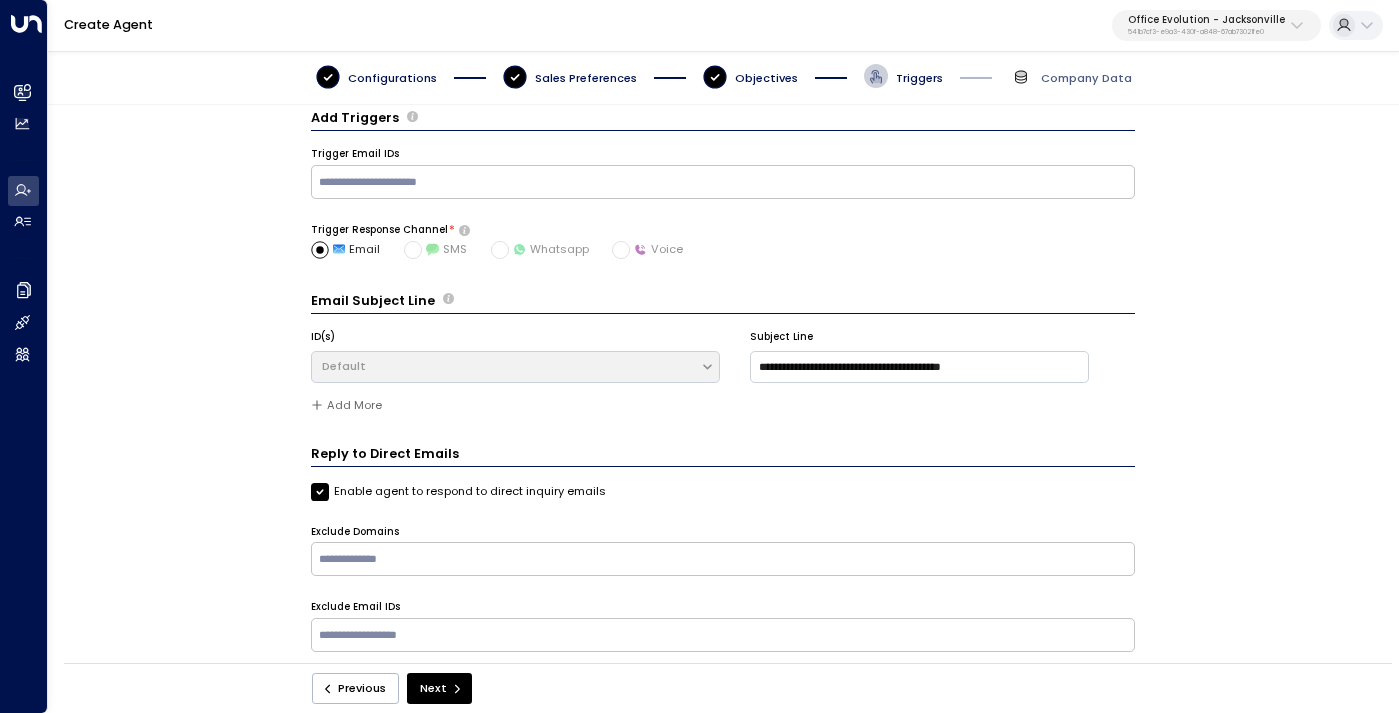 click on "**********" at bounding box center [722, 389] 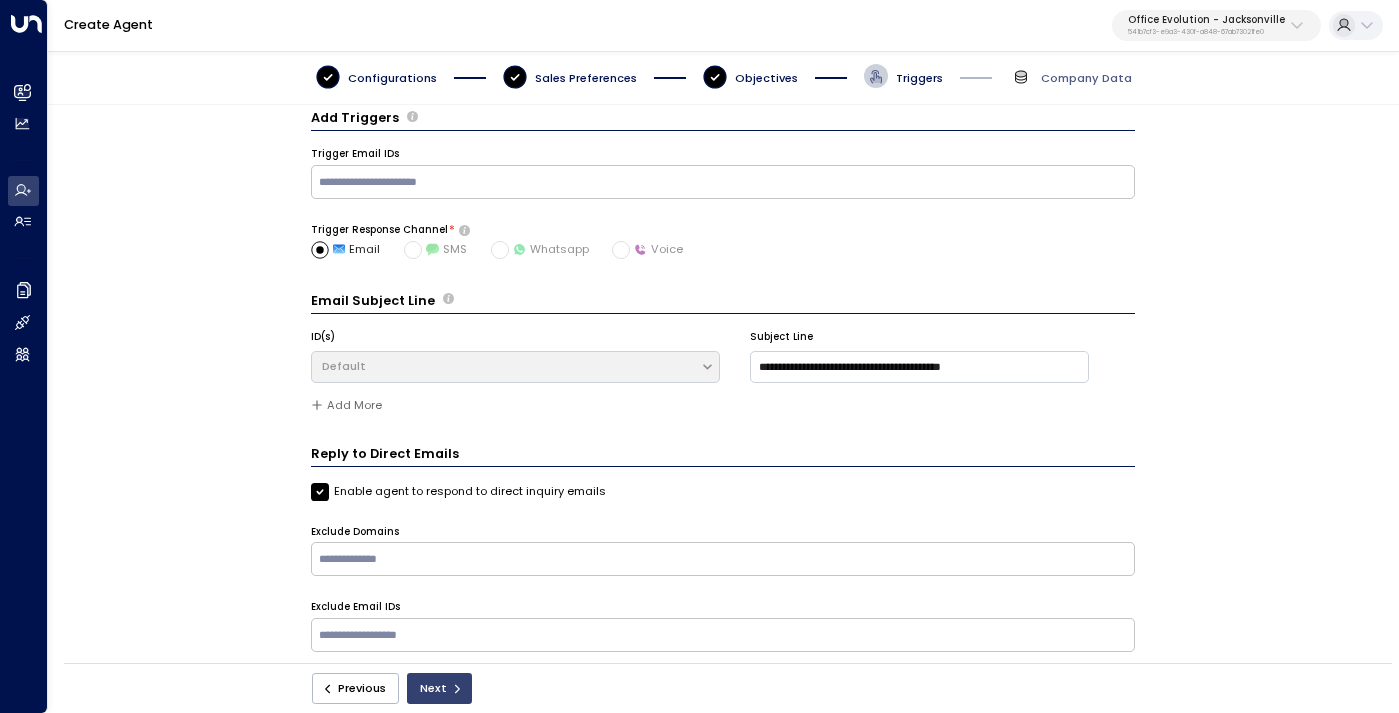 click on "Next" at bounding box center (439, 688) 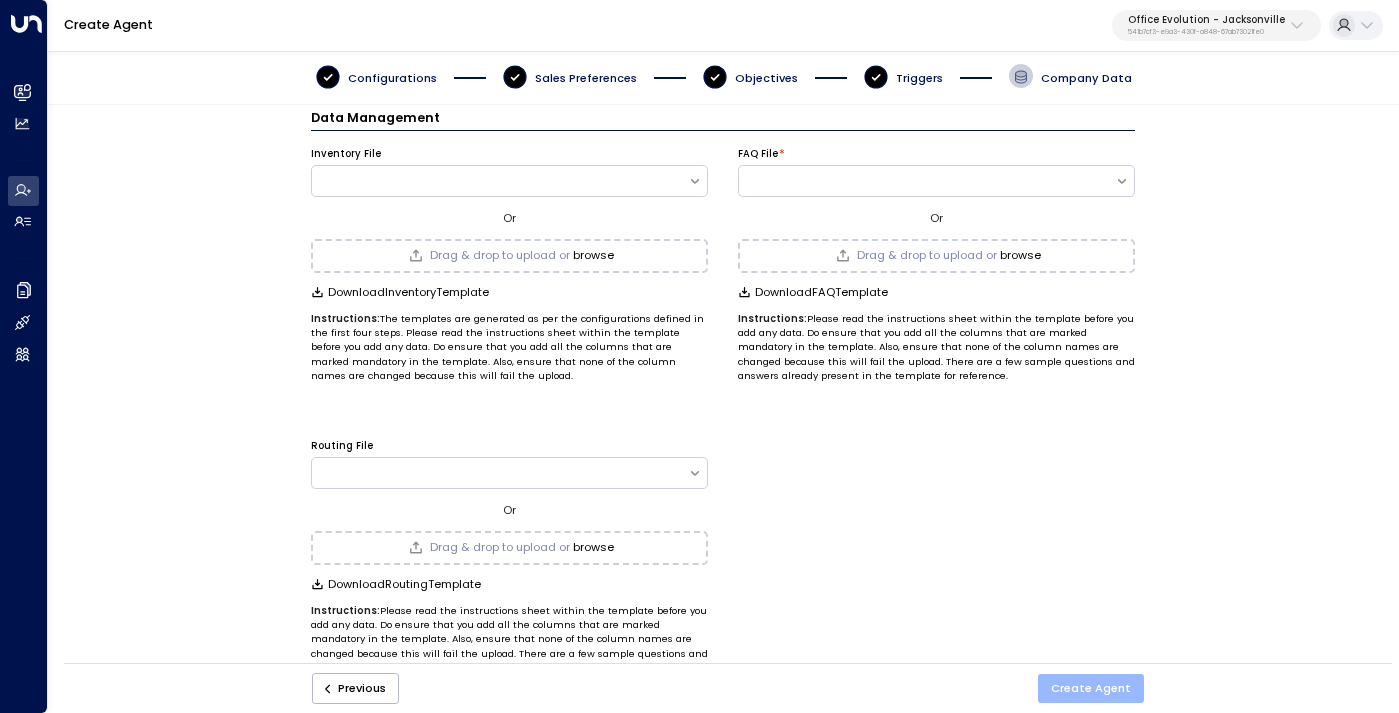 click on "Create Agent" at bounding box center (1091, 688) 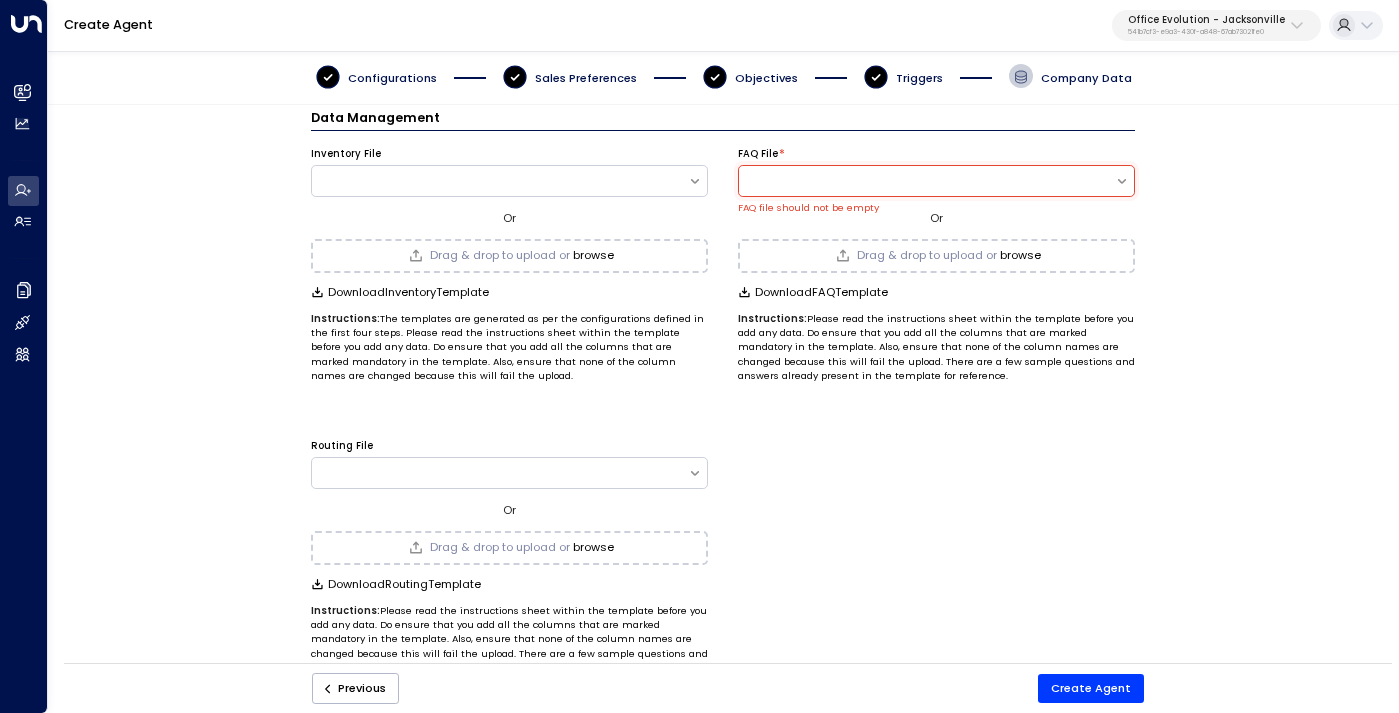 click on "Routing File   Or Drag & drop to upload or  browse   Download  Routing  Template Instructions:  Please read the instructions sheet within the template before you add any data. Do ensure that you add all the columns that are marked mandatory in the template. Also, ensure that none of the column names are changed because this will fail the upload. There are a few sample questions and answers already present in the template for reference." at bounding box center (723, 549) 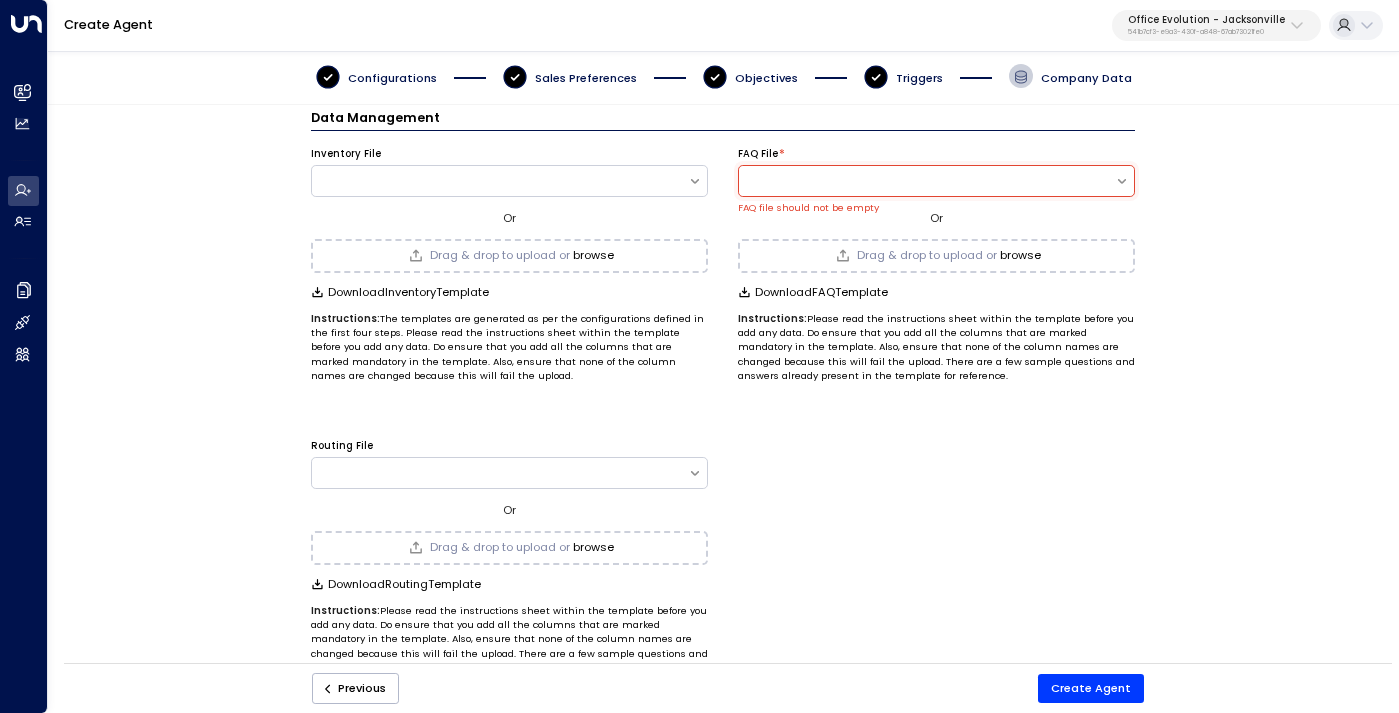 click on "browse" at bounding box center (593, 255) 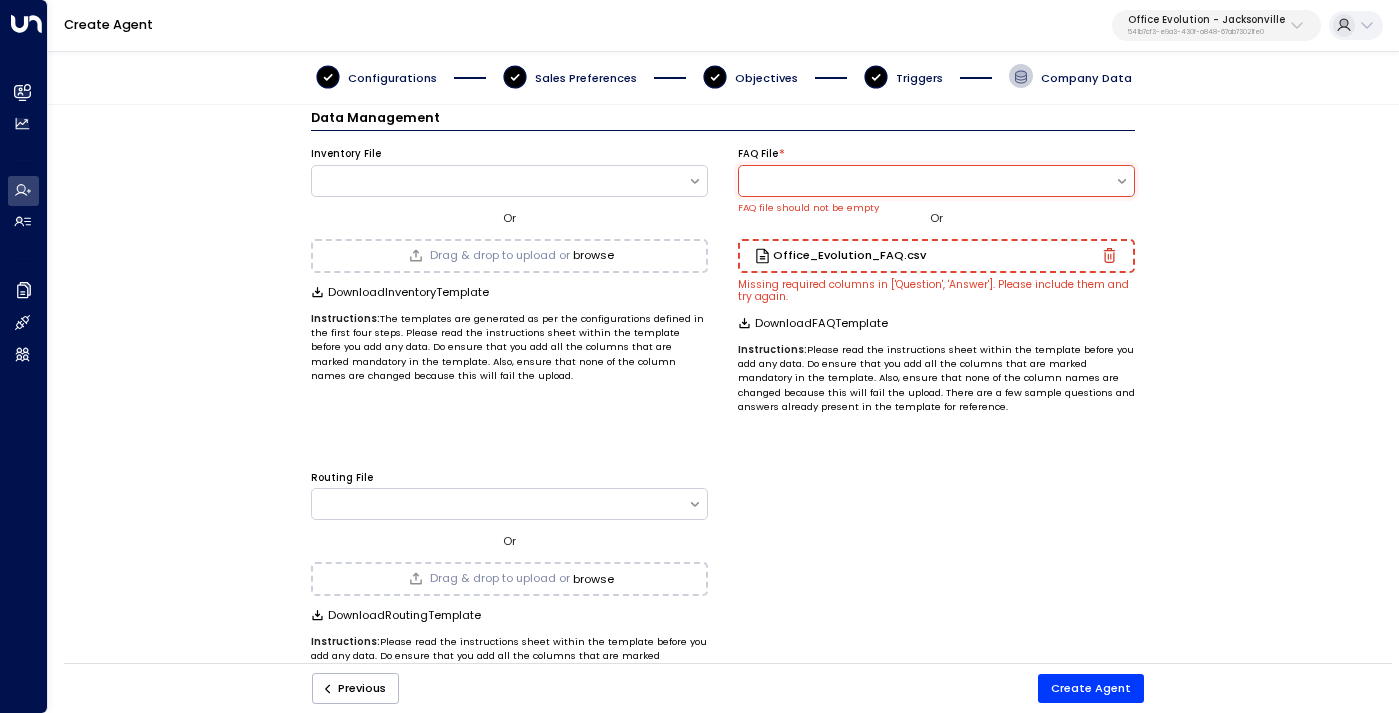 click 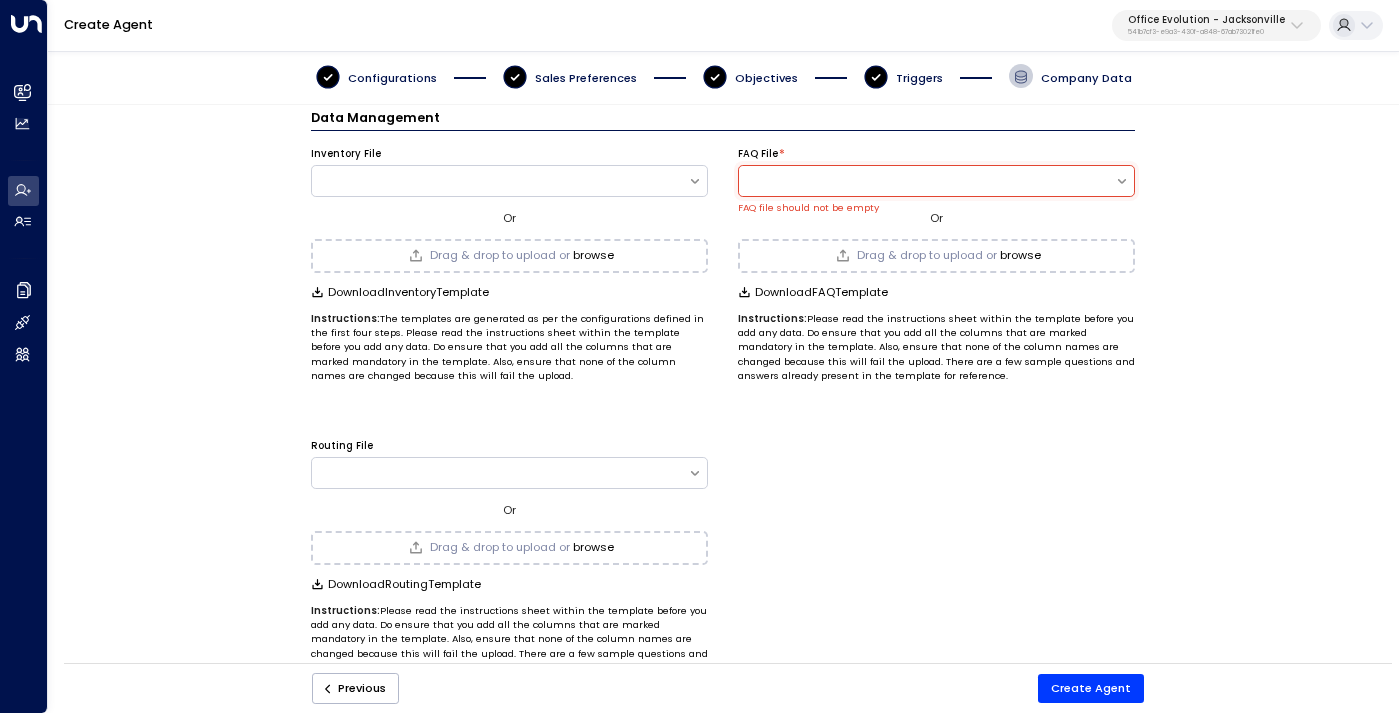 click on "Instructions:  Please read the instructions sheet within the template before you add any data. Do ensure that you add all the columns that are marked mandatory in the template. Also, ensure that none of the column names are changed because this will fail the upload. There are a few sample questions and answers already present in the template for reference." at bounding box center [936, 348] 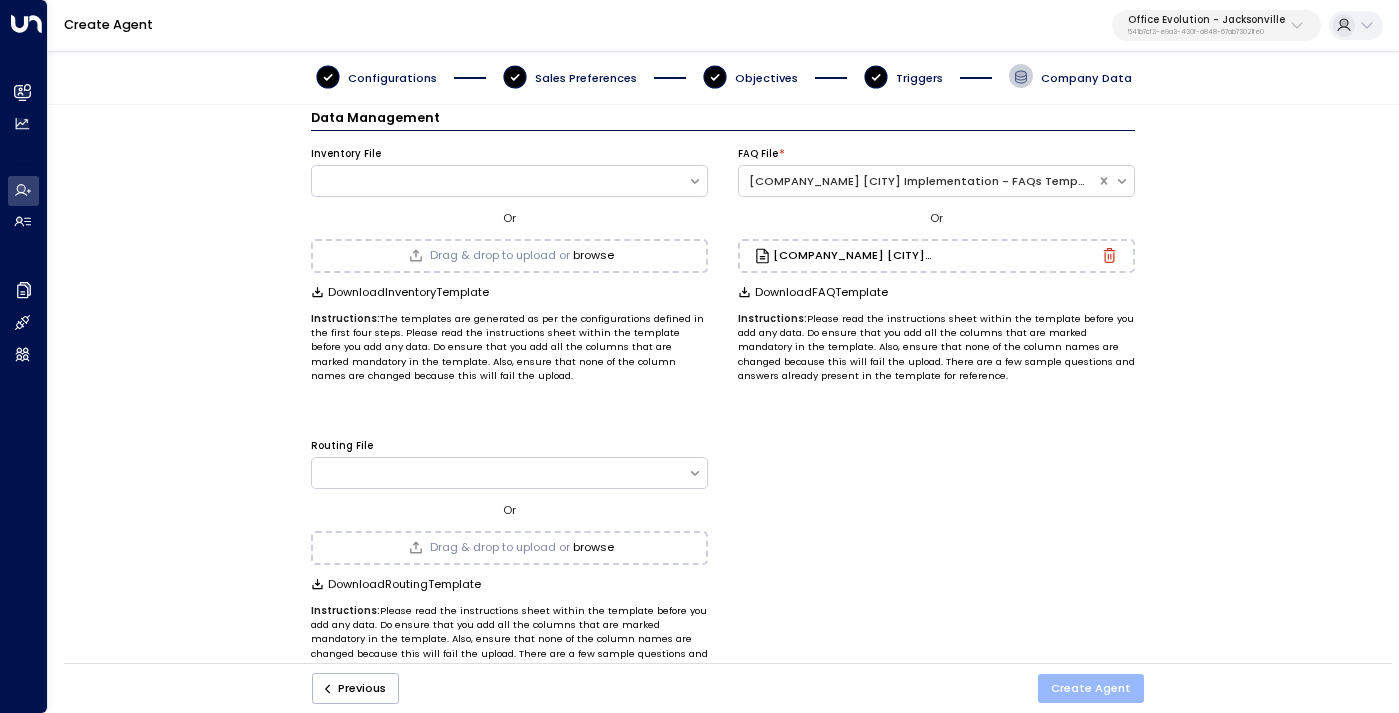 click on "Create Agent" at bounding box center (1091, 688) 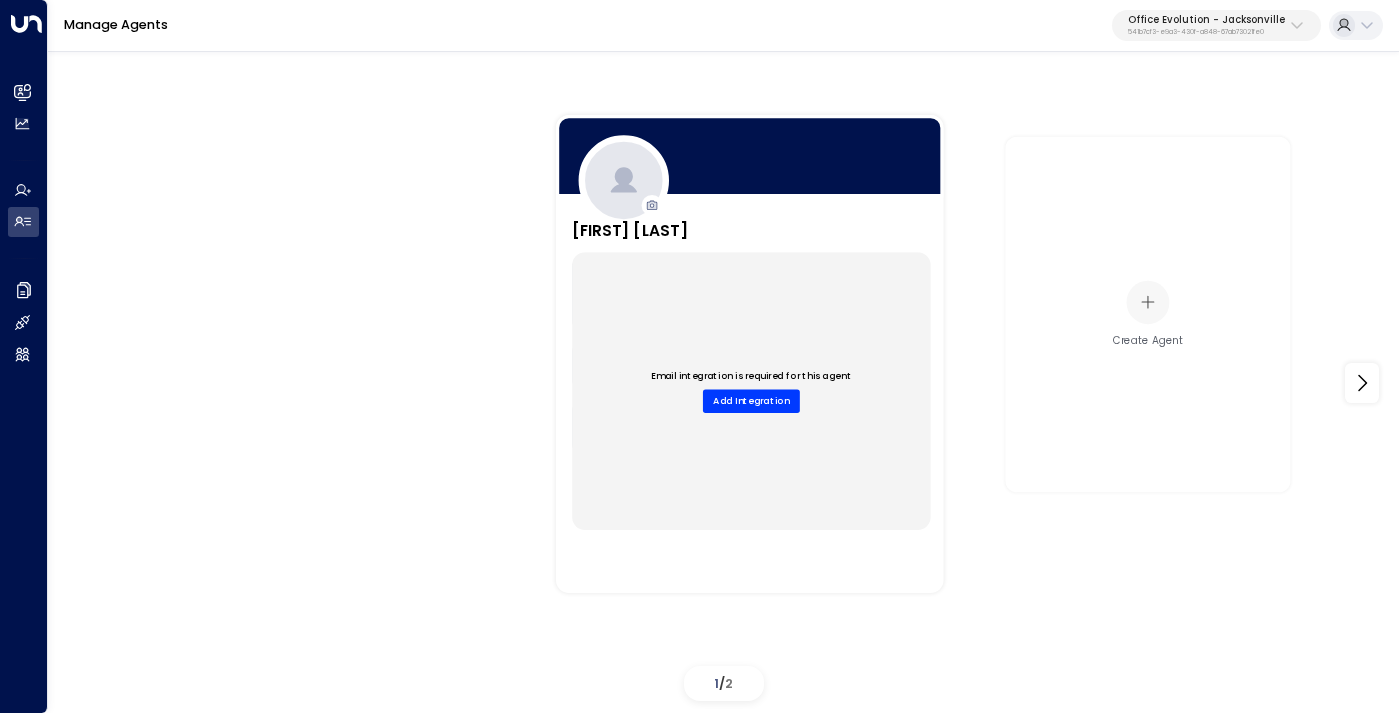 click on "Office Evolution - Jacksonville" at bounding box center (1206, 20) 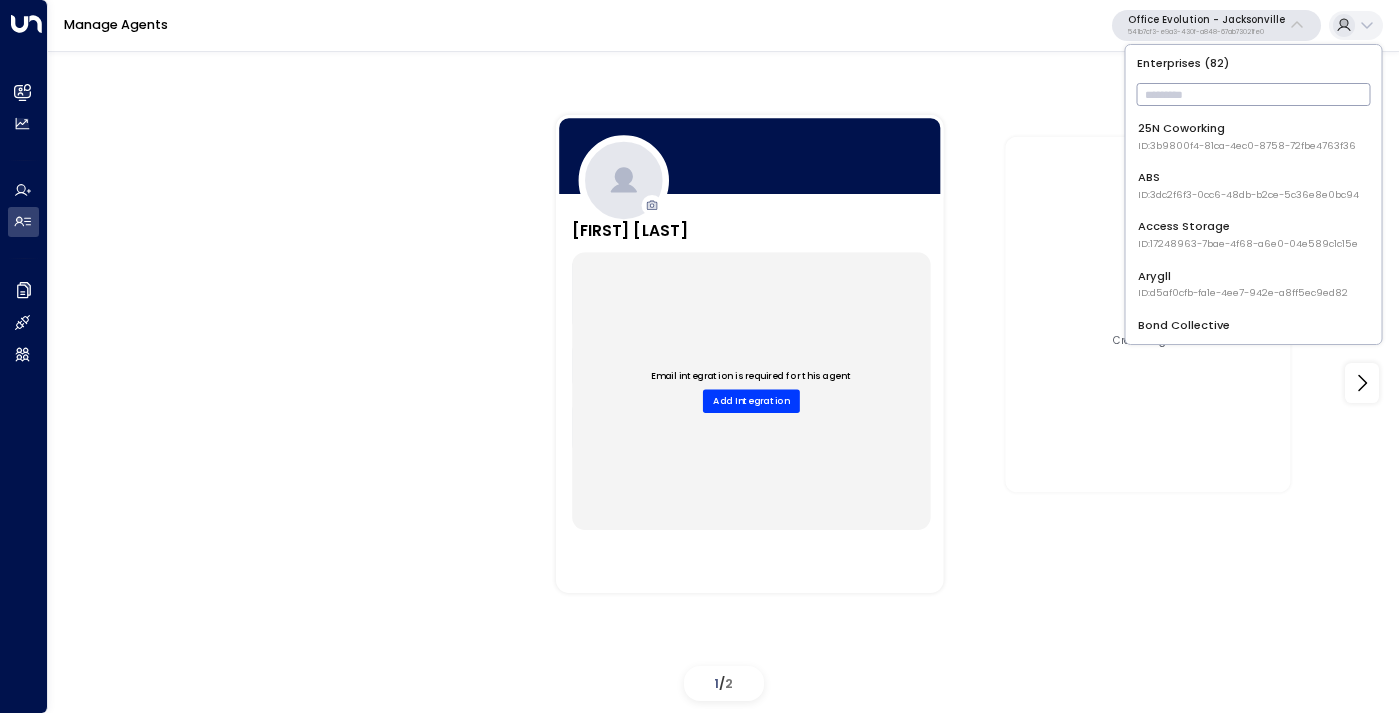 click at bounding box center [1254, 94] 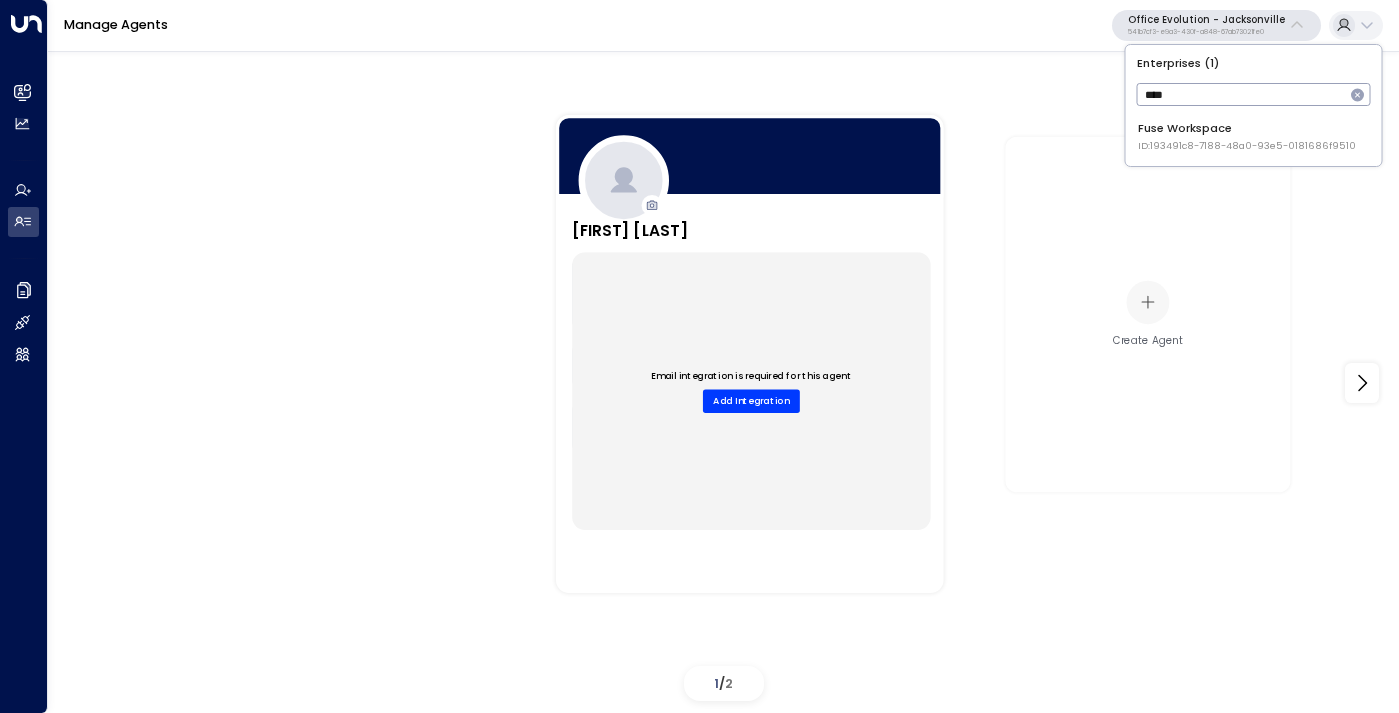 type on "****" 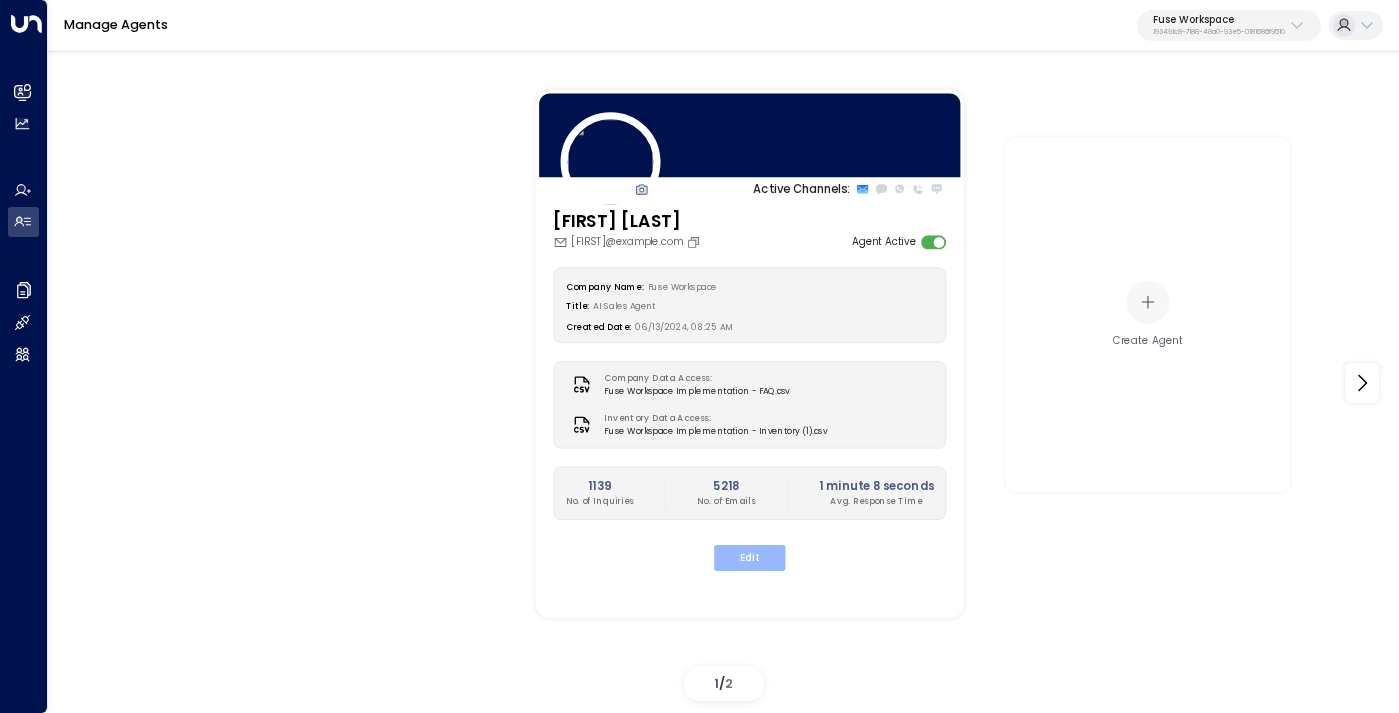 click on "Edit" at bounding box center (749, 558) 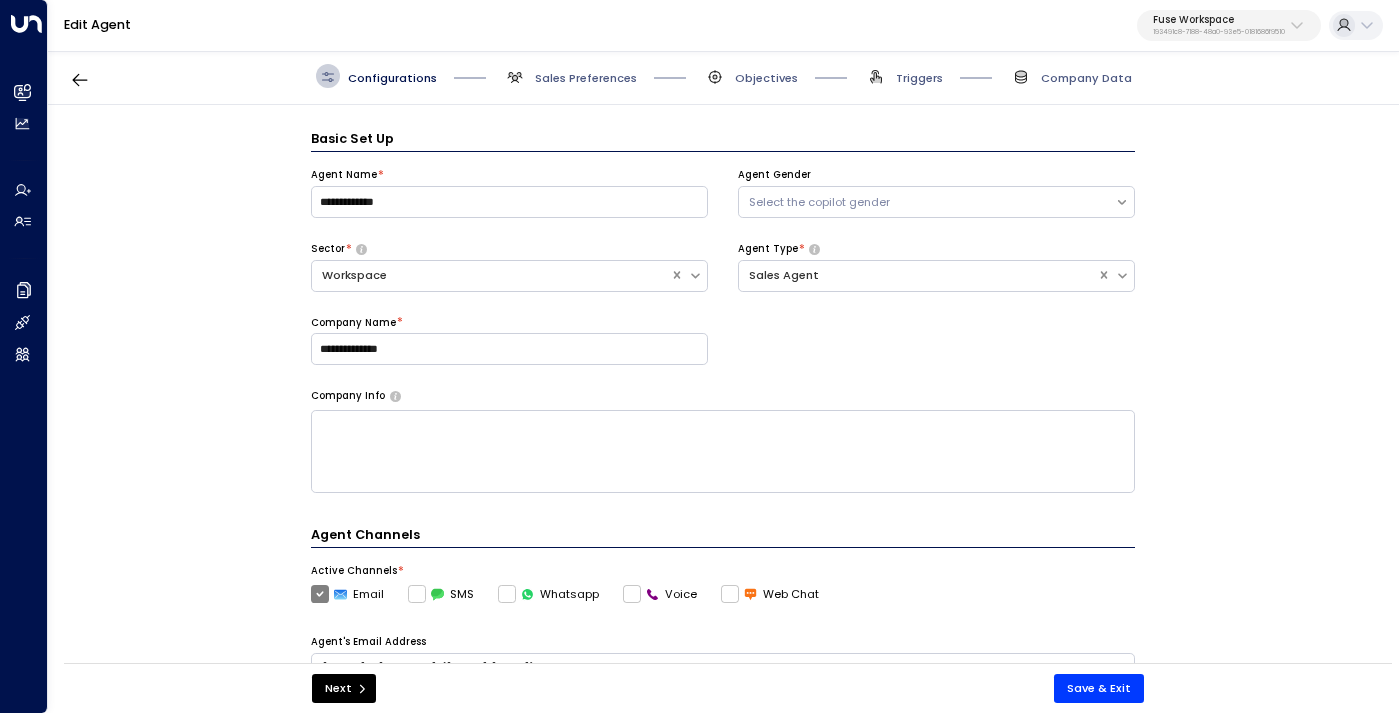 scroll, scrollTop: 24, scrollLeft: 0, axis: vertical 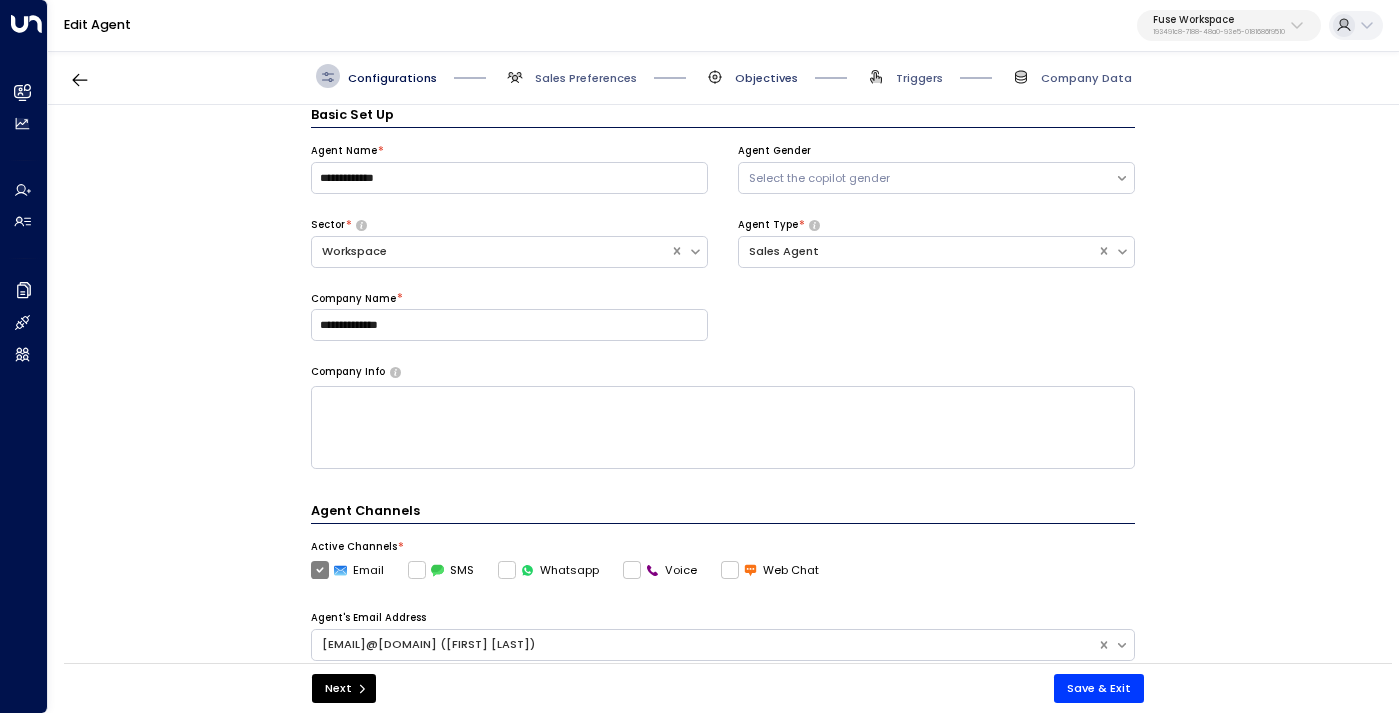 click on "Objectives" at bounding box center (766, 78) 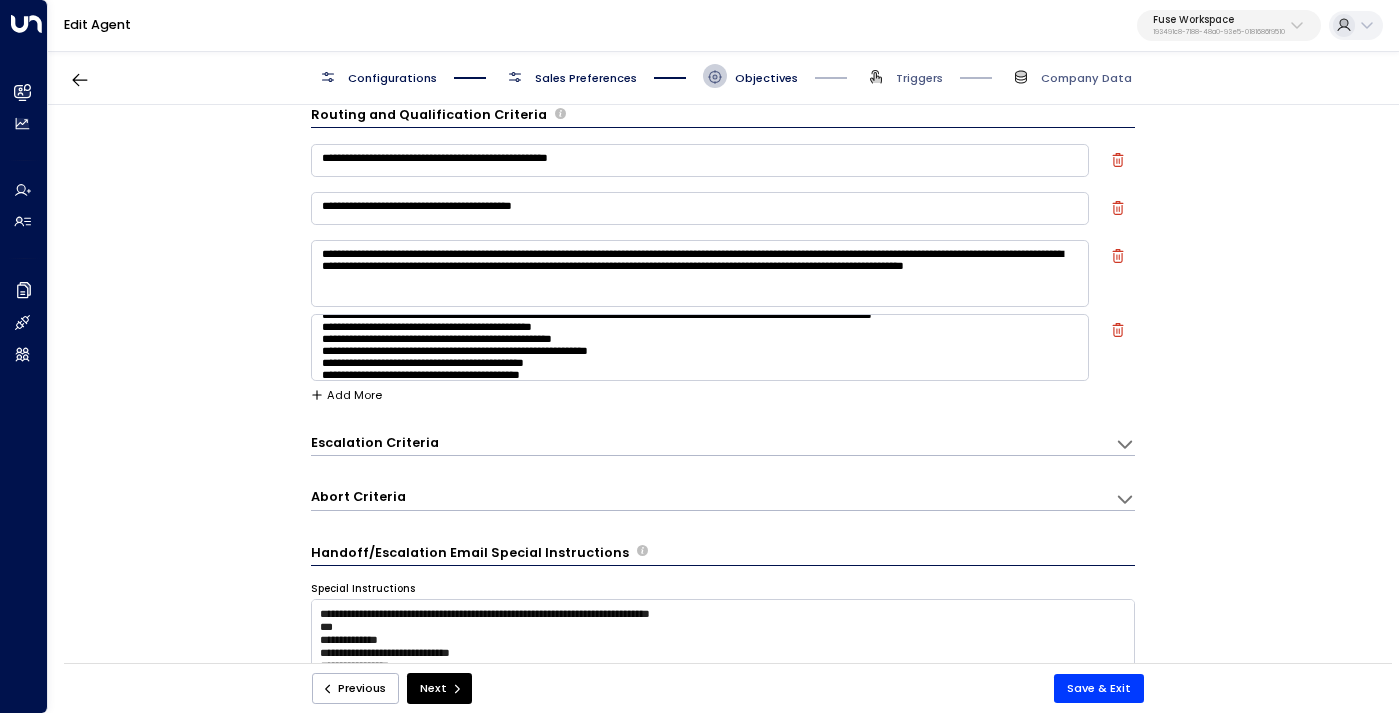 scroll, scrollTop: 30, scrollLeft: 0, axis: vertical 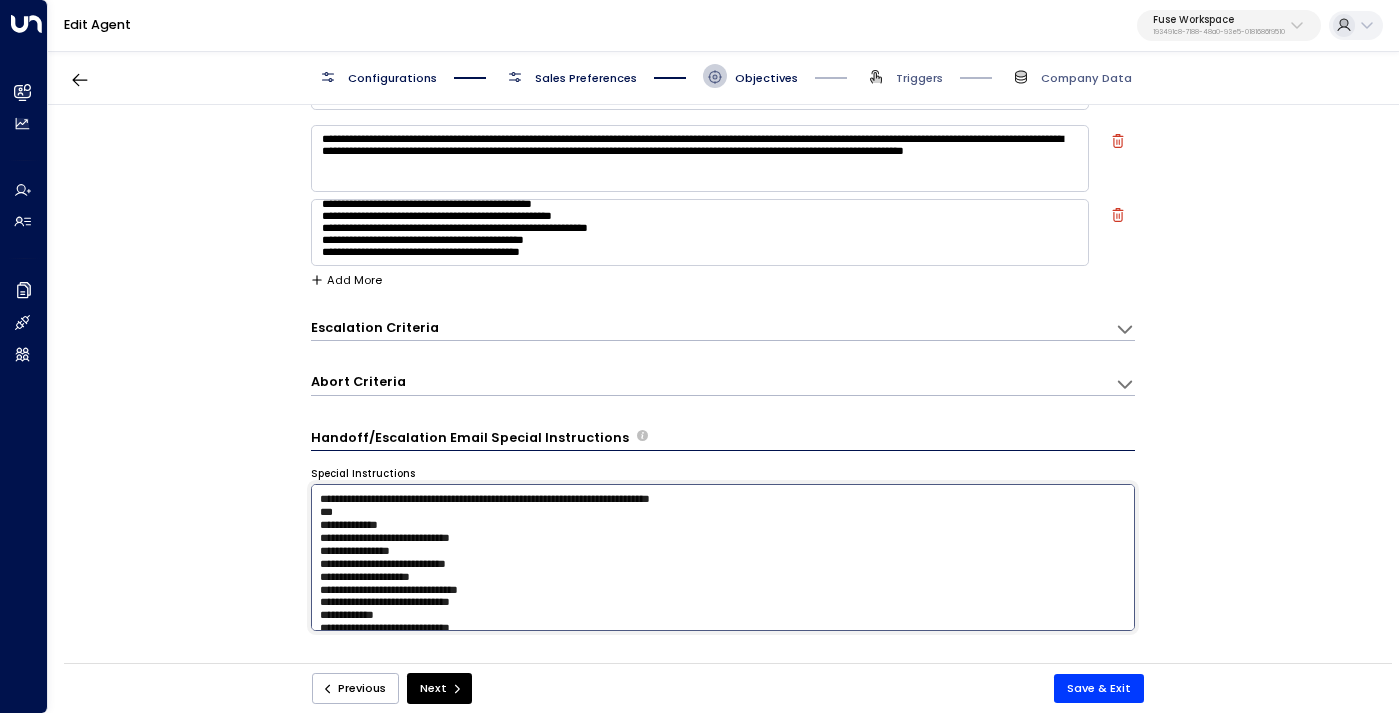 click on "**********" at bounding box center (723, 557) 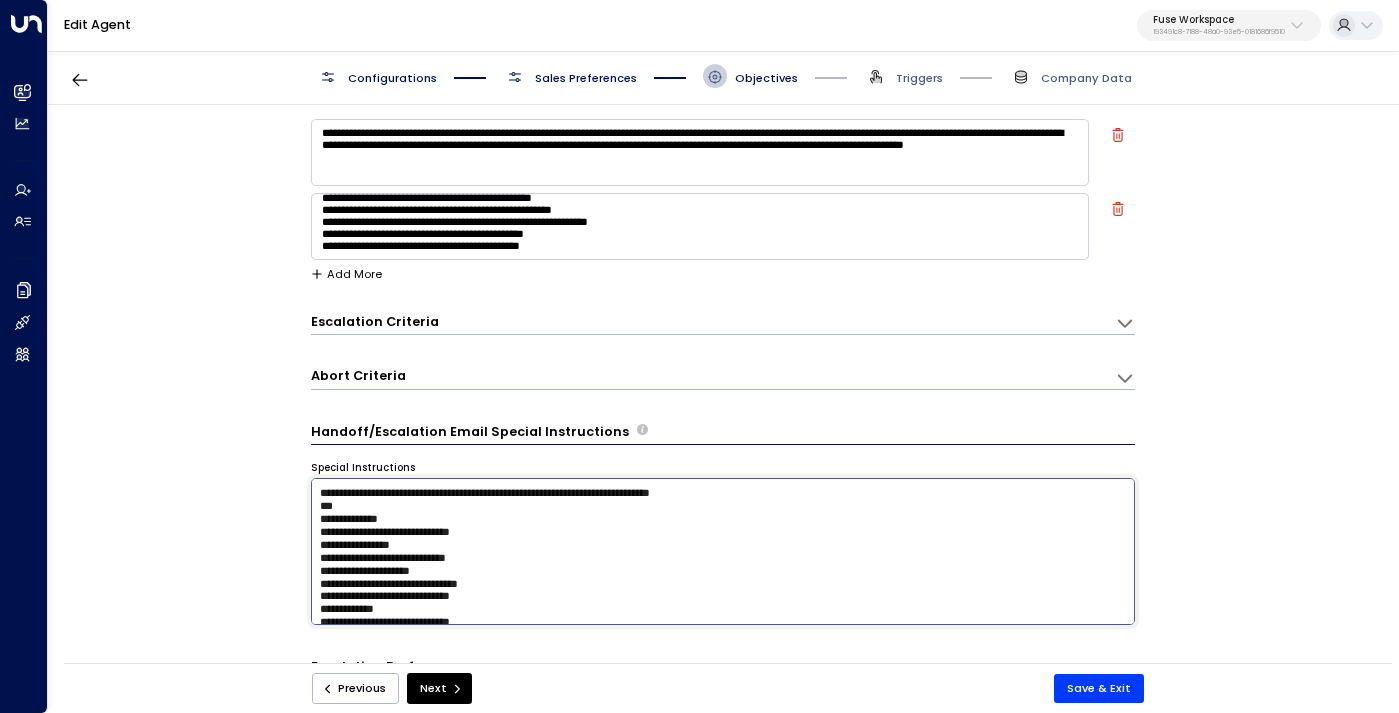 scroll, scrollTop: 147, scrollLeft: 0, axis: vertical 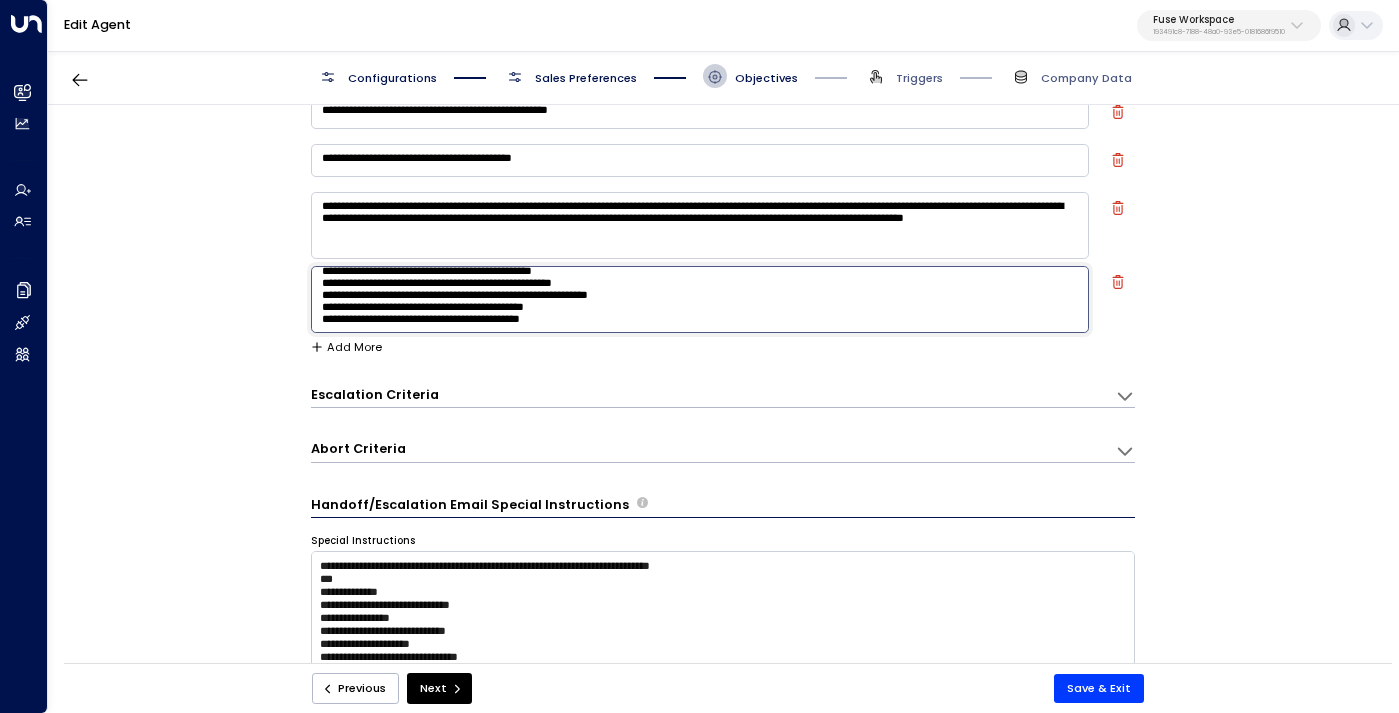 drag, startPoint x: 376, startPoint y: 287, endPoint x: 463, endPoint y: 284, distance: 87.05171 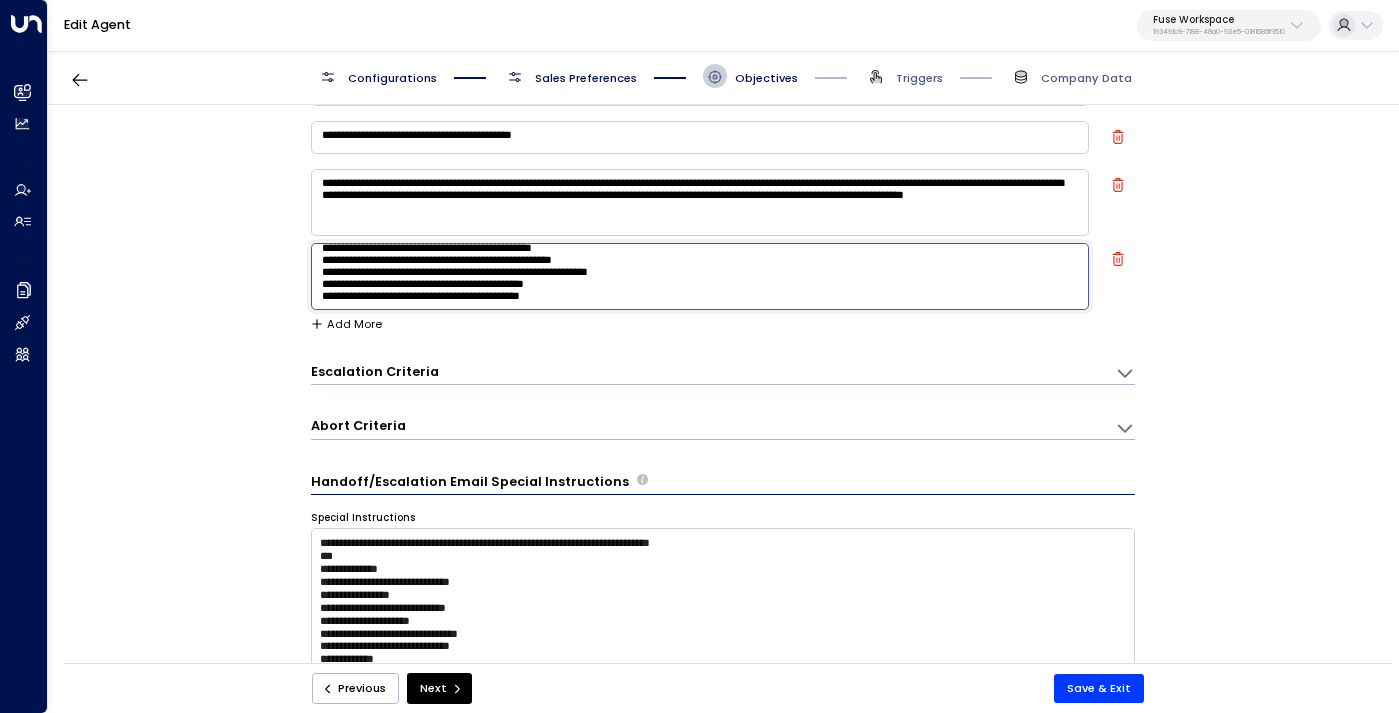 scroll, scrollTop: 135, scrollLeft: 0, axis: vertical 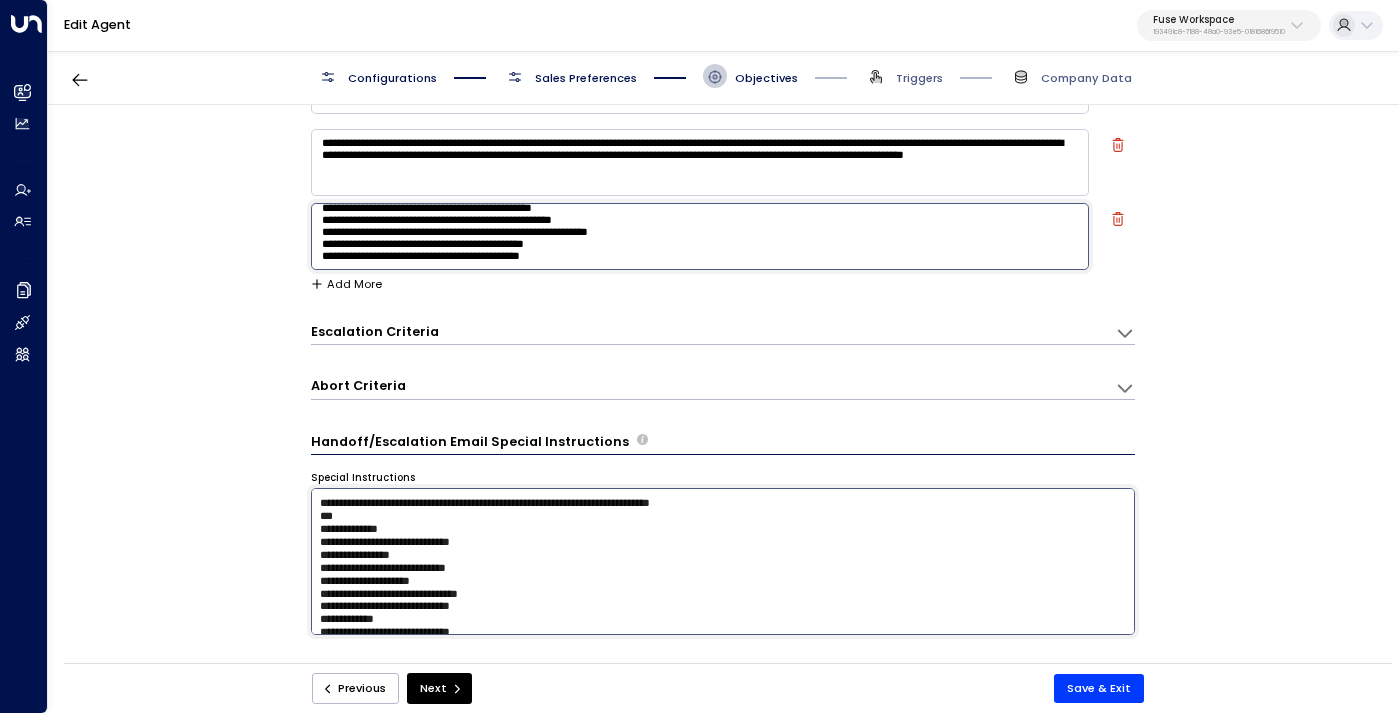 click on "**********" at bounding box center (723, 561) 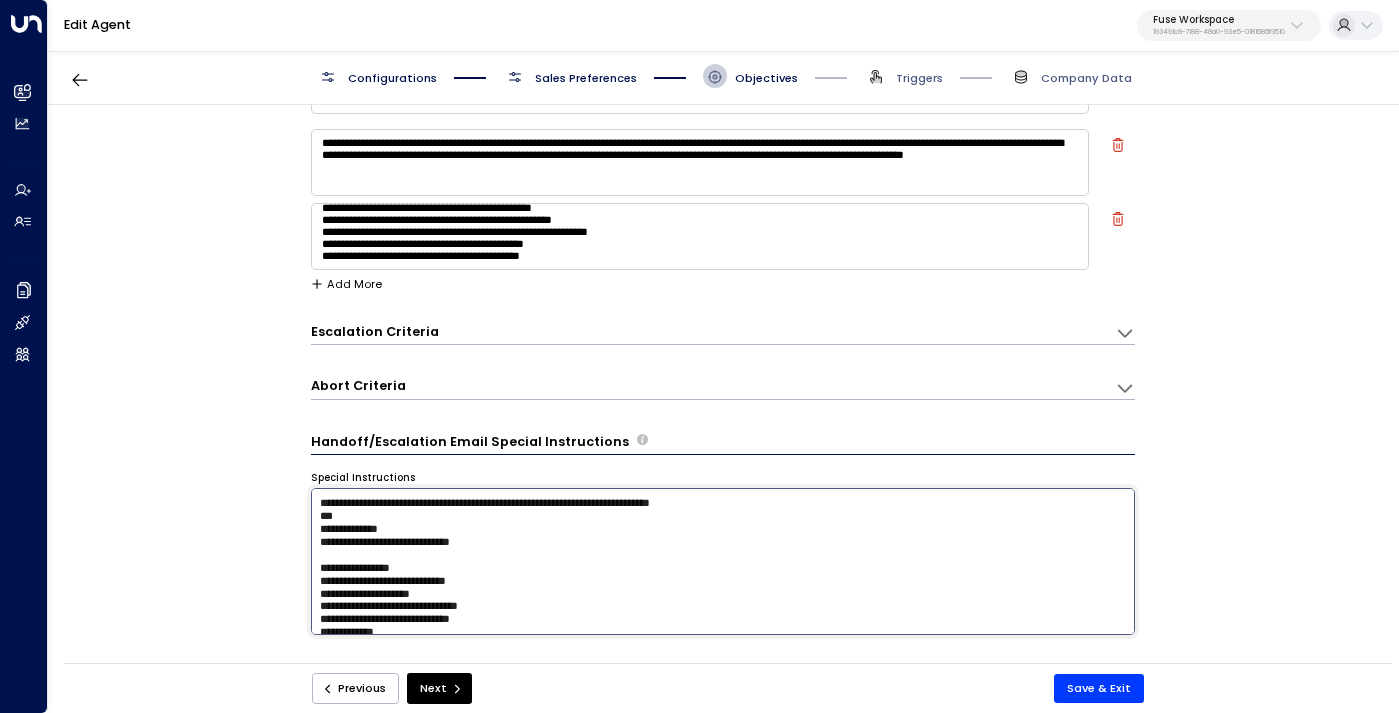paste on "**********" 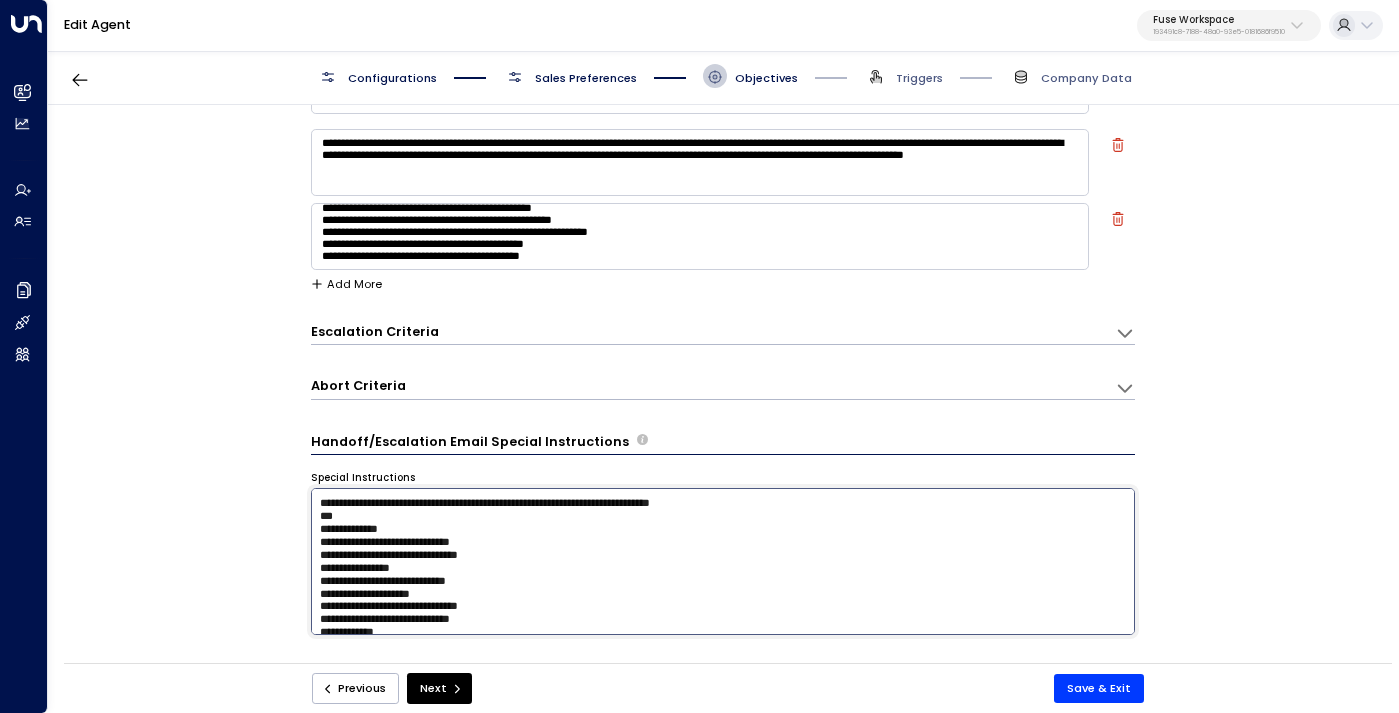 type on "**********" 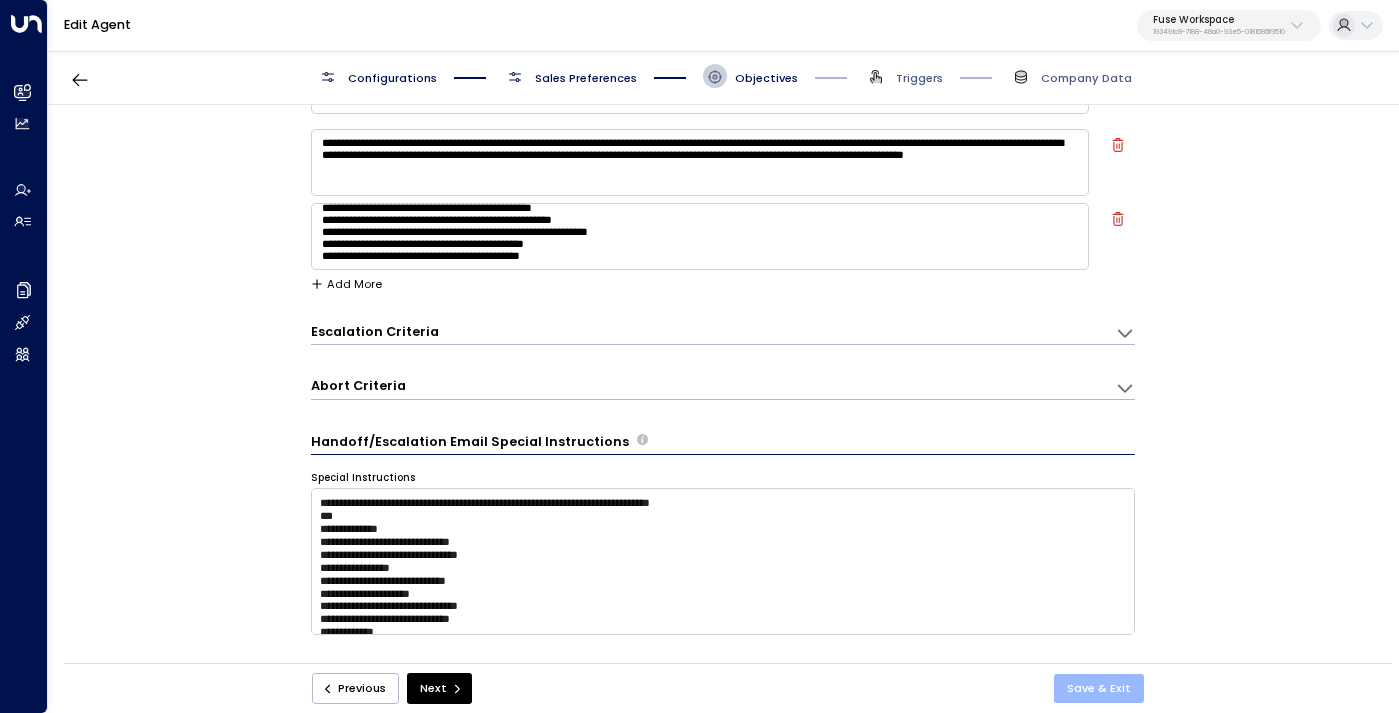 click on "Save & Exit" at bounding box center [1099, 688] 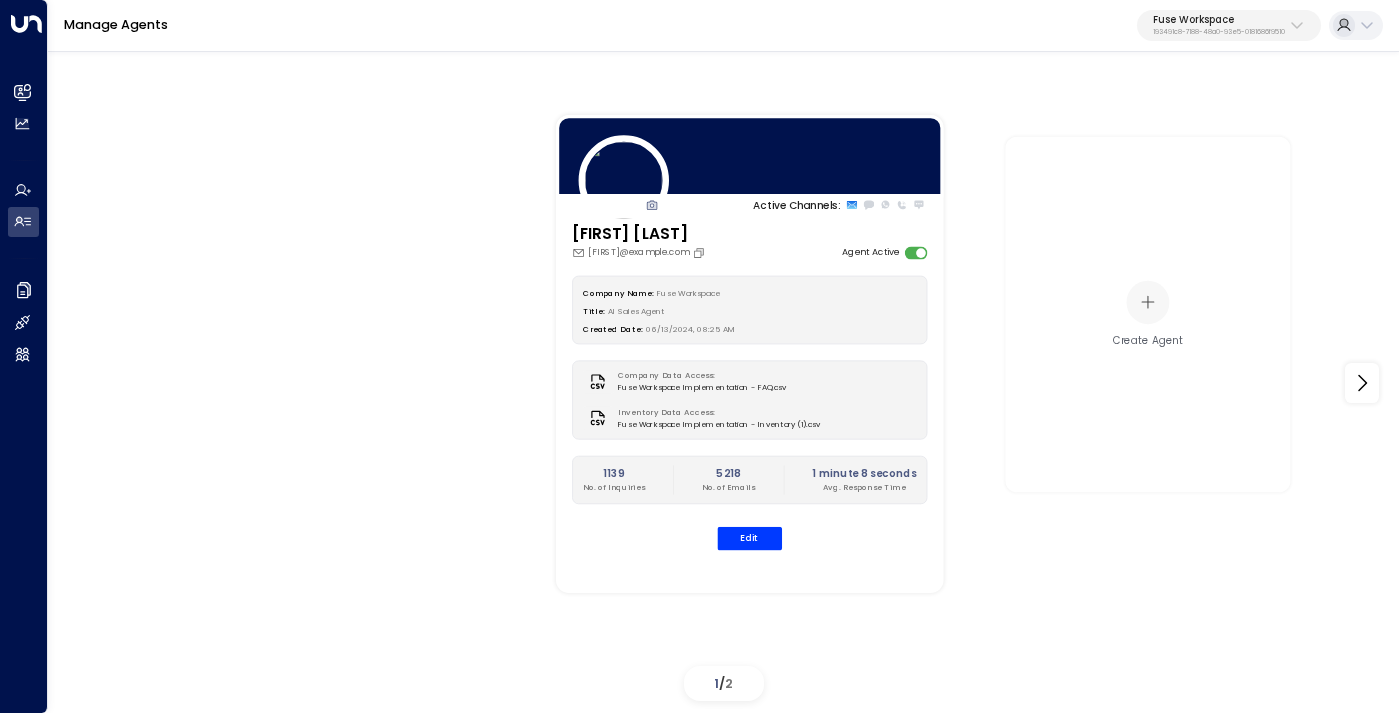 click on "Fuse Workspace [UUID]" at bounding box center (723, 26) 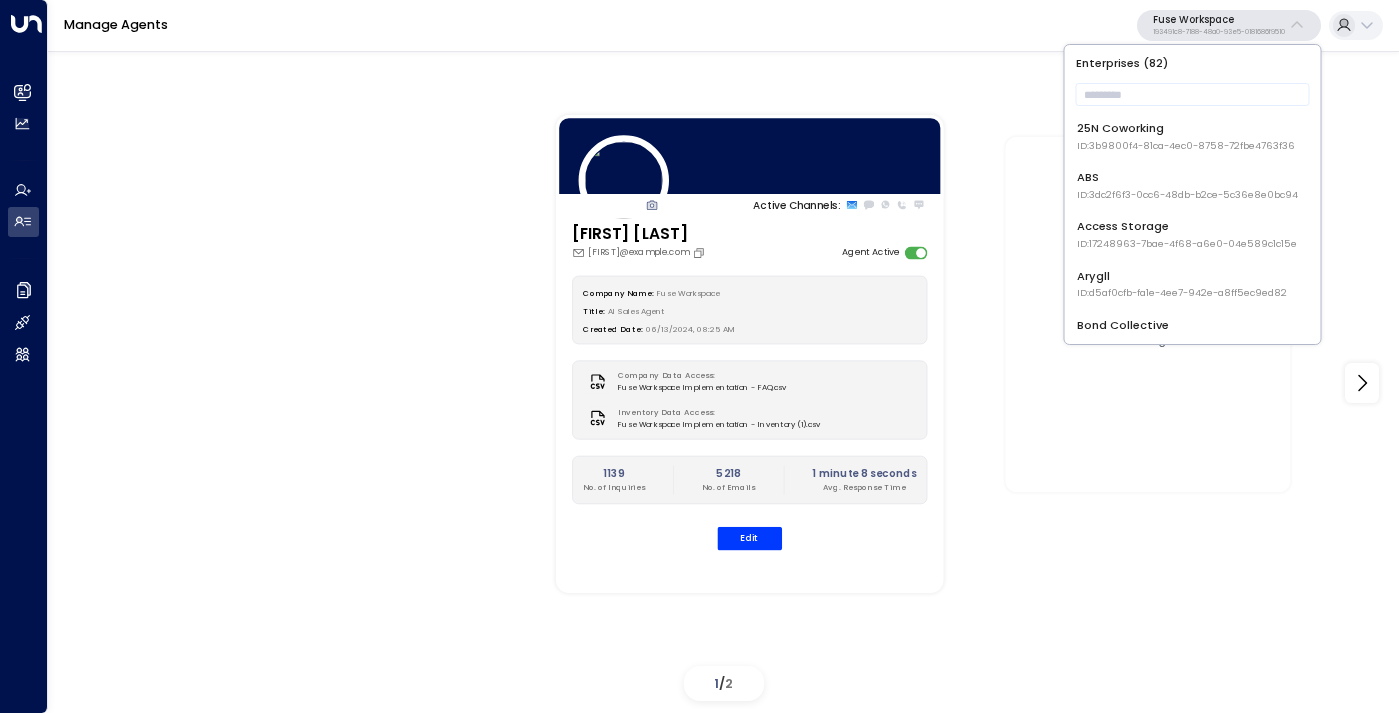 click on "ID:  [UUID]" at bounding box center [1186, 146] 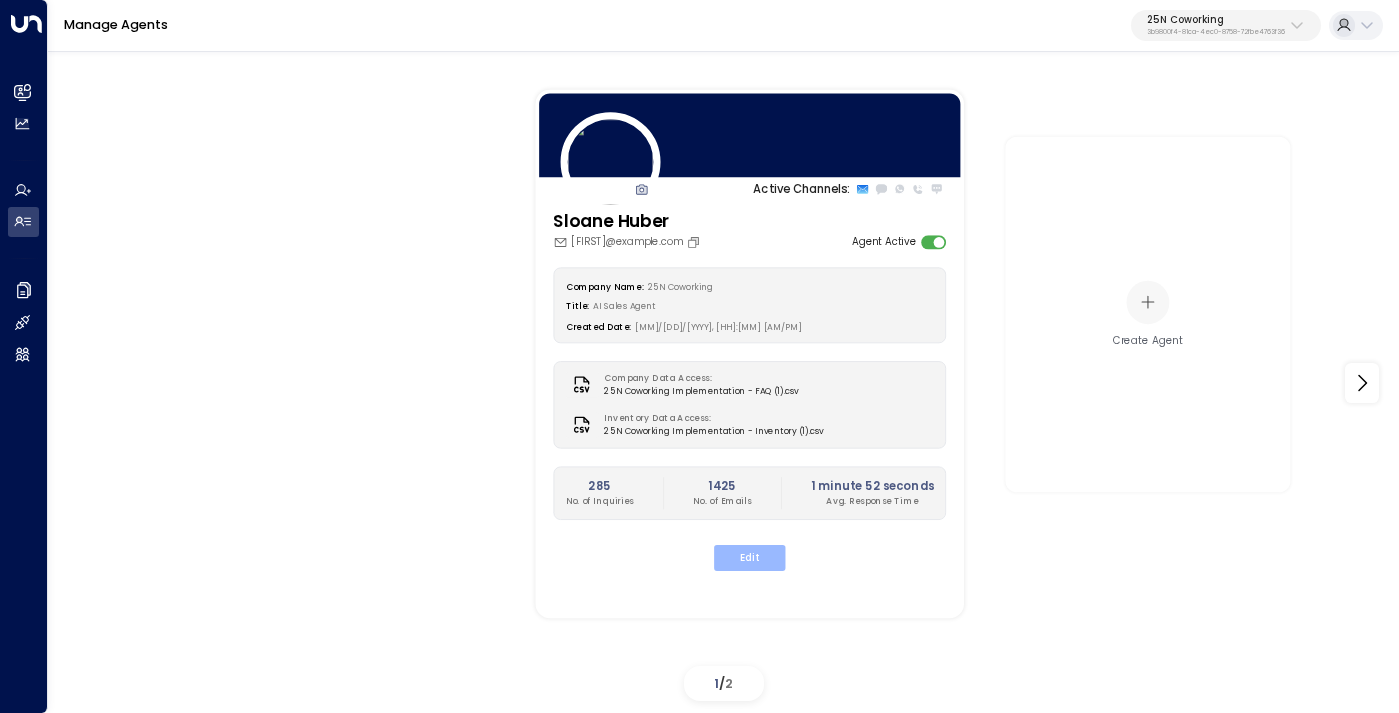 click on "Edit" at bounding box center [749, 558] 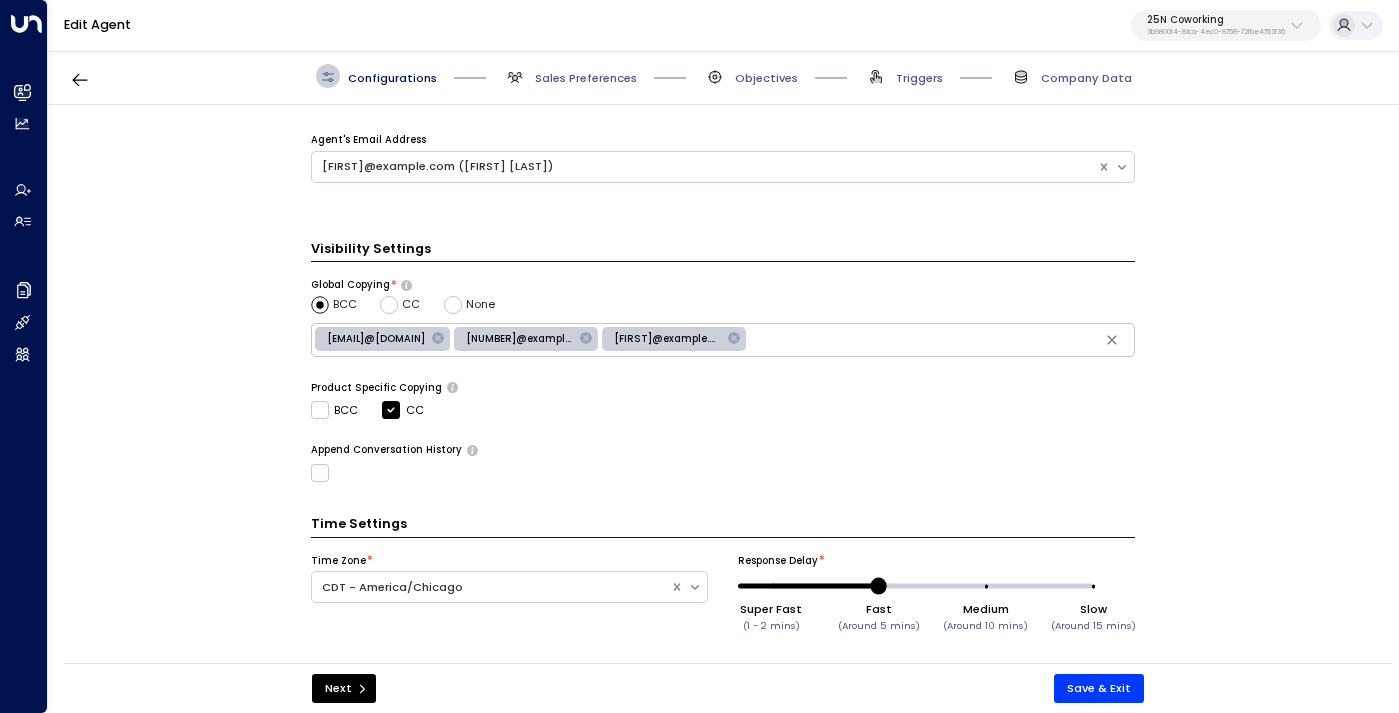scroll, scrollTop: 509, scrollLeft: 0, axis: vertical 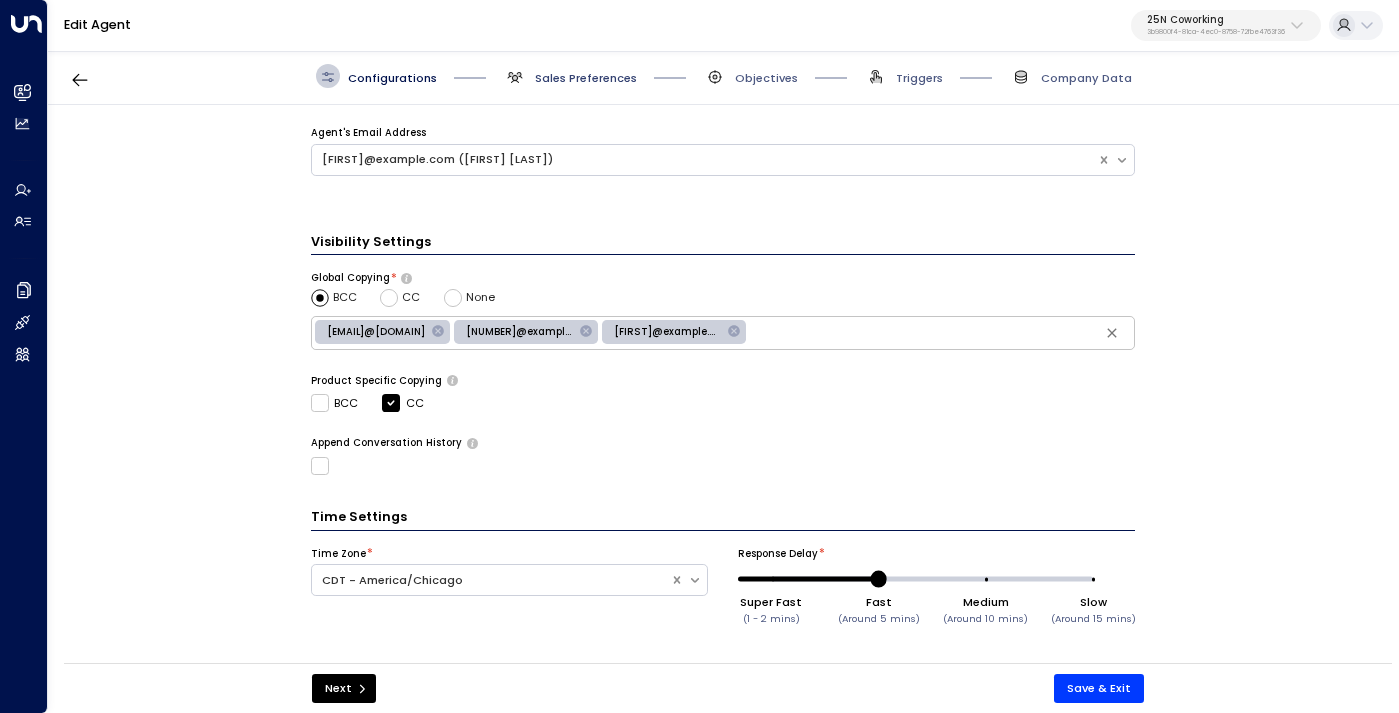 click on "Sales Preferences" at bounding box center [586, 78] 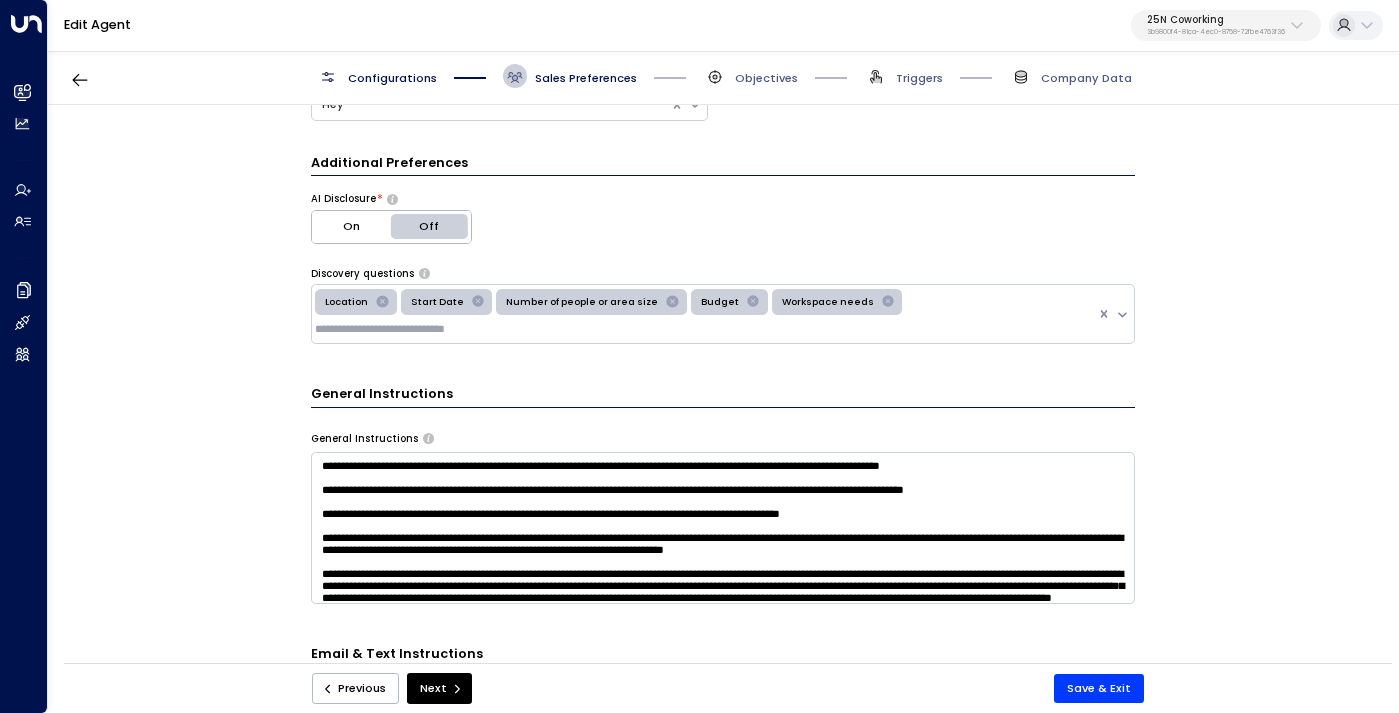 scroll, scrollTop: 300, scrollLeft: 0, axis: vertical 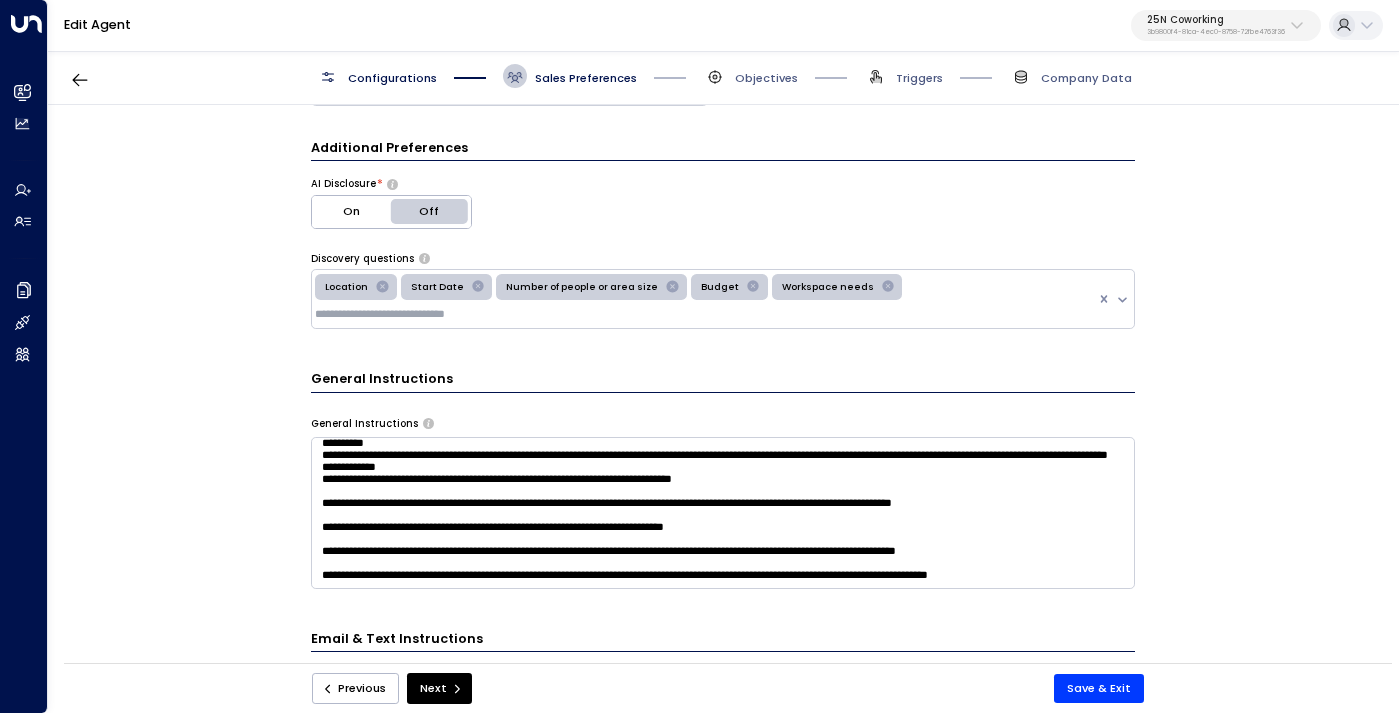 click at bounding box center (723, 512) 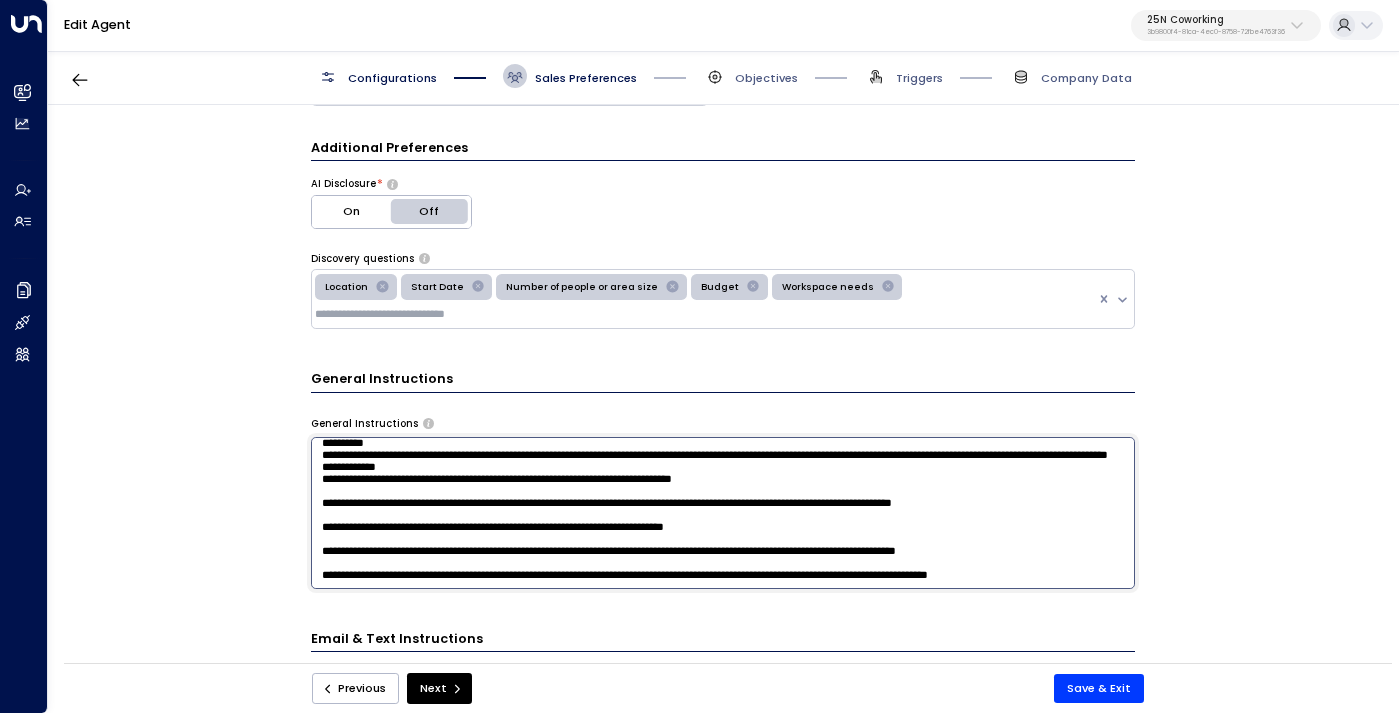 scroll, scrollTop: 467, scrollLeft: 0, axis: vertical 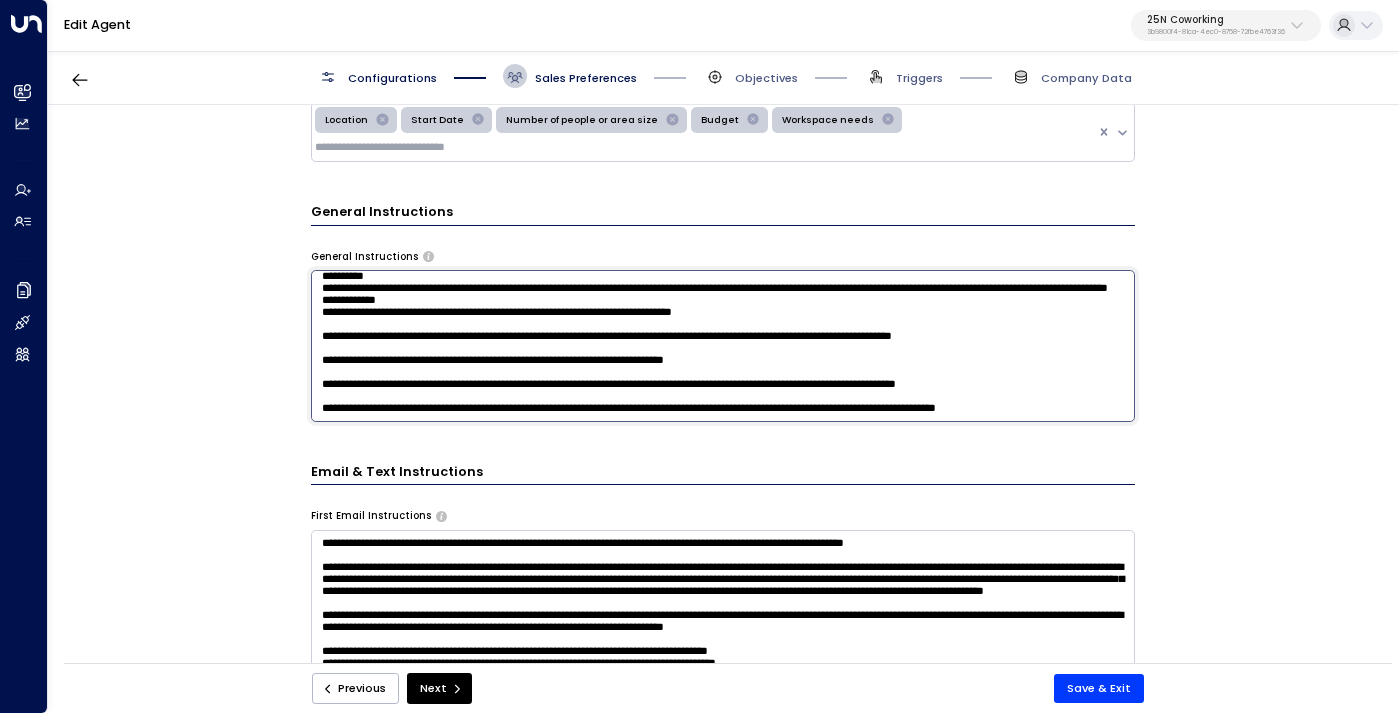 paste on "**********" 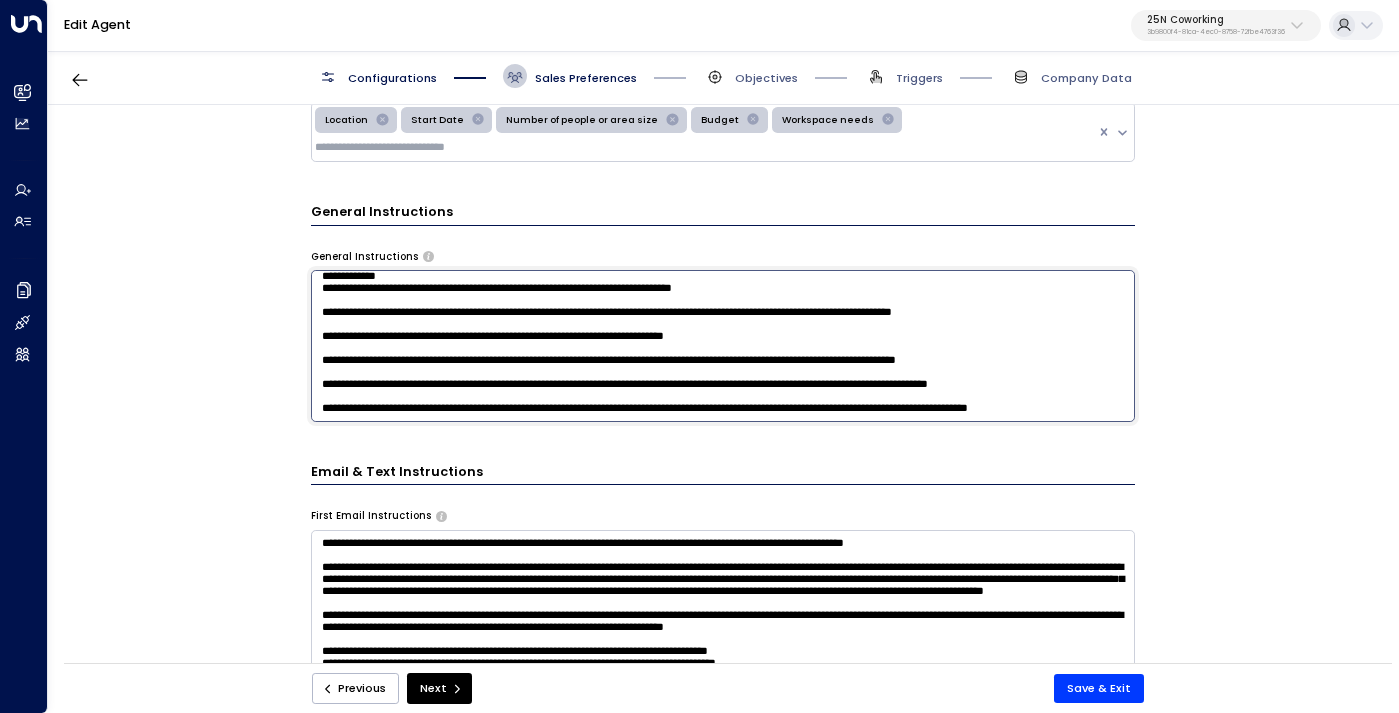 scroll, scrollTop: 621, scrollLeft: 0, axis: vertical 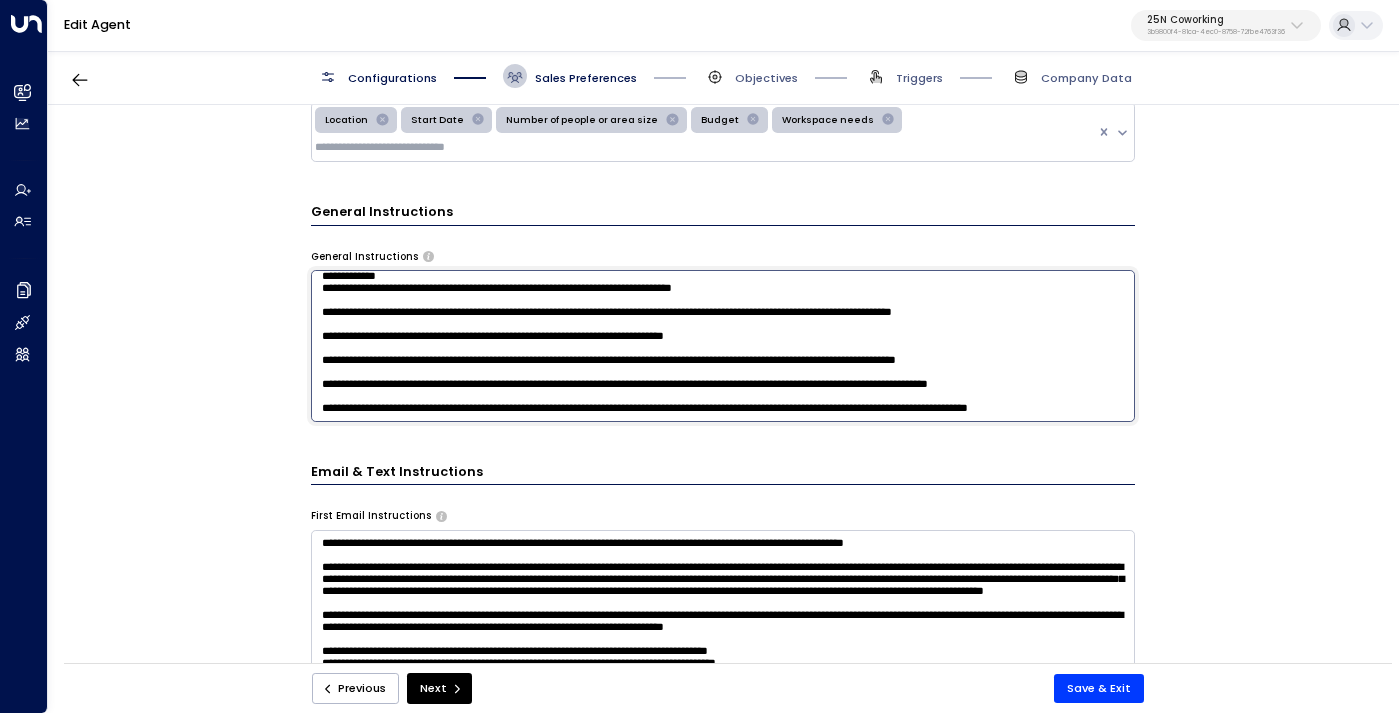 drag, startPoint x: 445, startPoint y: 397, endPoint x: 296, endPoint y: 375, distance: 150.6154 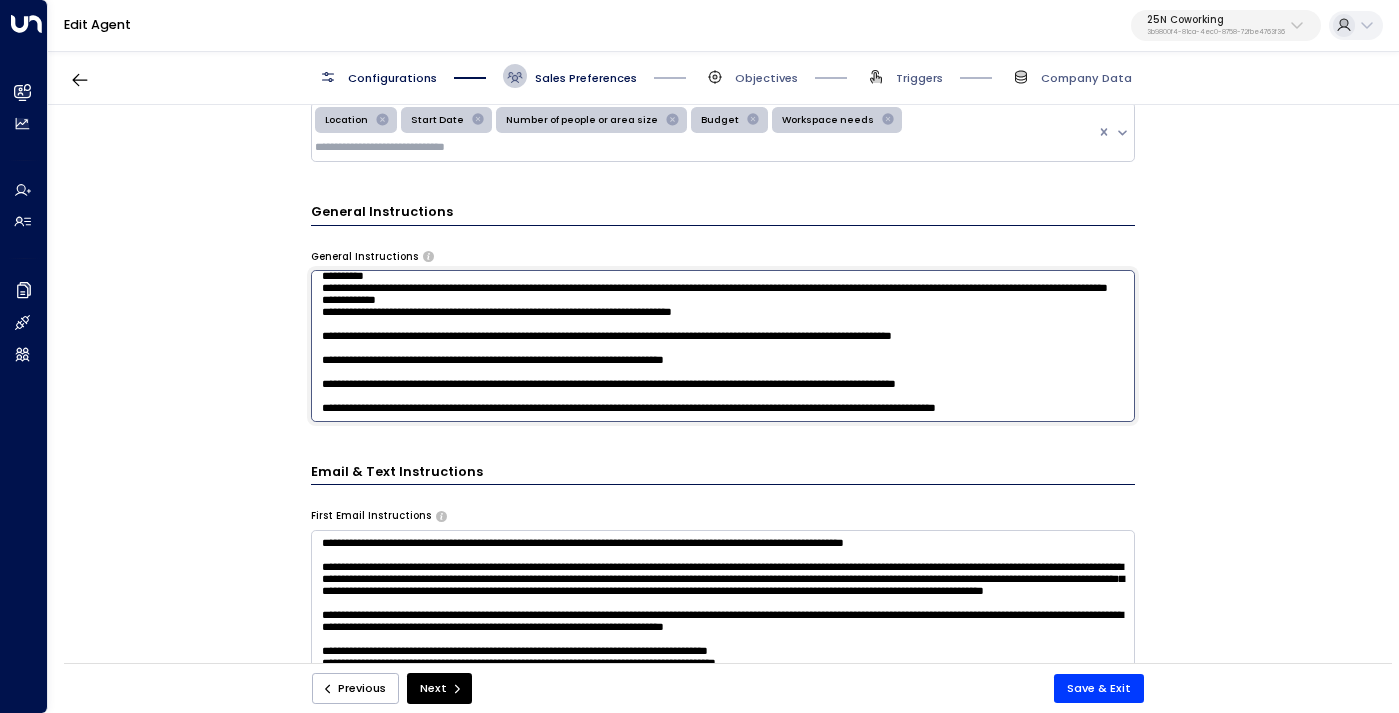 scroll, scrollTop: 612, scrollLeft: 0, axis: vertical 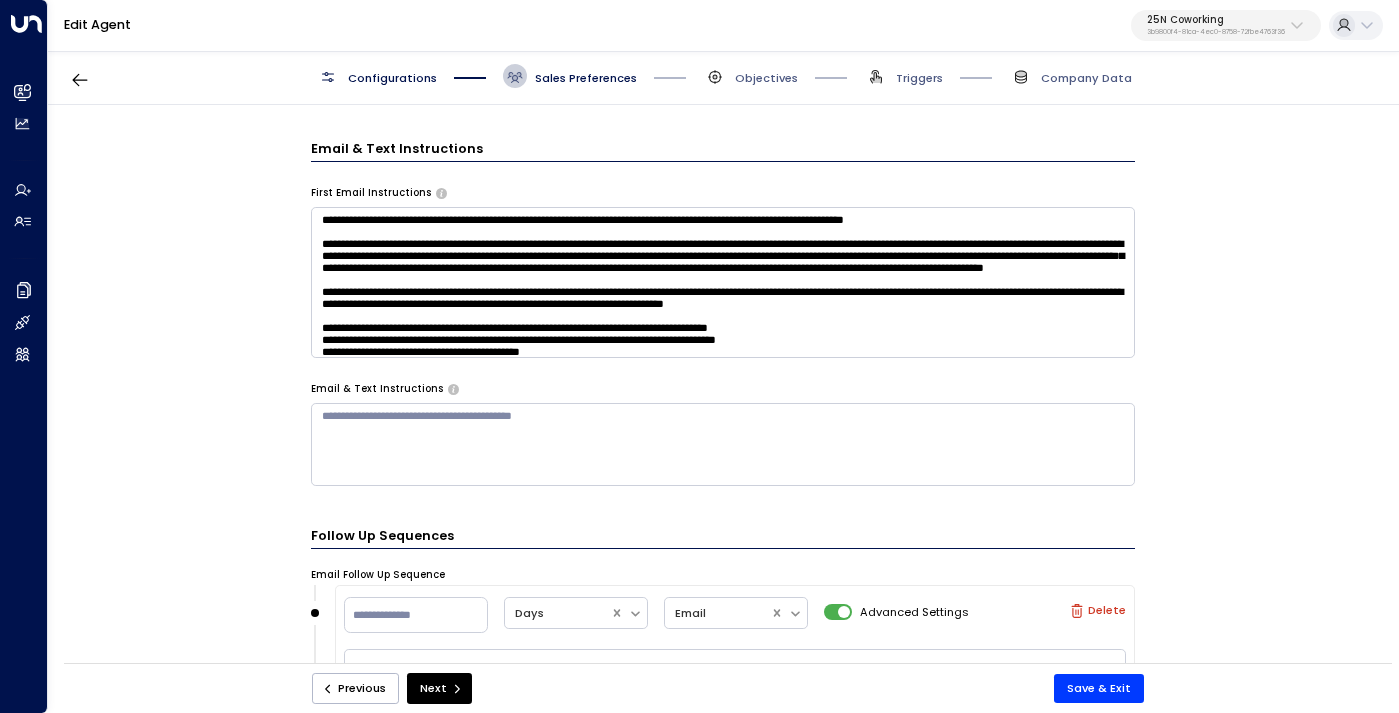 type on "**********" 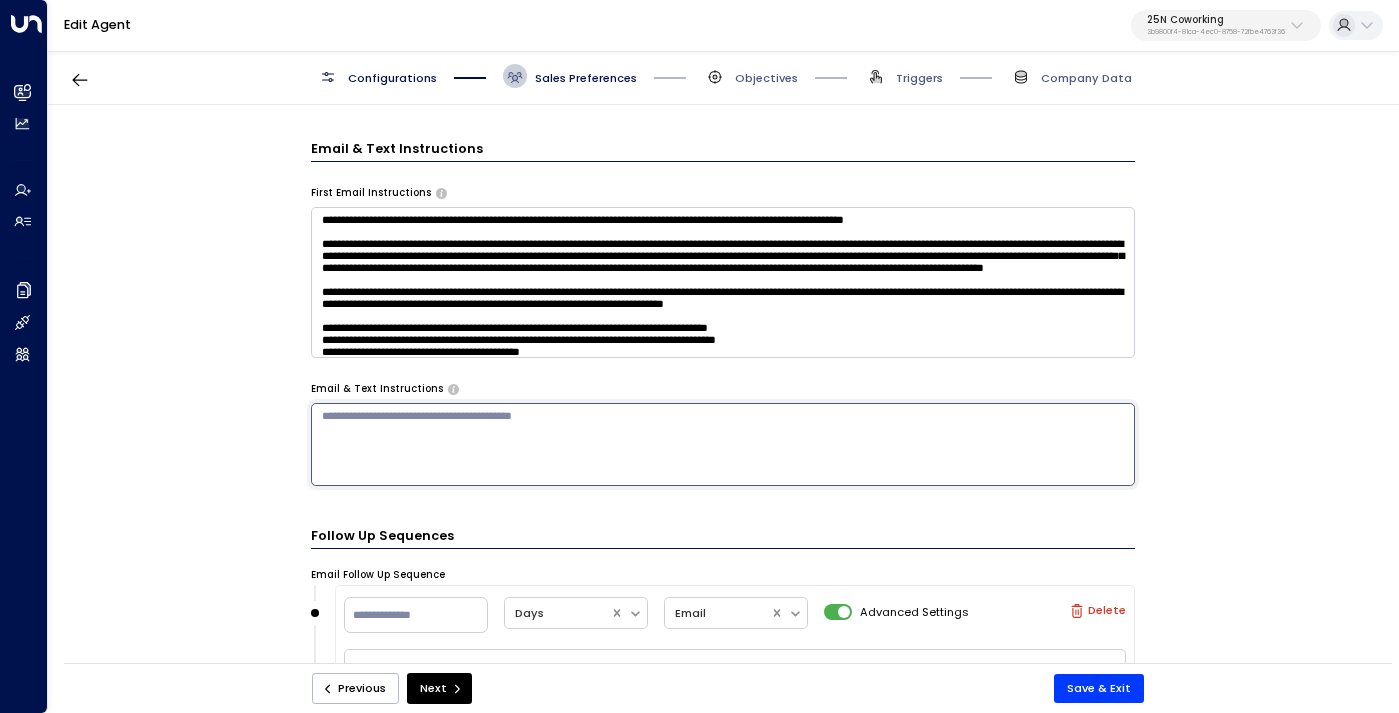 paste on "**********" 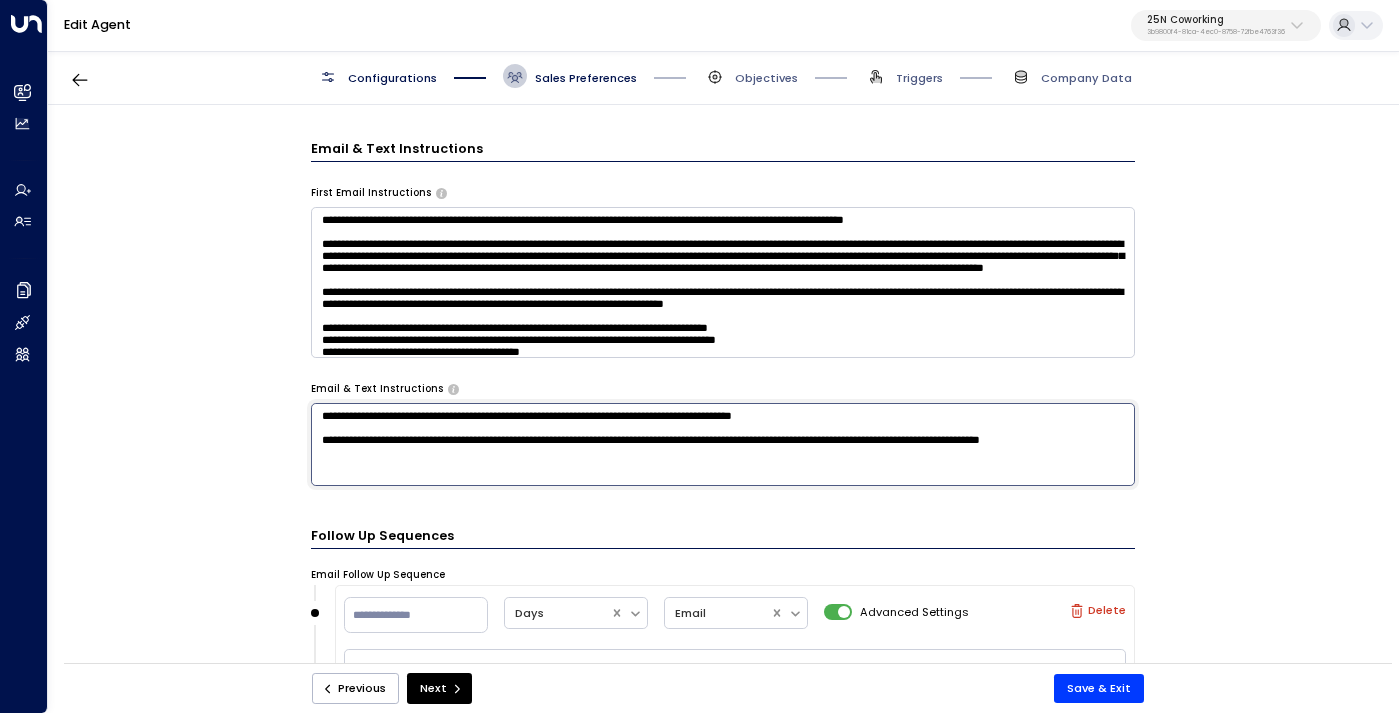 click on "**********" at bounding box center [723, 444] 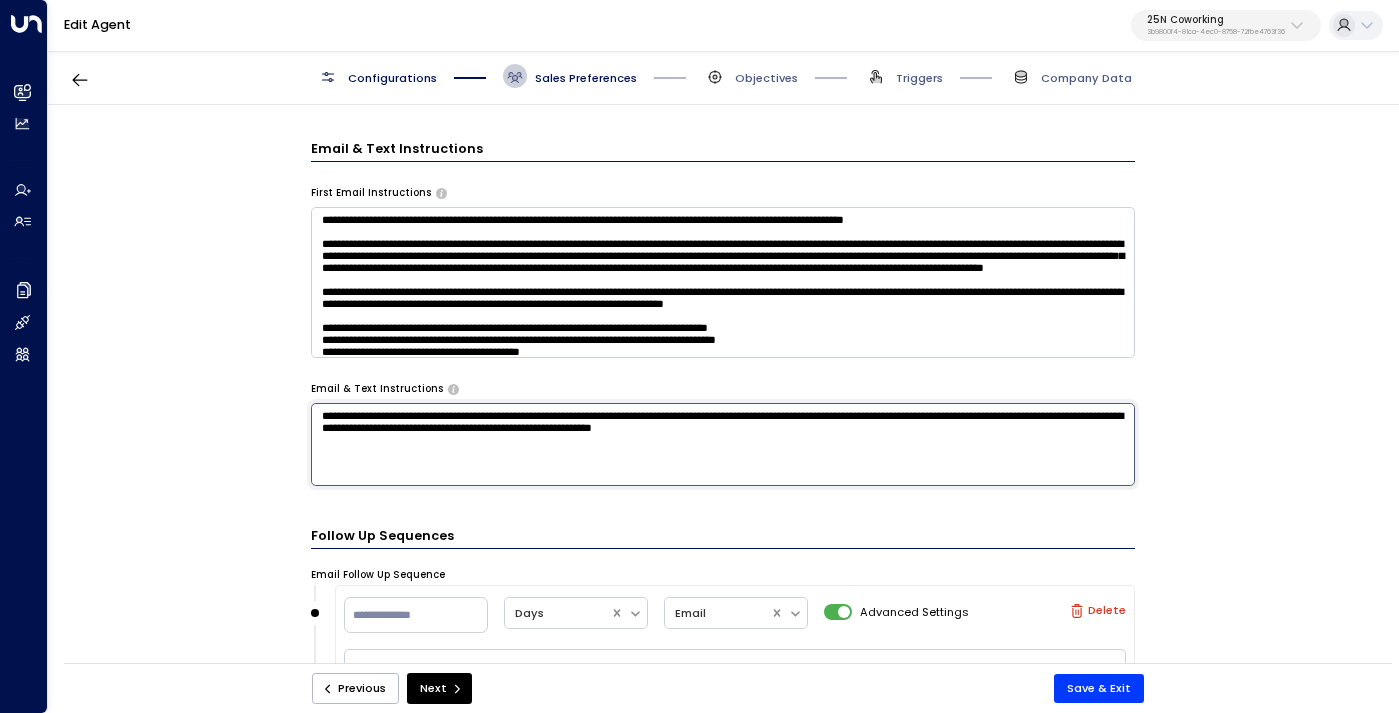 click on "**********" at bounding box center (723, 444) 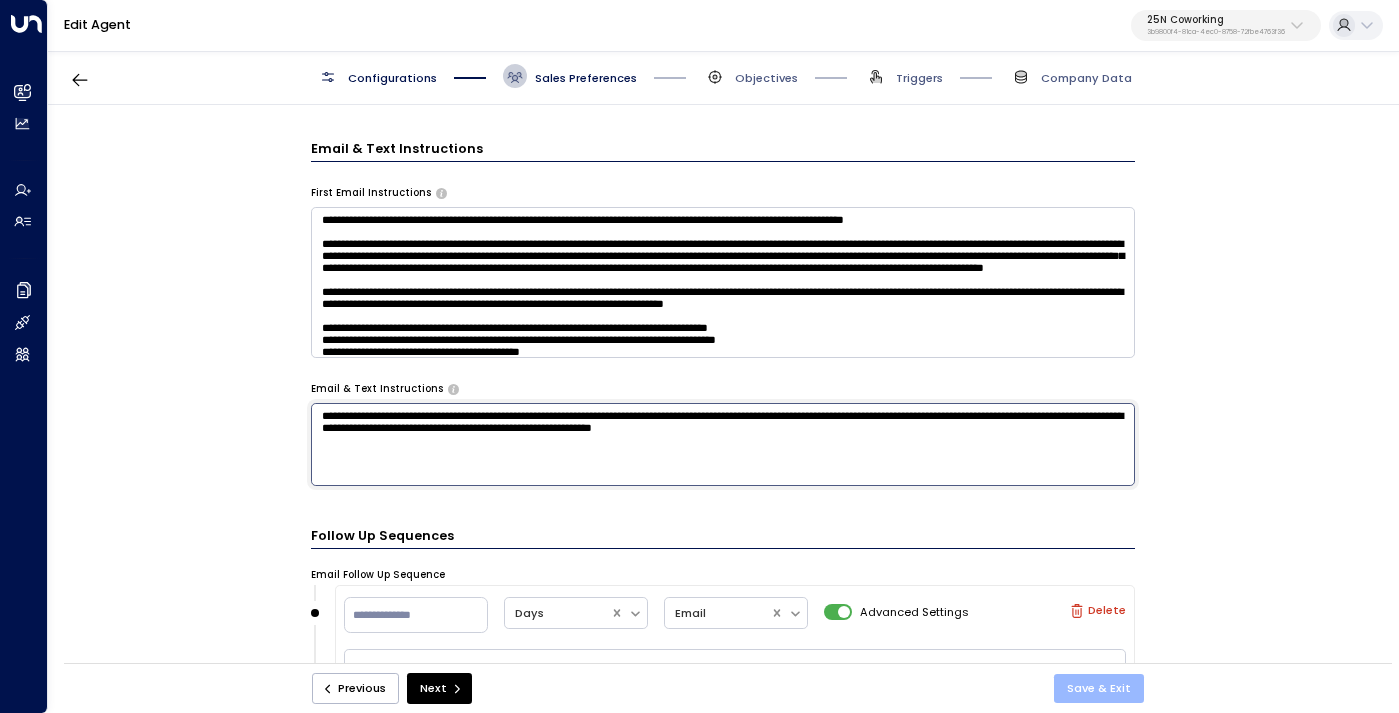type on "**********" 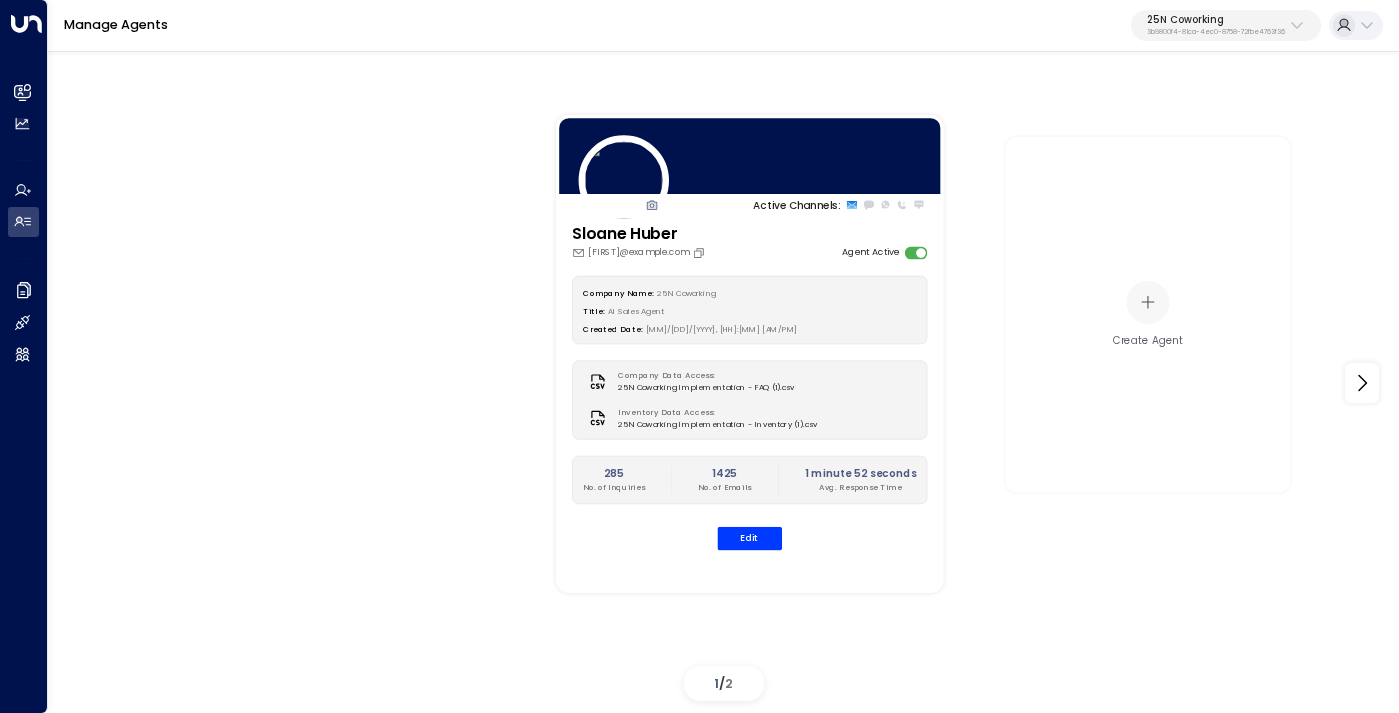 click on "25N Coworking" at bounding box center [1216, 20] 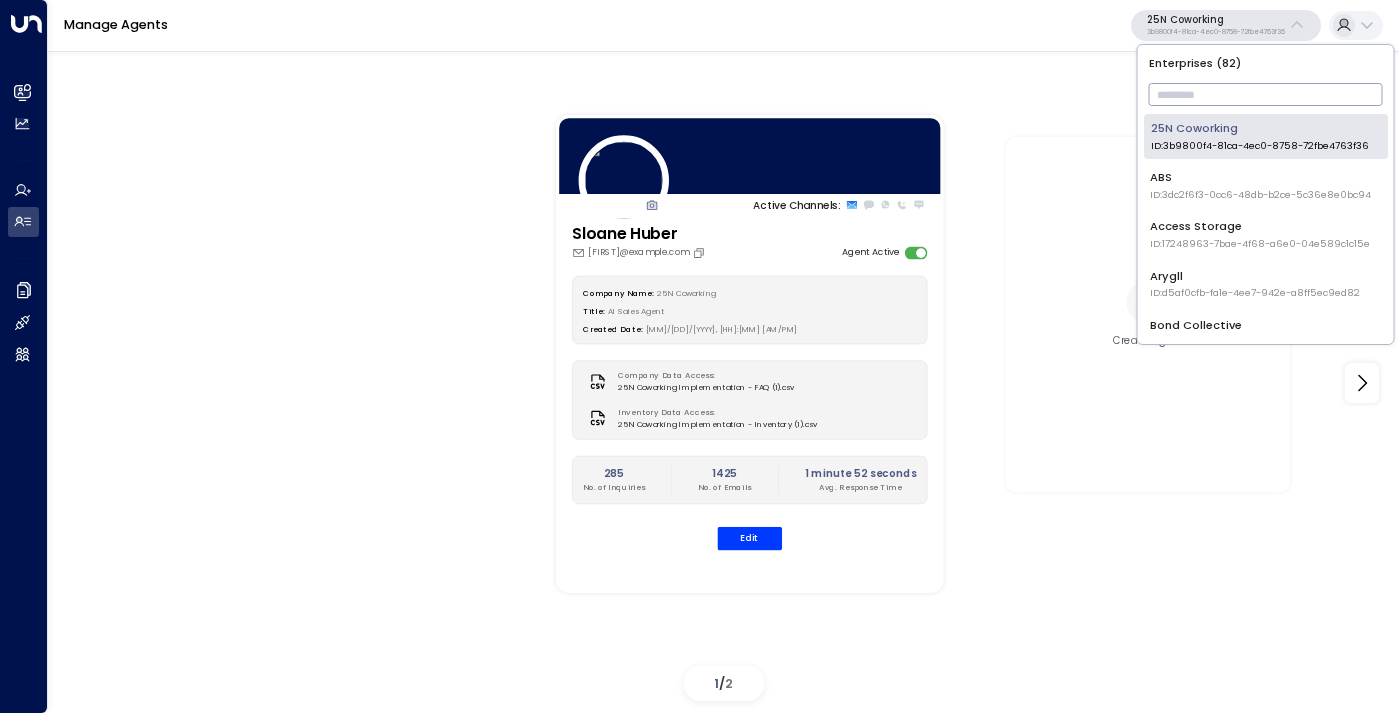 click at bounding box center [1266, 94] 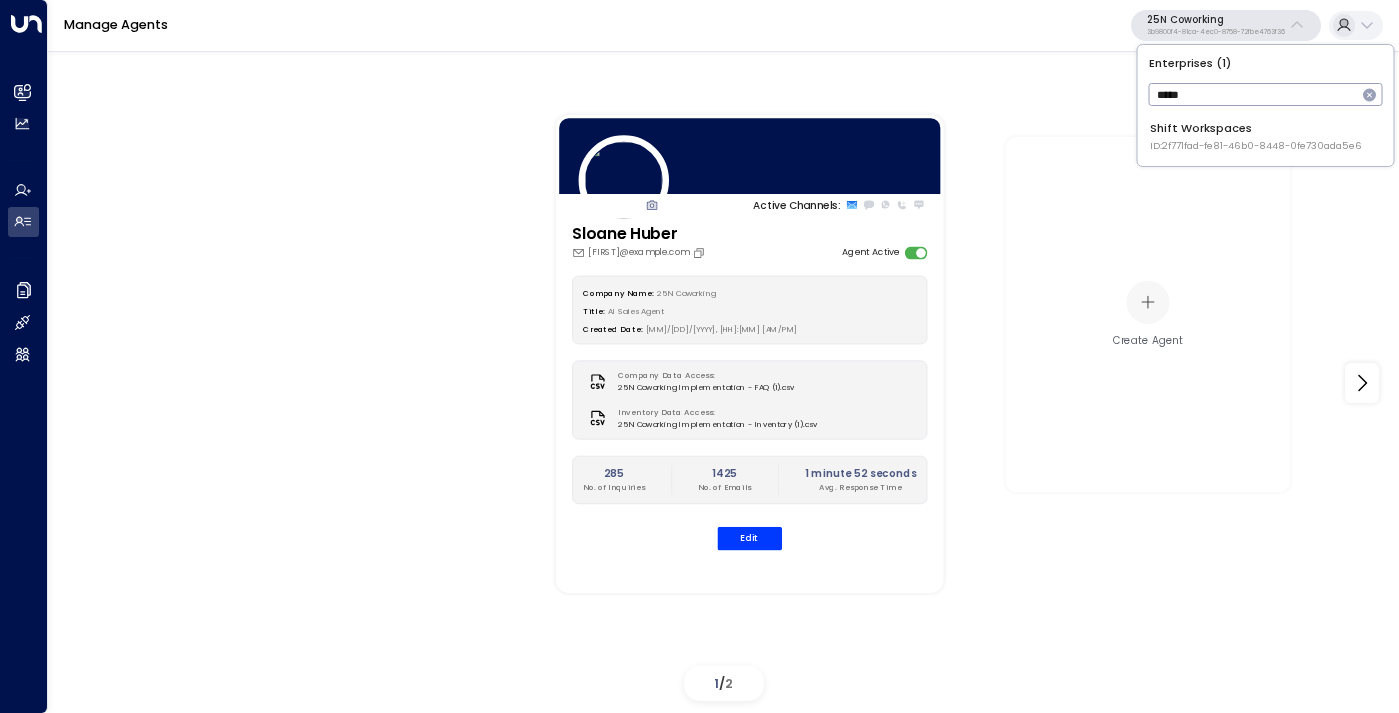 type on "*****" 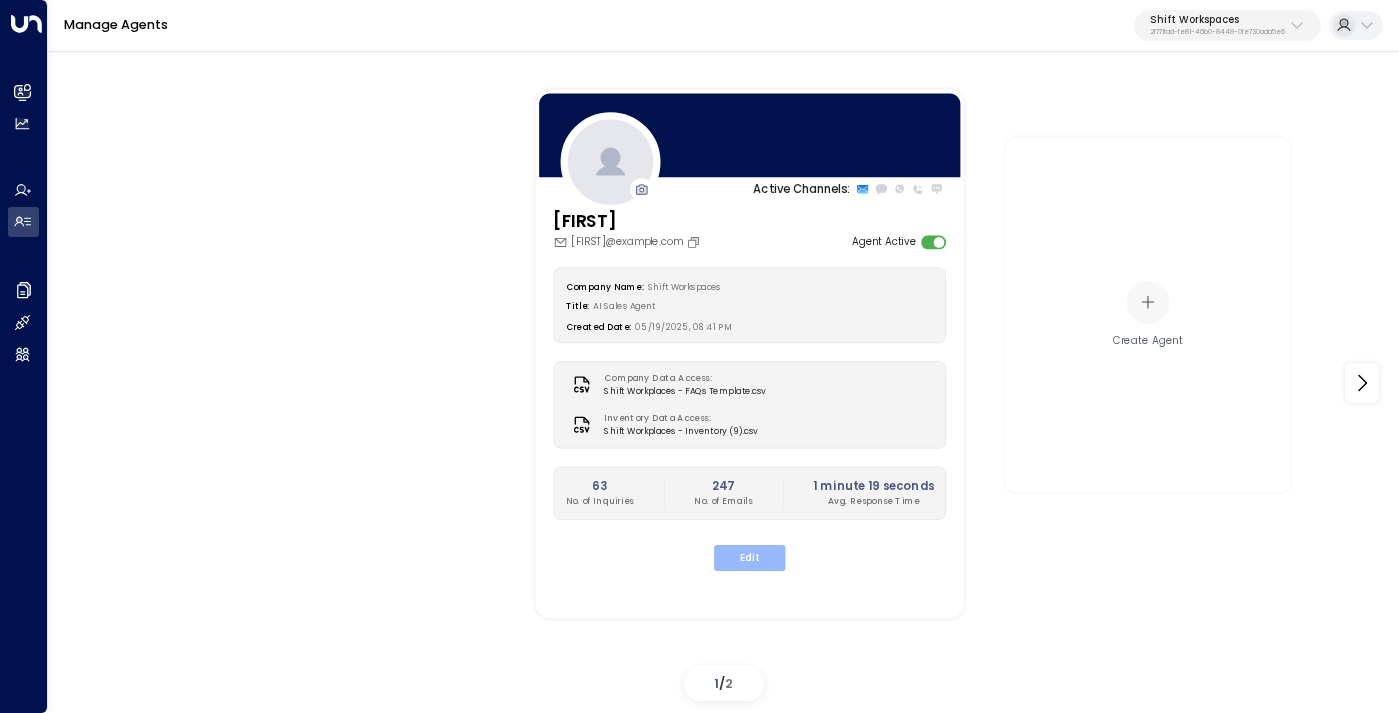 click on "Edit" at bounding box center [749, 558] 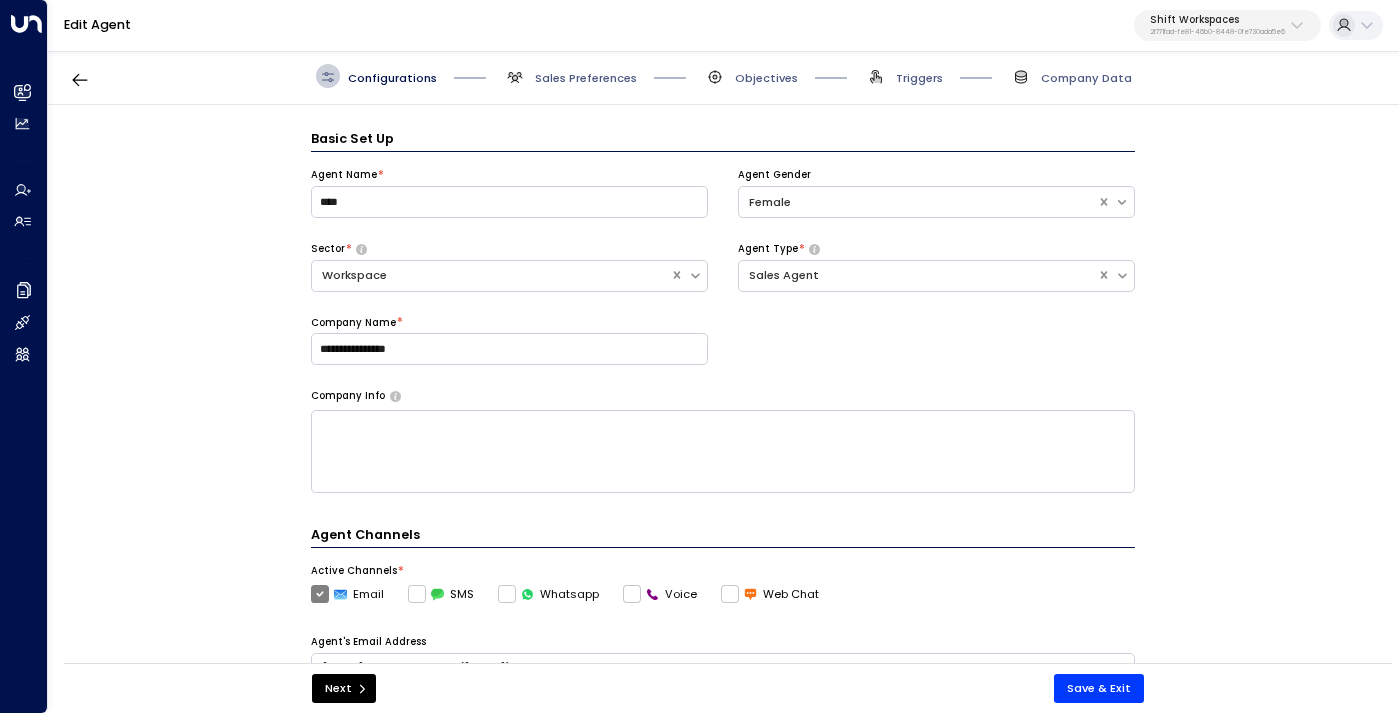 scroll, scrollTop: 24, scrollLeft: 0, axis: vertical 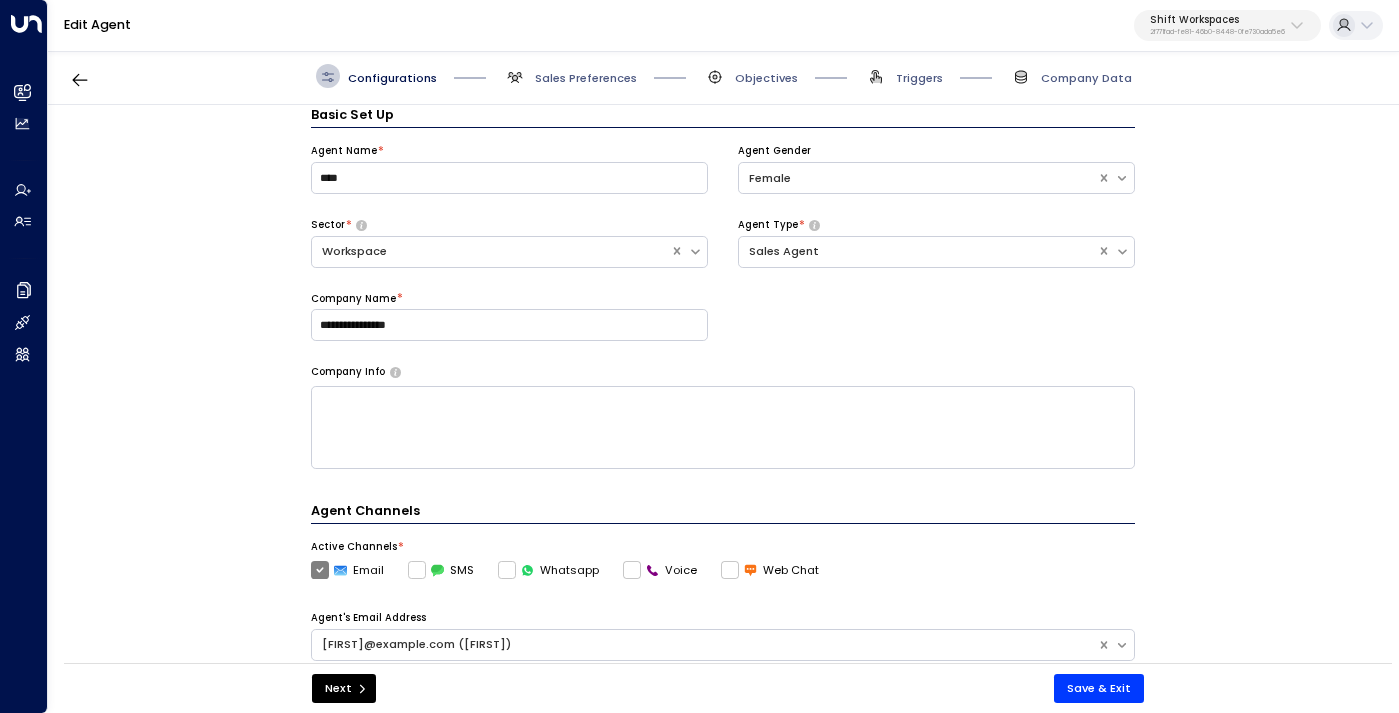 click on "Configurations Sales Preferences Objectives Triggers Company Data" at bounding box center (723, 76) 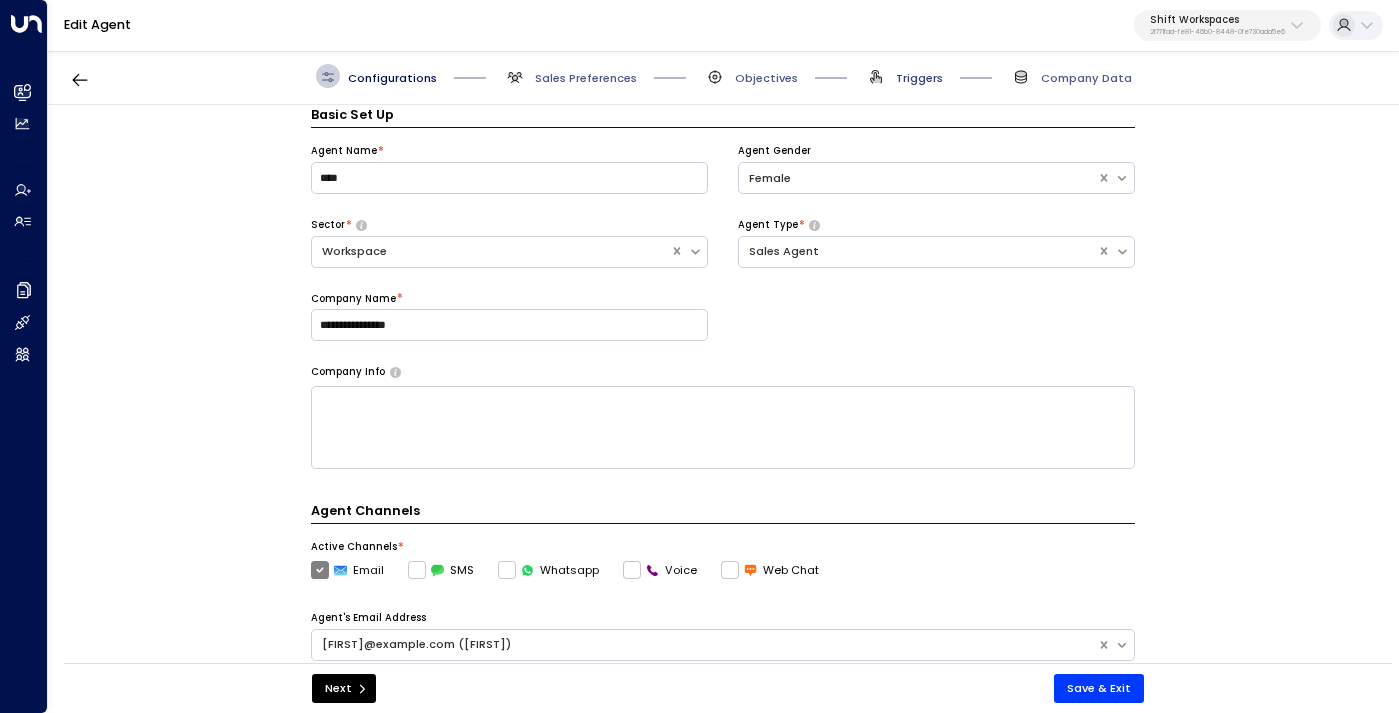 click on "Triggers" at bounding box center [919, 78] 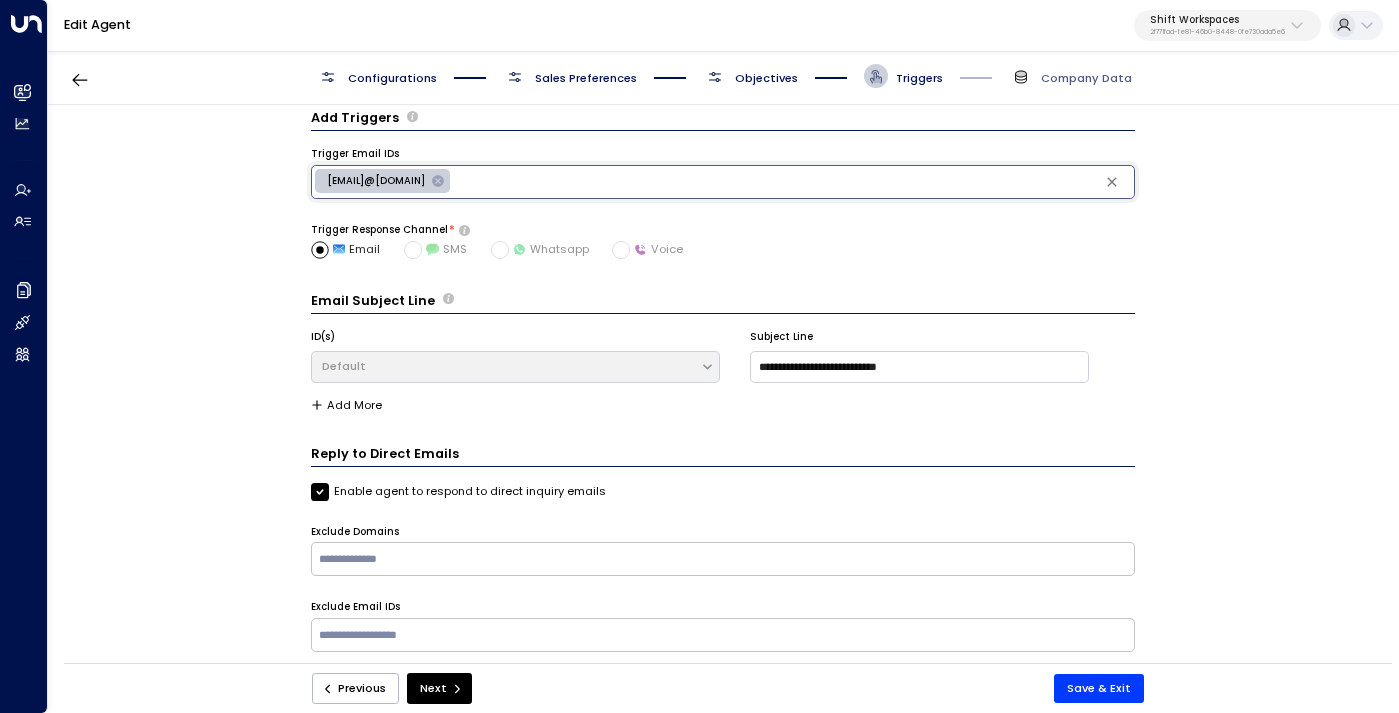 click at bounding box center [792, 182] 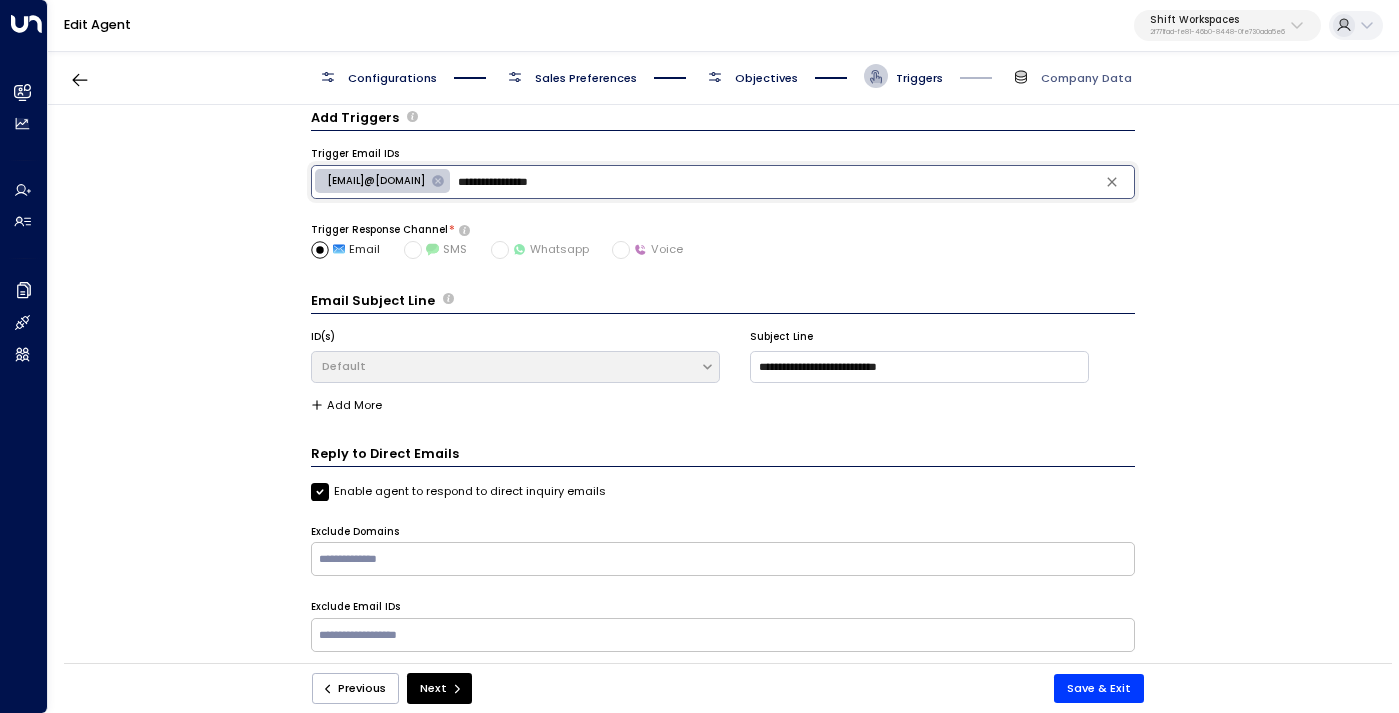 type 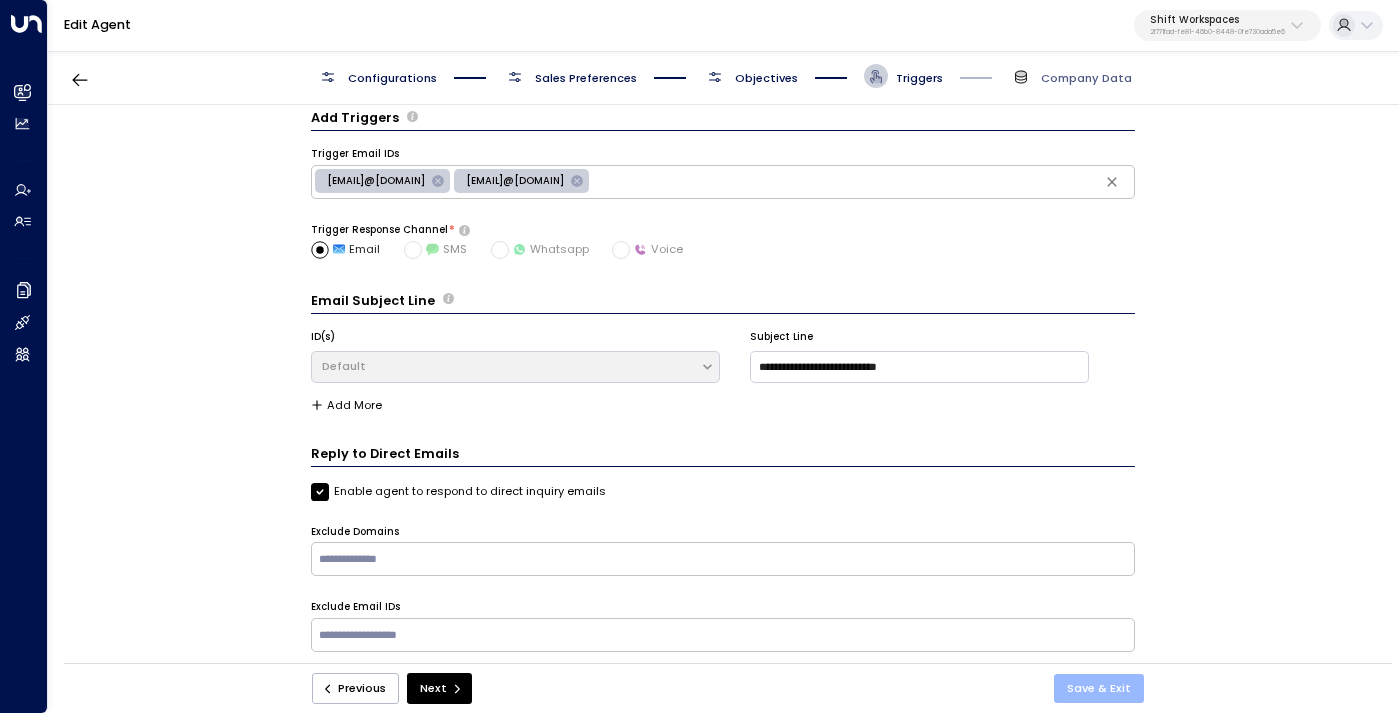 click on "Save & Exit" at bounding box center [1099, 688] 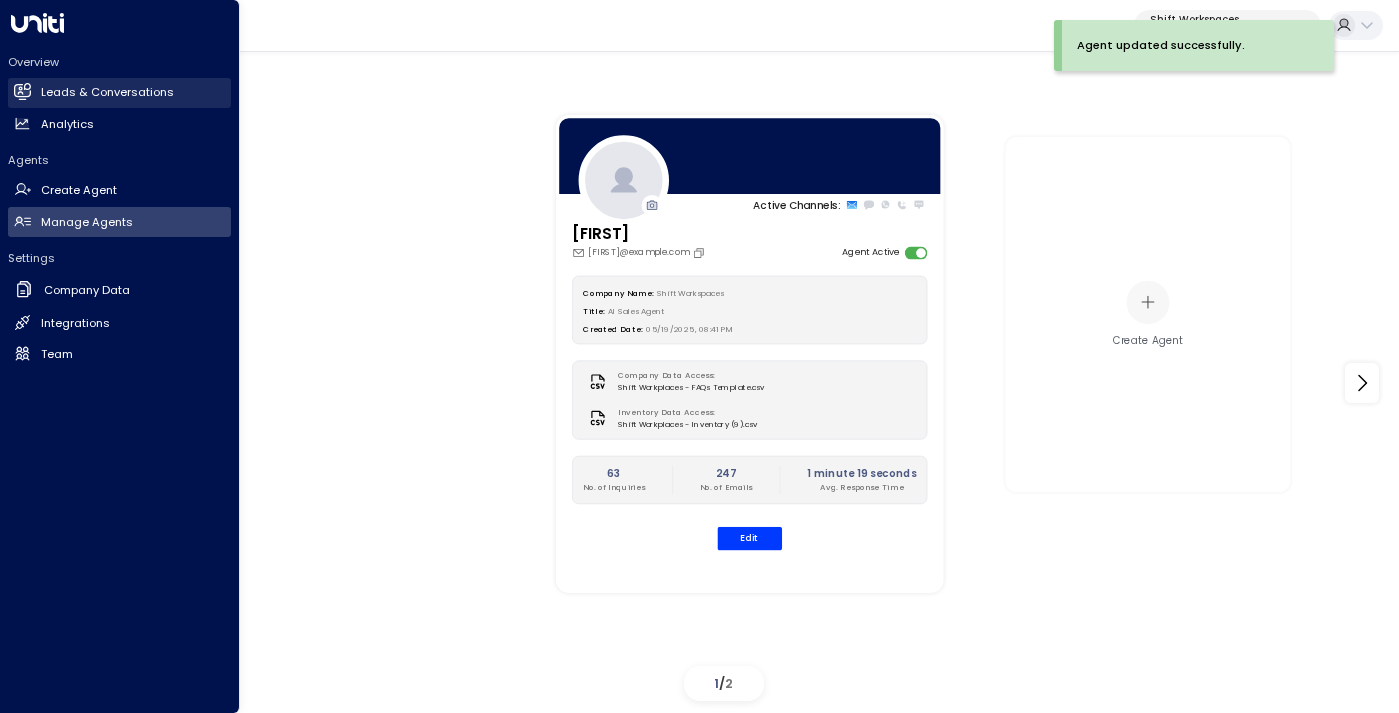click on "Leads & Conversations" at bounding box center (107, 92) 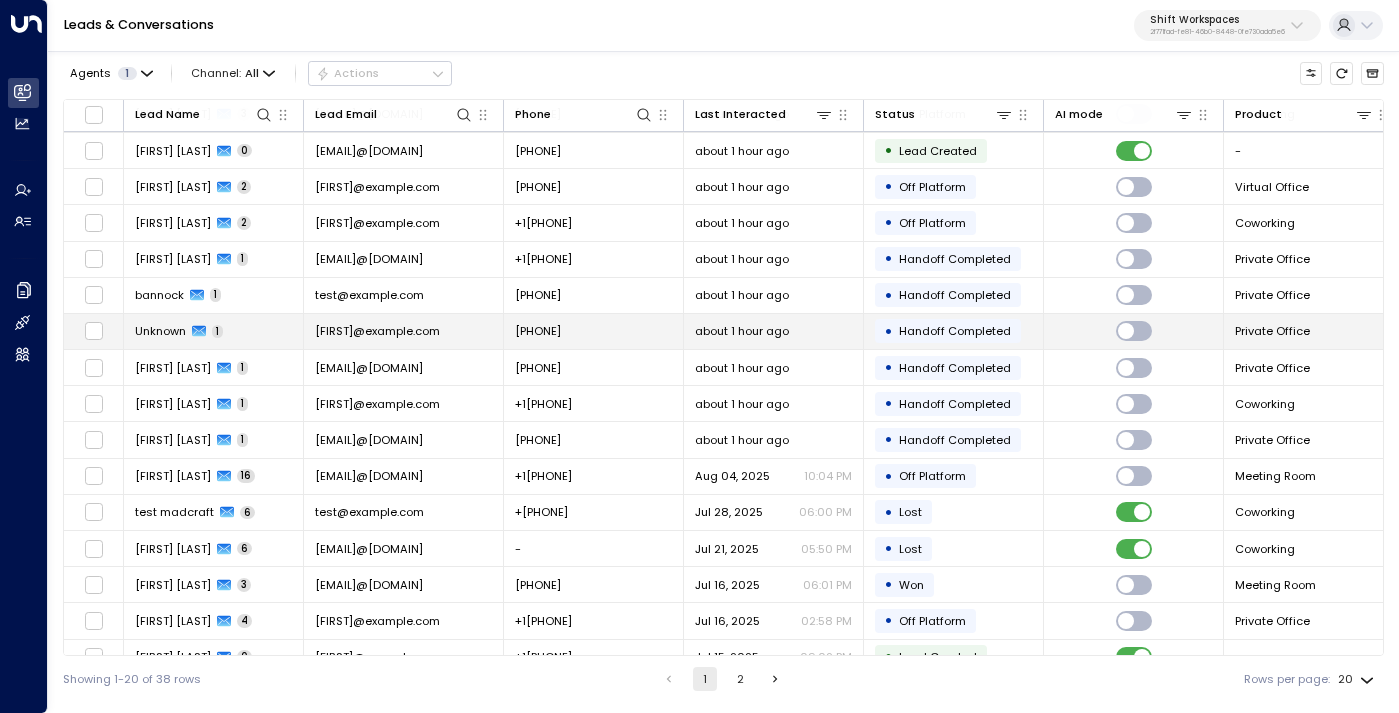 scroll, scrollTop: 78, scrollLeft: 0, axis: vertical 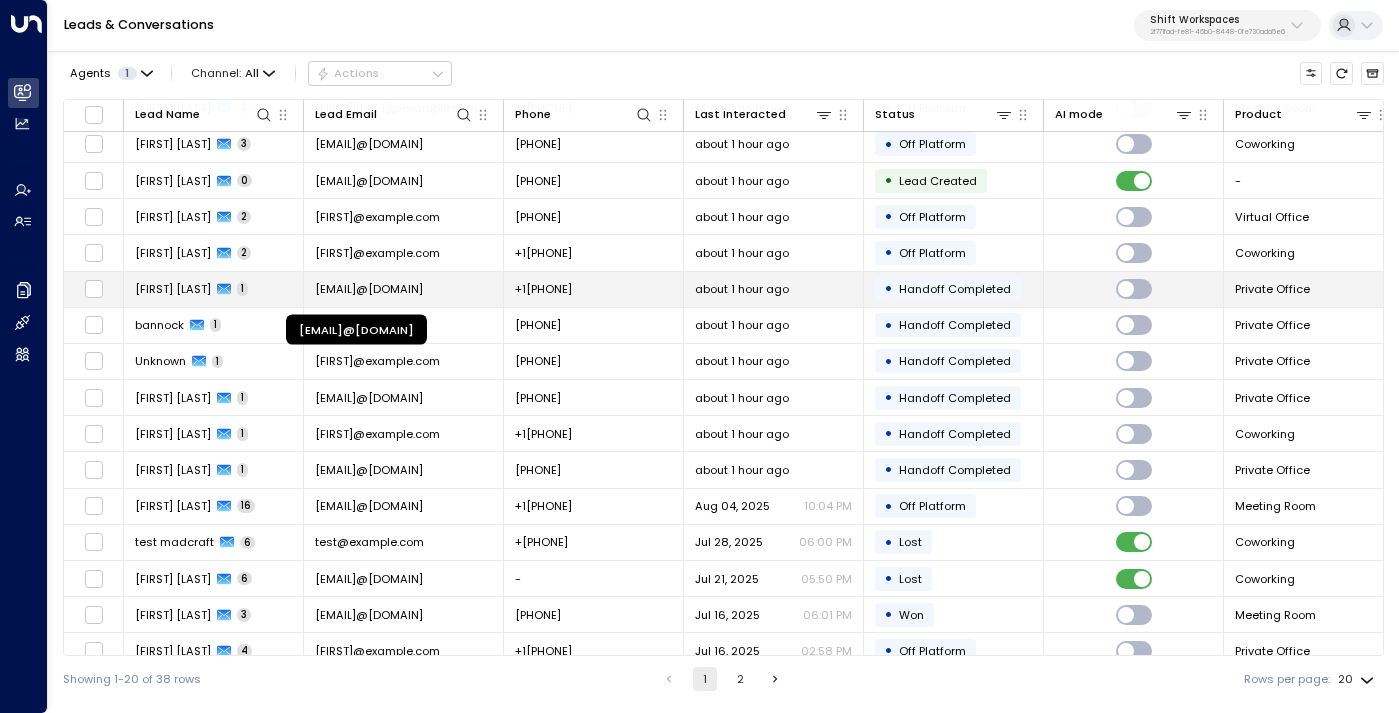 click on "[EMAIL]@[DOMAIN]" at bounding box center [369, 289] 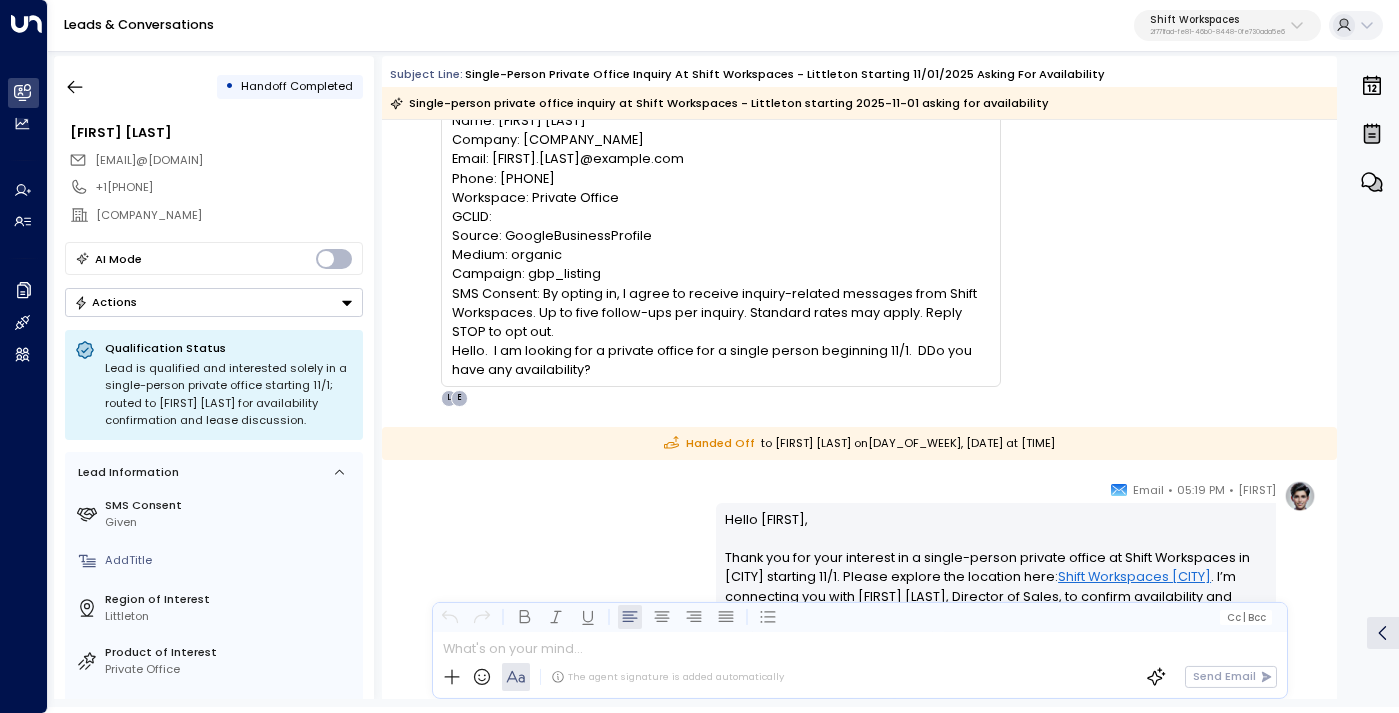 scroll, scrollTop: 0, scrollLeft: 0, axis: both 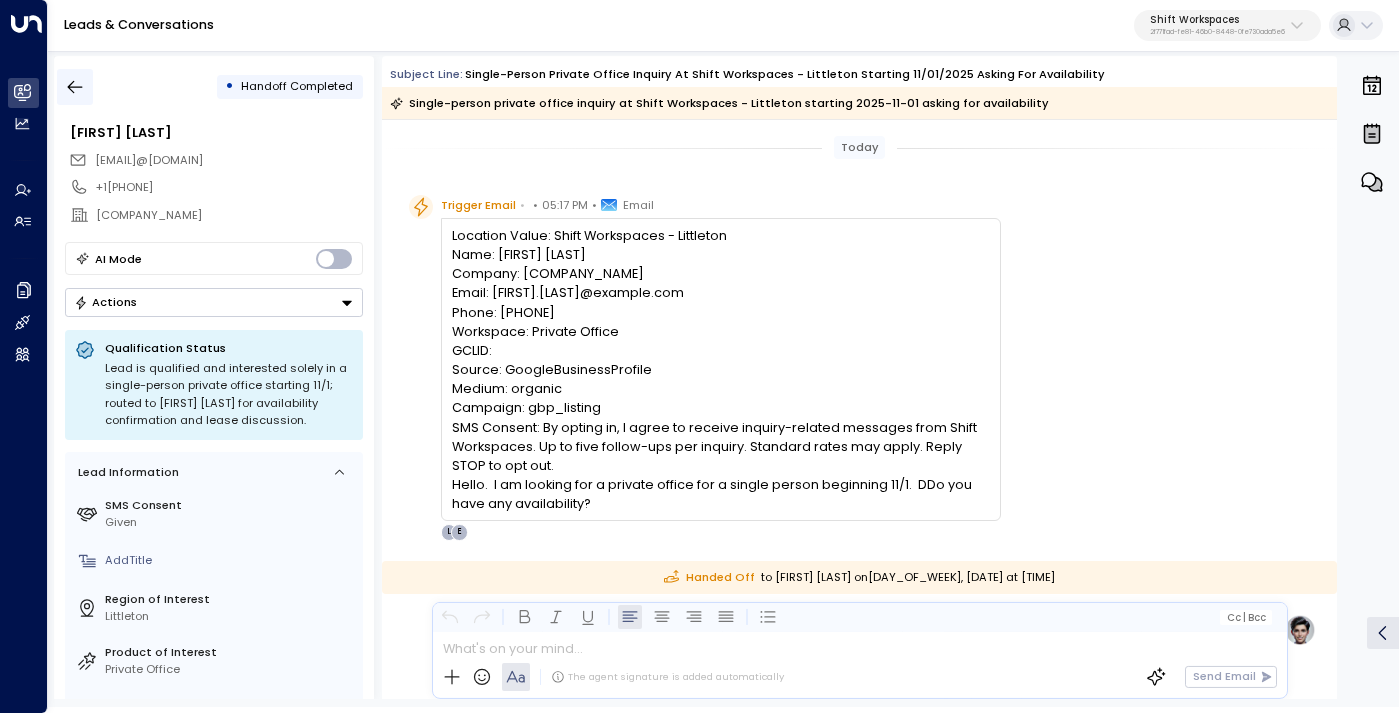 click at bounding box center (75, 87) 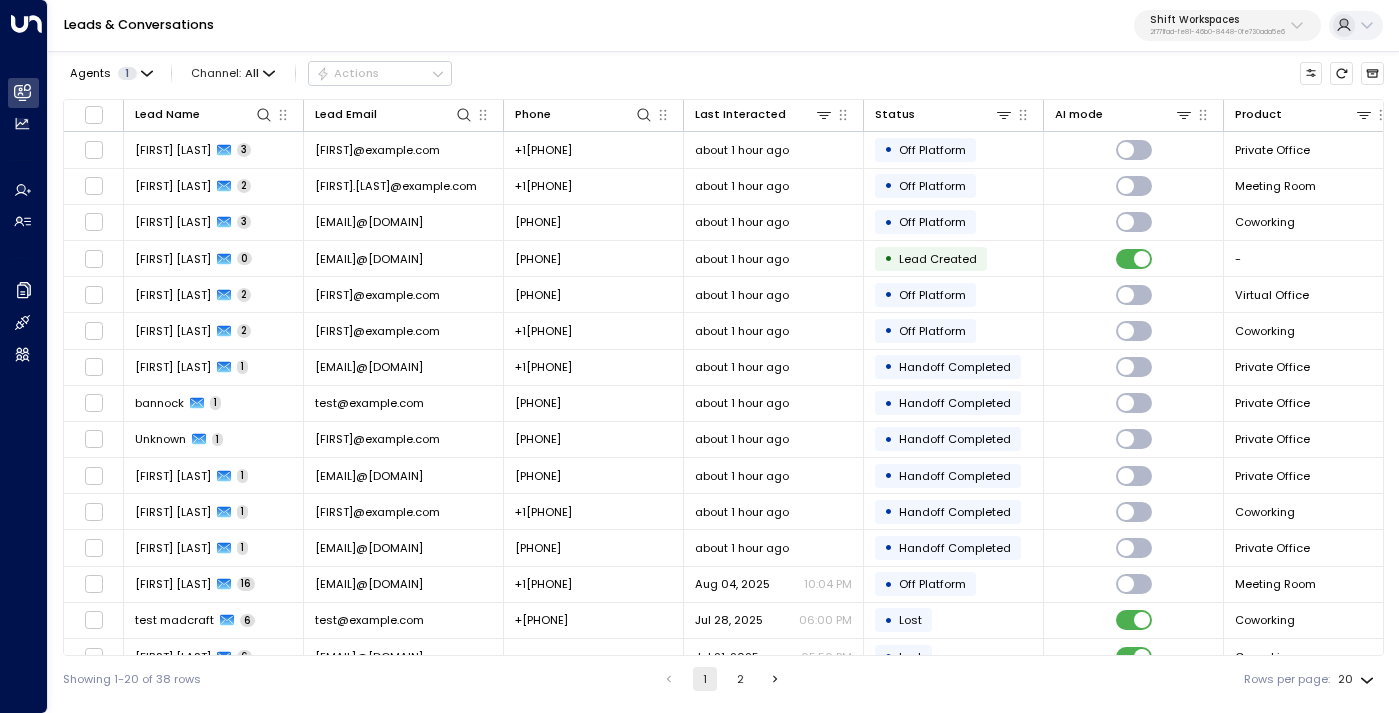 click on "Shift Workspaces" at bounding box center [1217, 20] 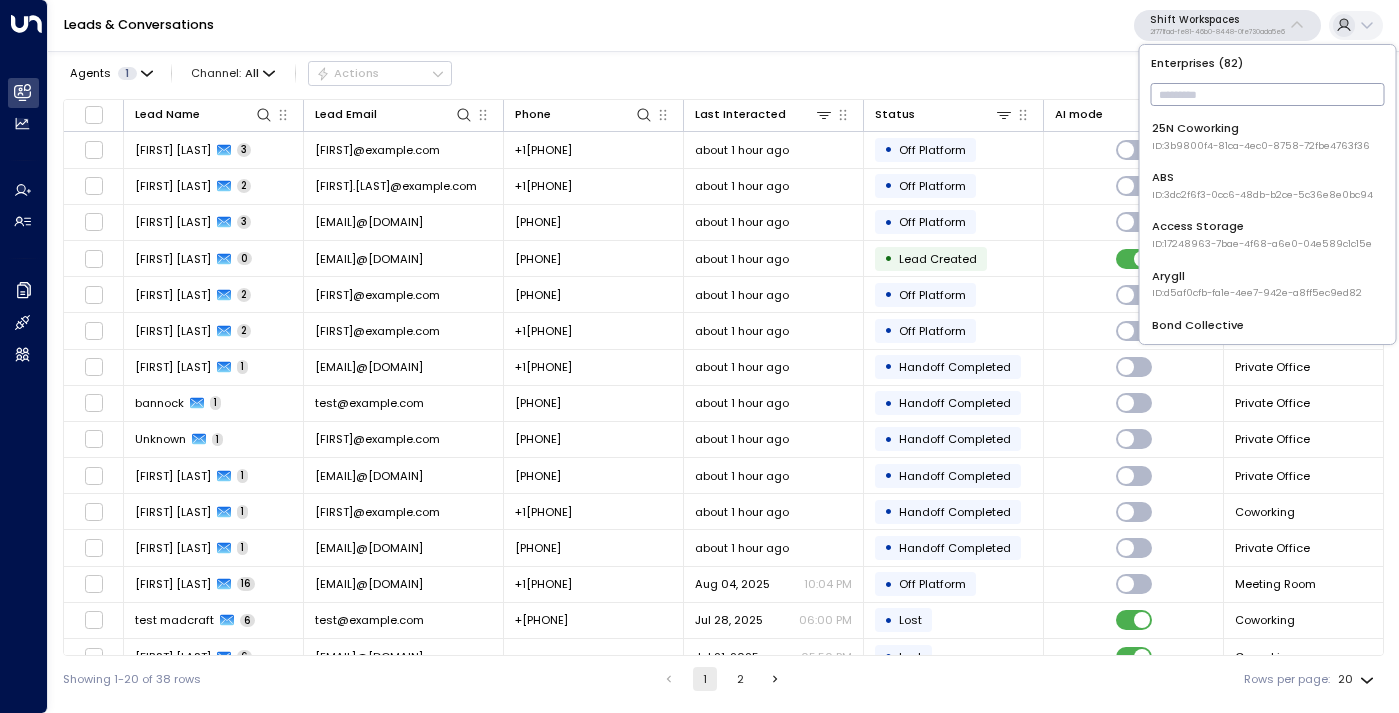 click at bounding box center [1268, 94] 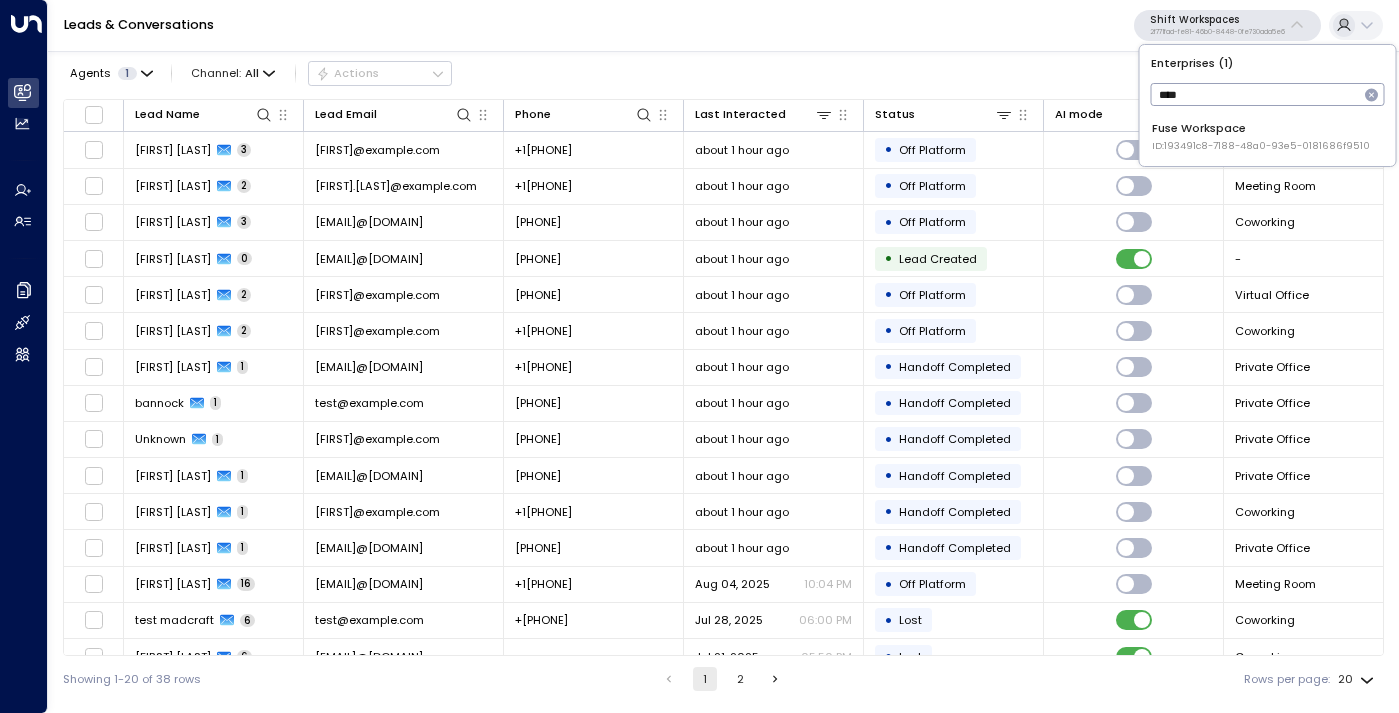 type on "****" 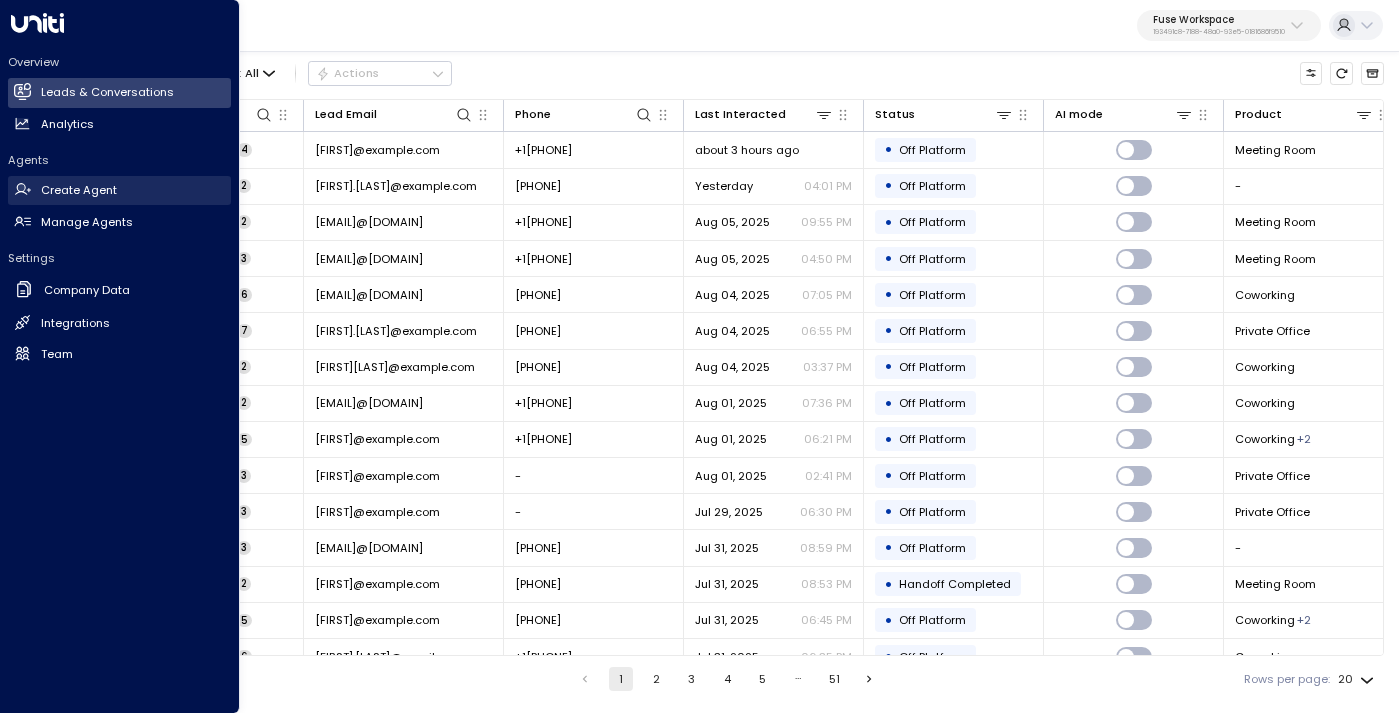 click on "Create Agent Create Agent" at bounding box center (119, 191) 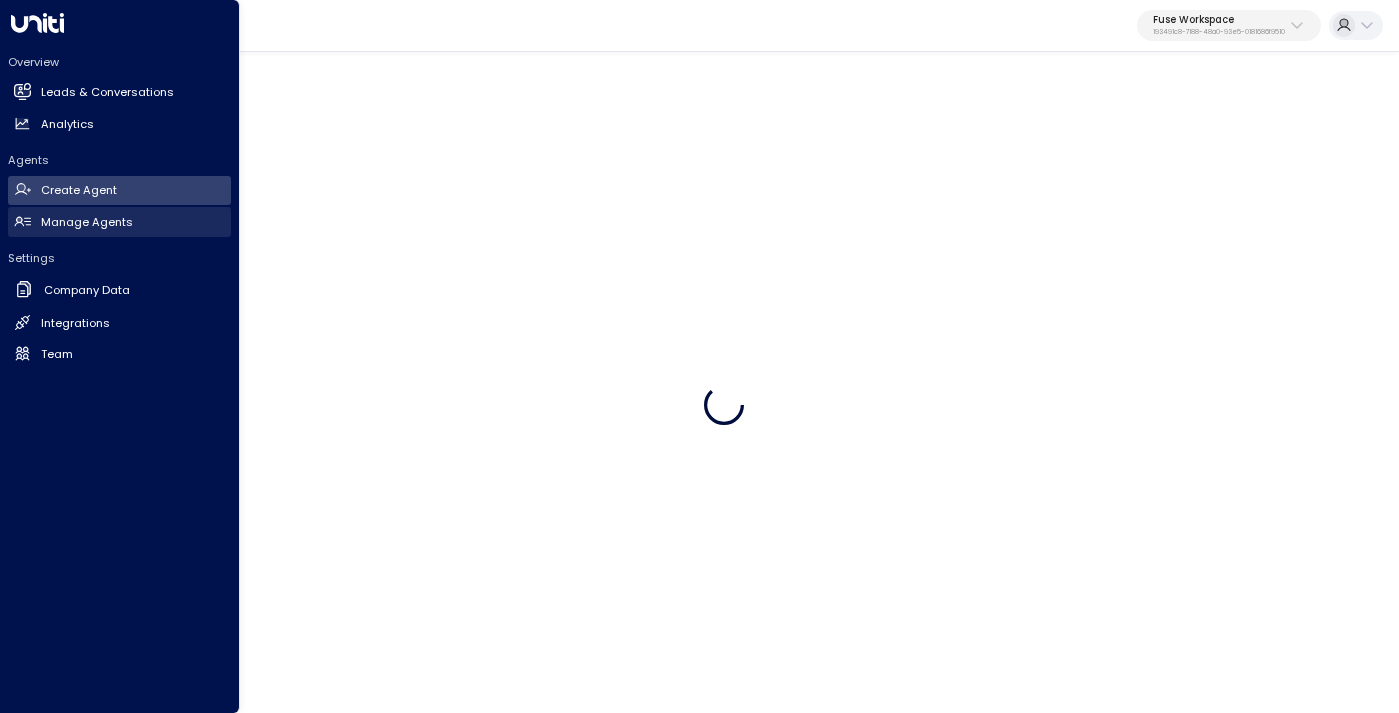 click on "Manage Agents" at bounding box center [87, 222] 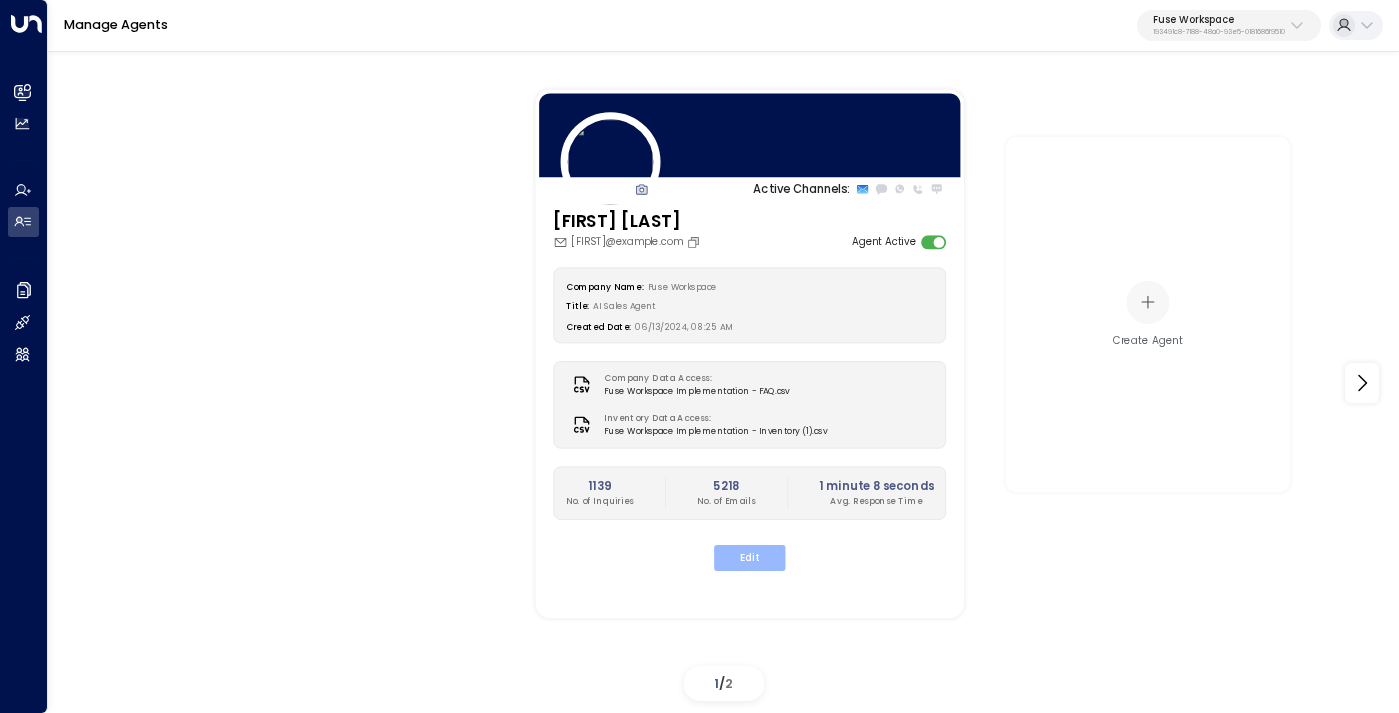 click on "Edit" at bounding box center (749, 558) 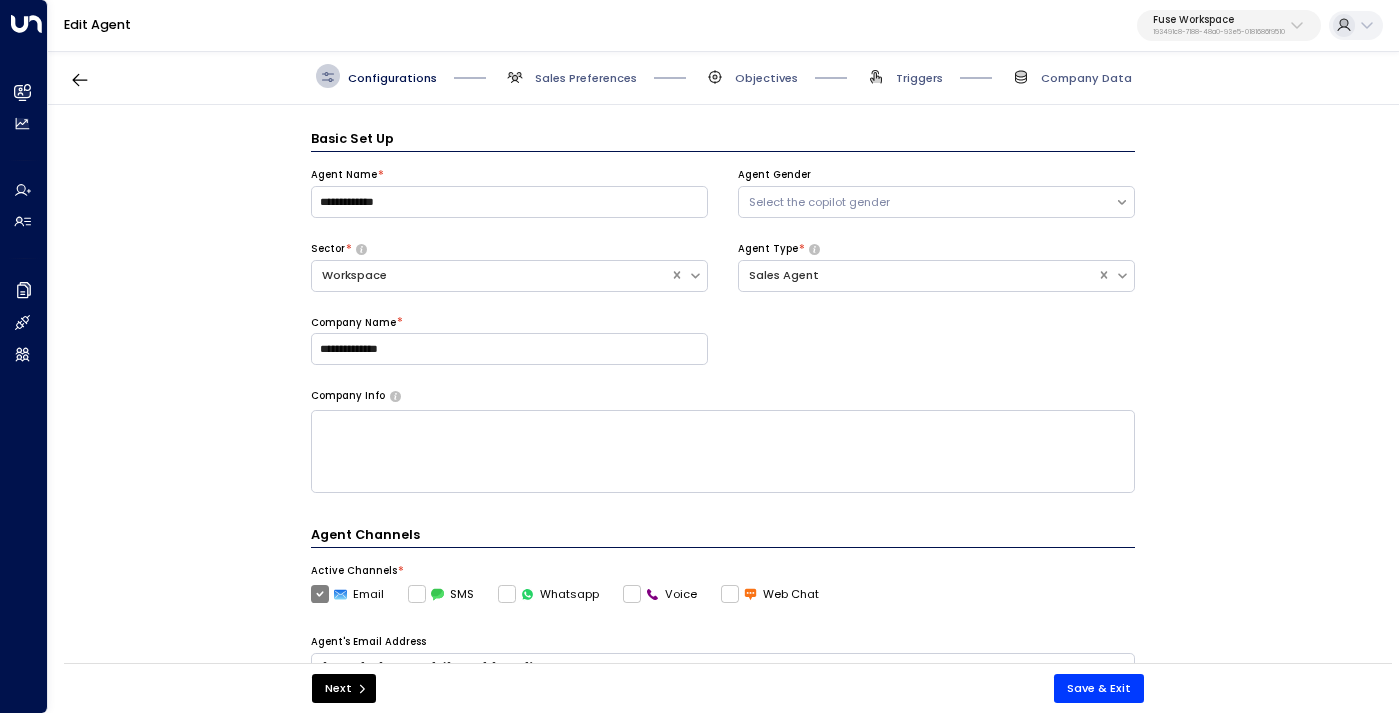 scroll, scrollTop: 24, scrollLeft: 0, axis: vertical 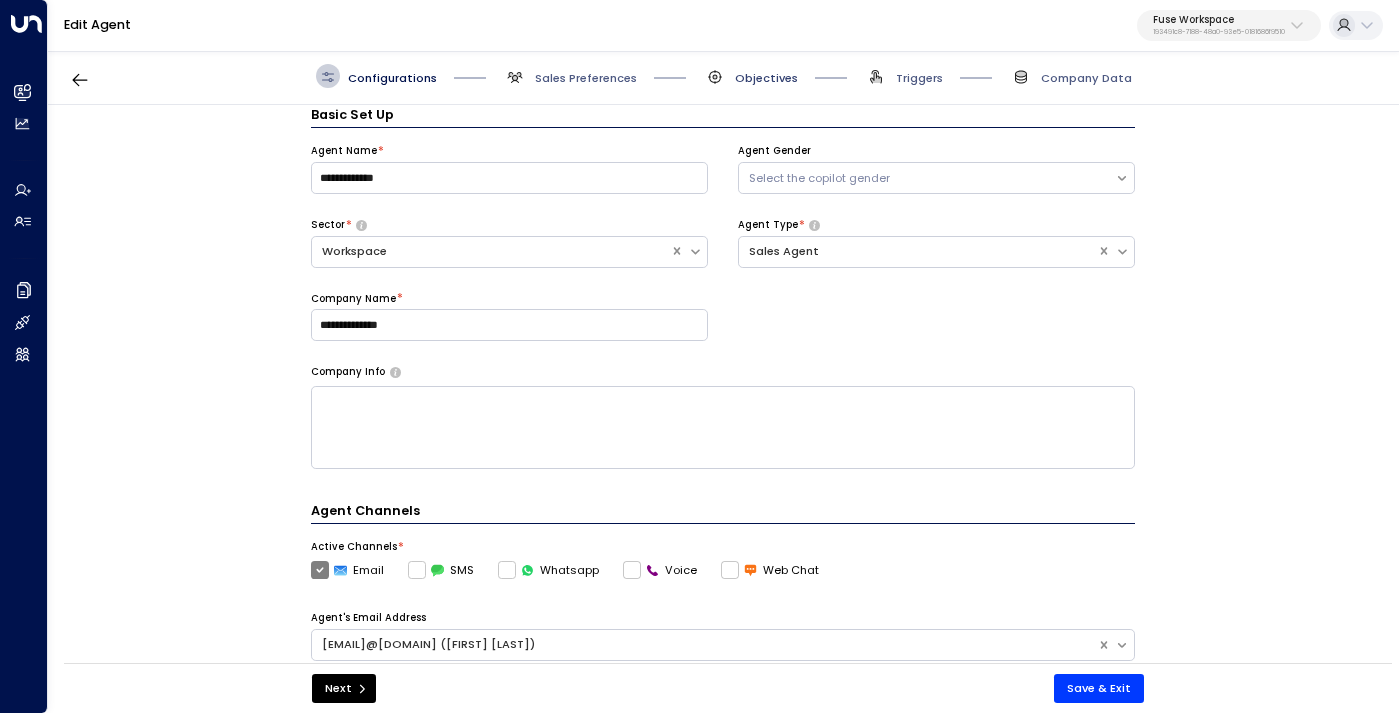click on "Objectives" at bounding box center [766, 78] 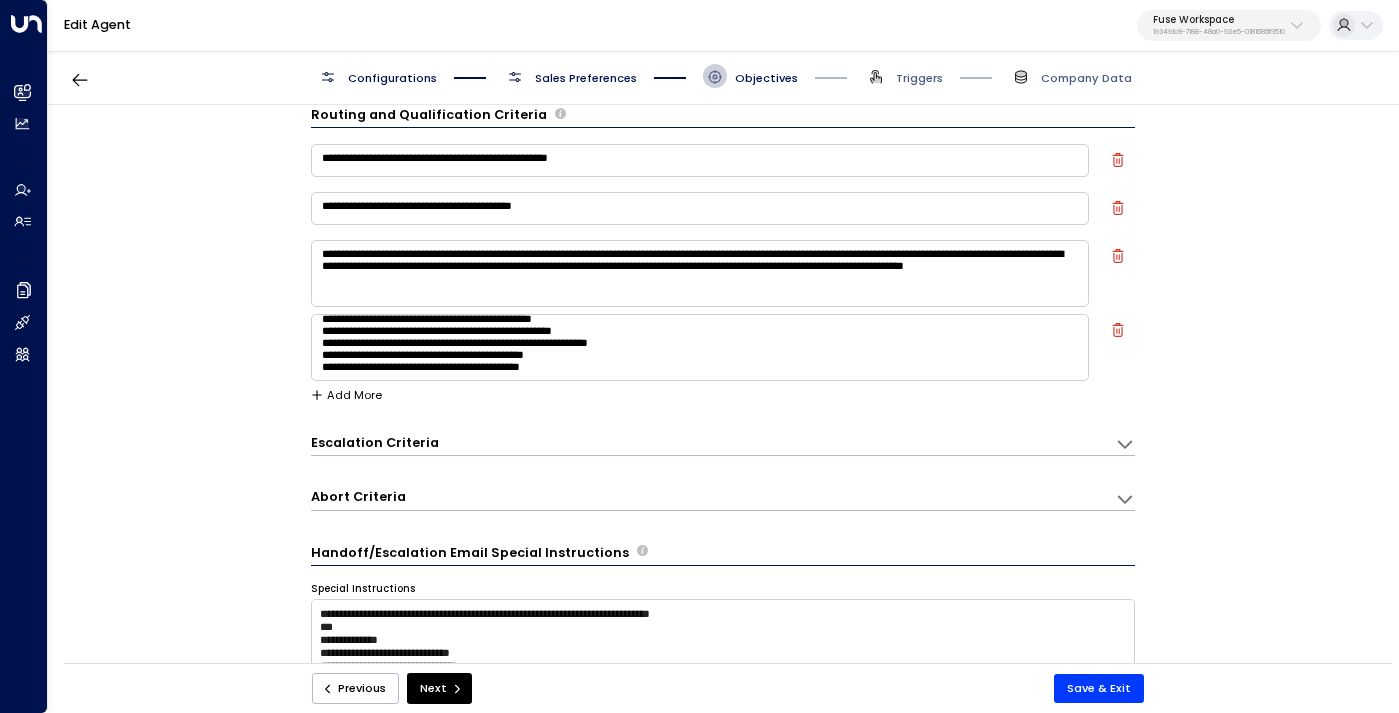 scroll, scrollTop: 43, scrollLeft: 0, axis: vertical 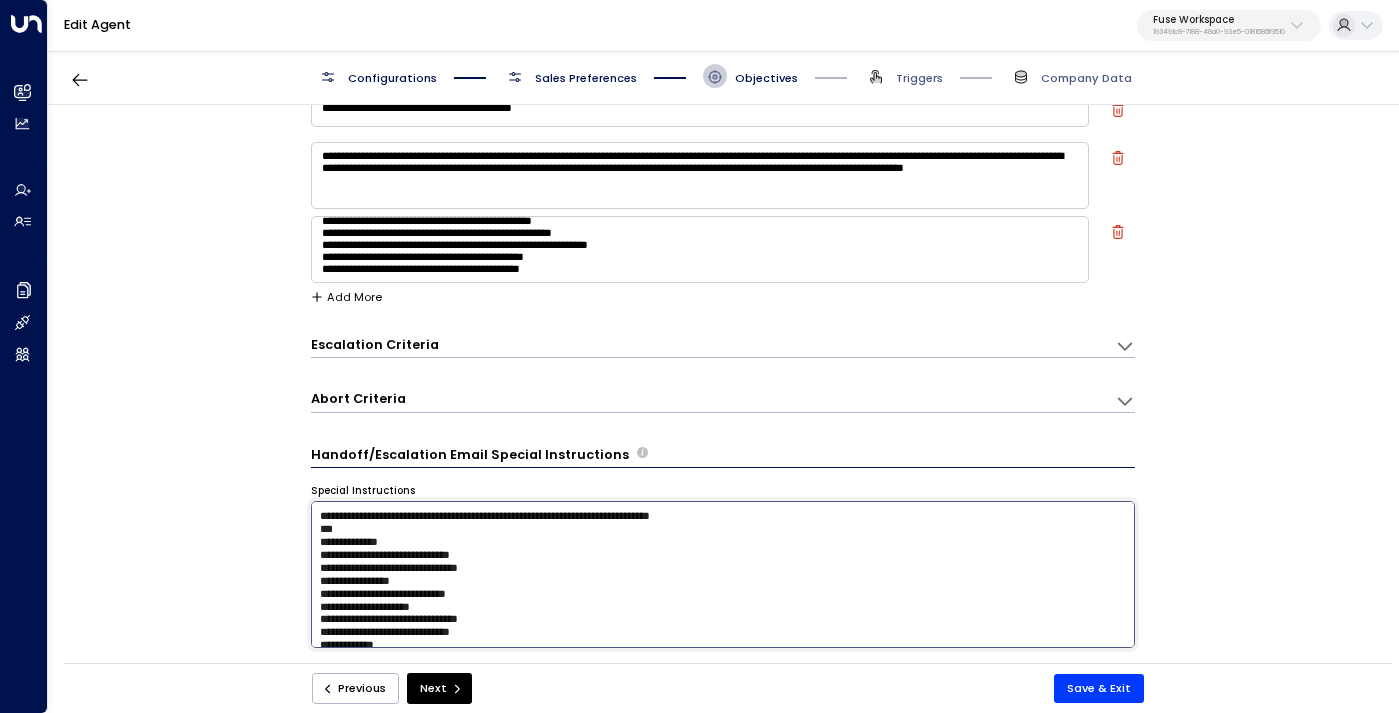 click on "**********" at bounding box center (723, 574) 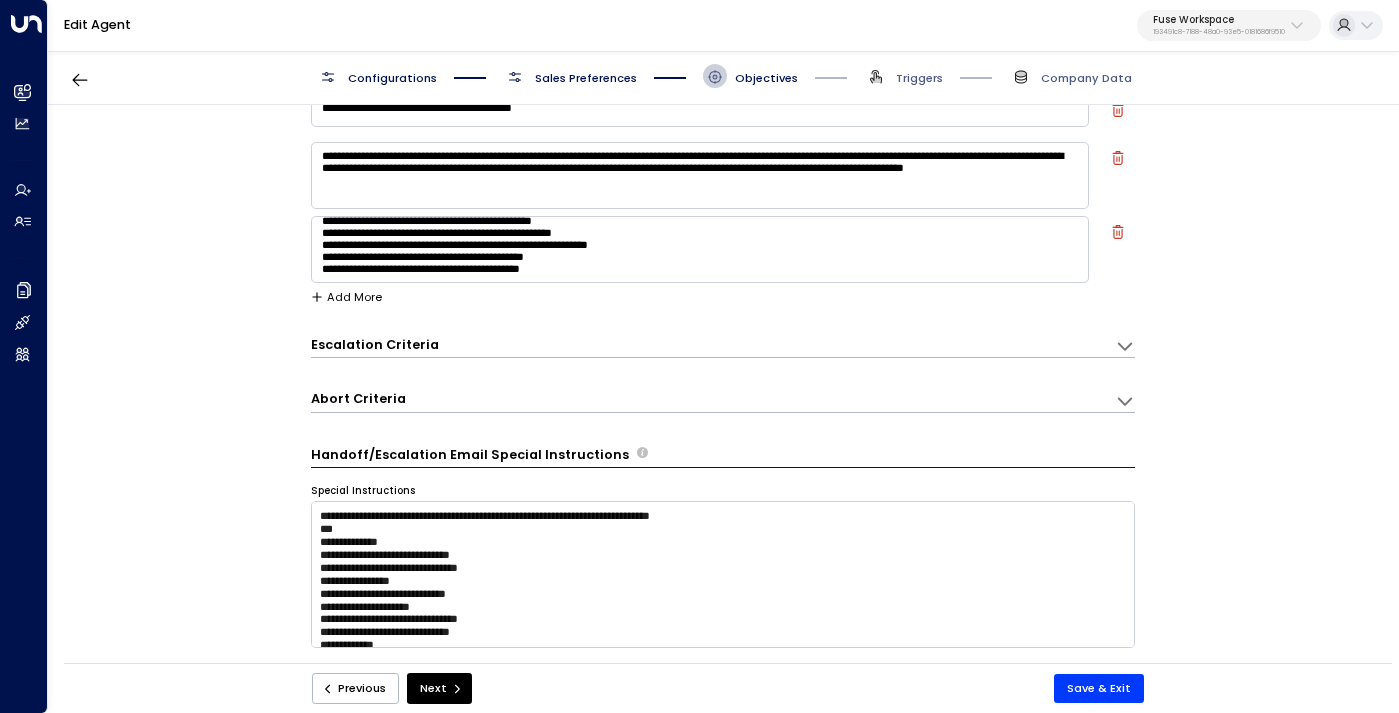 click on "Configurations Sales Preferences Objectives Triggers Company Data" at bounding box center (723, 76) 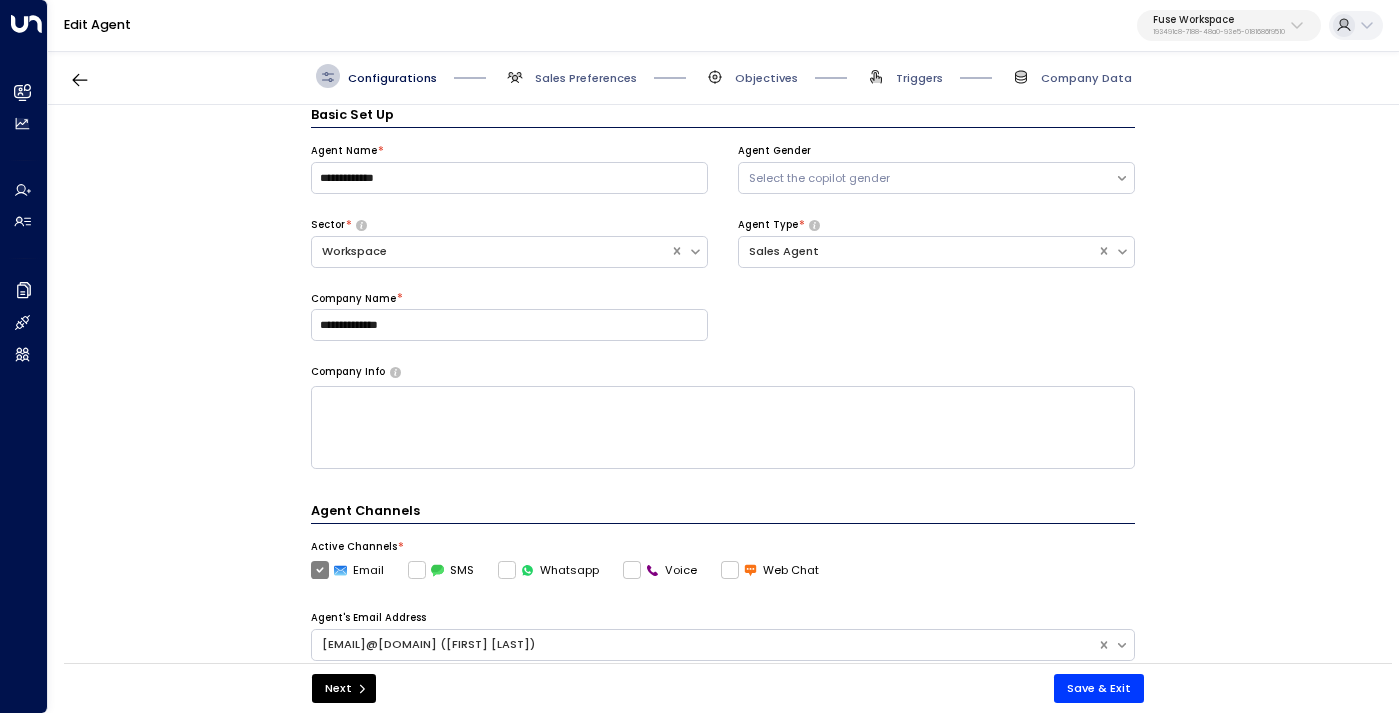 scroll, scrollTop: 0, scrollLeft: 0, axis: both 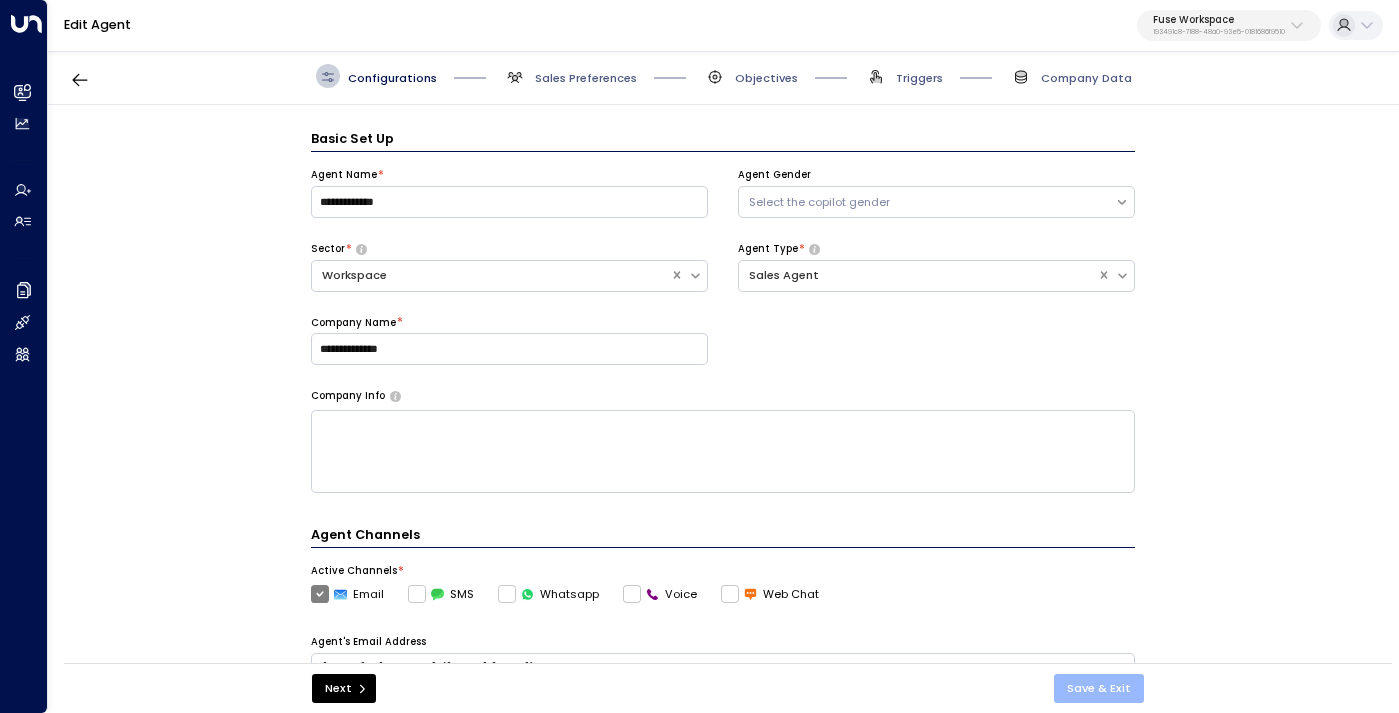 click on "Save & Exit" at bounding box center (1099, 688) 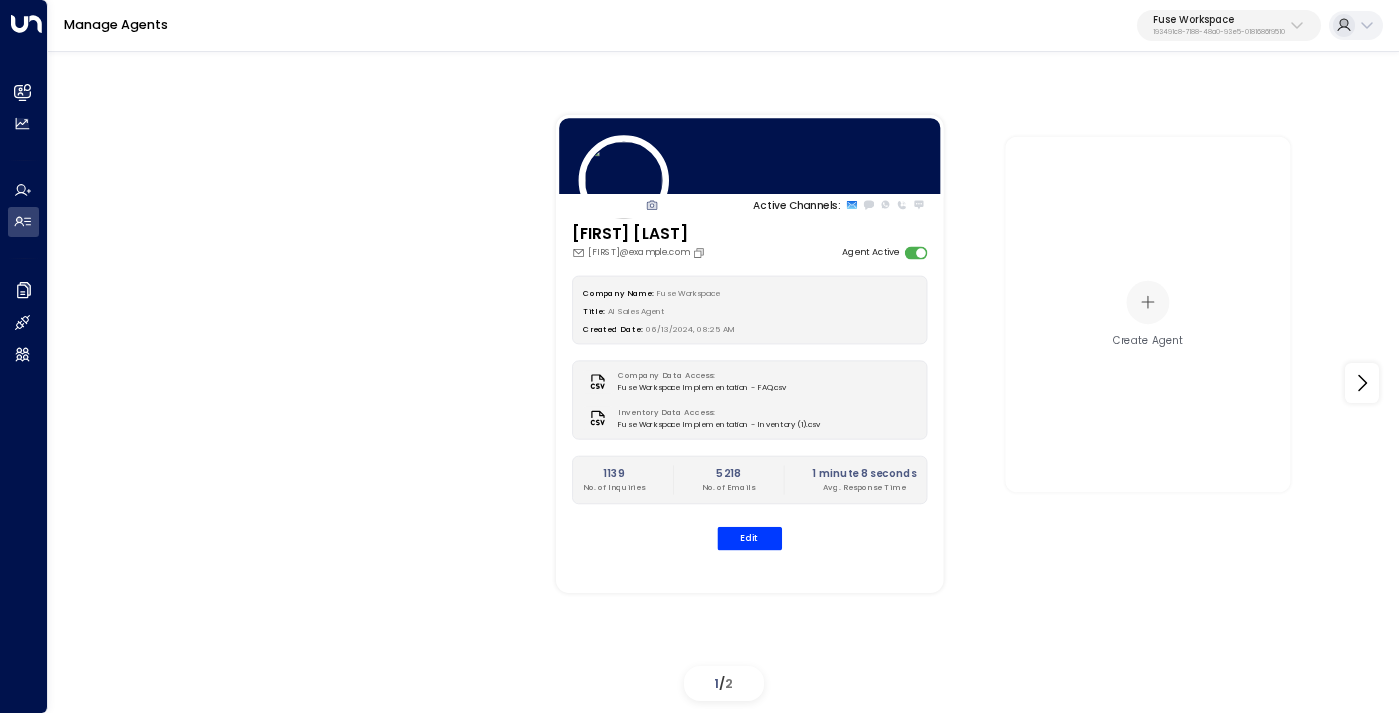 click on "Fuse Workspace" at bounding box center [1219, 20] 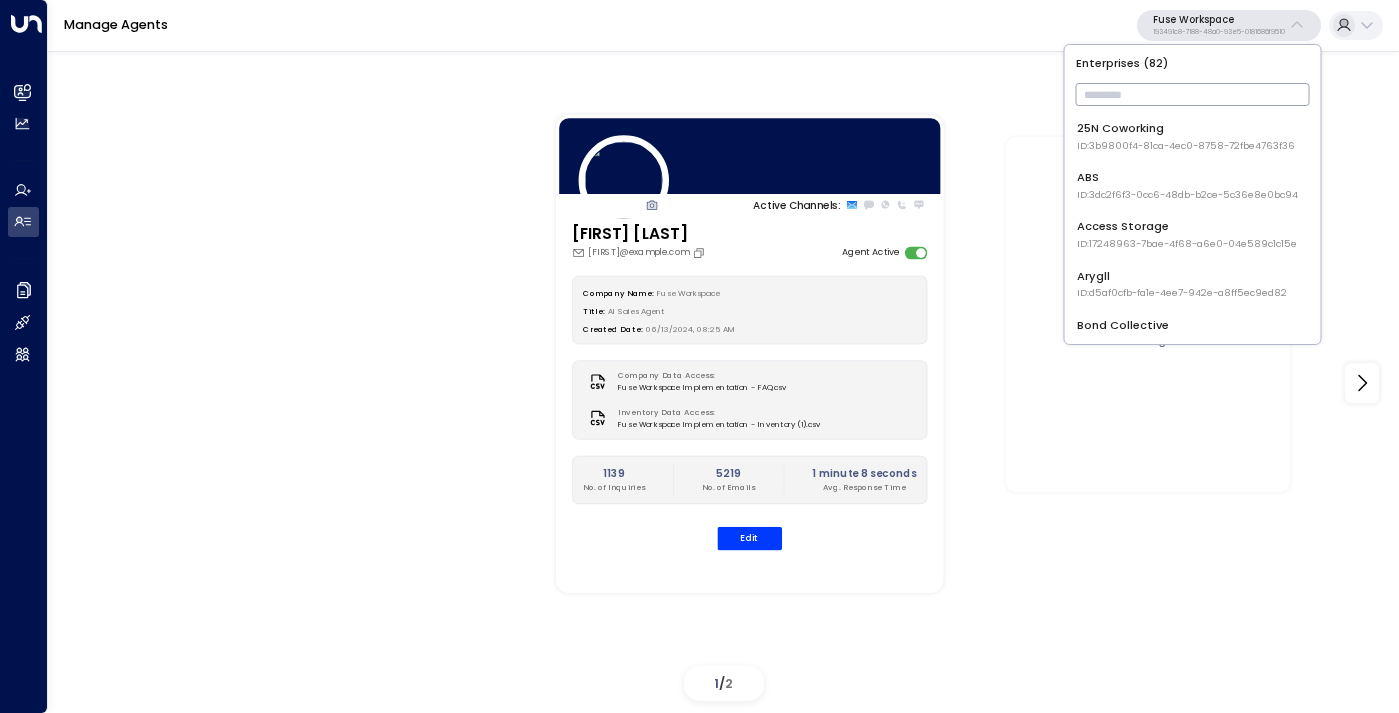 click at bounding box center [1193, 94] 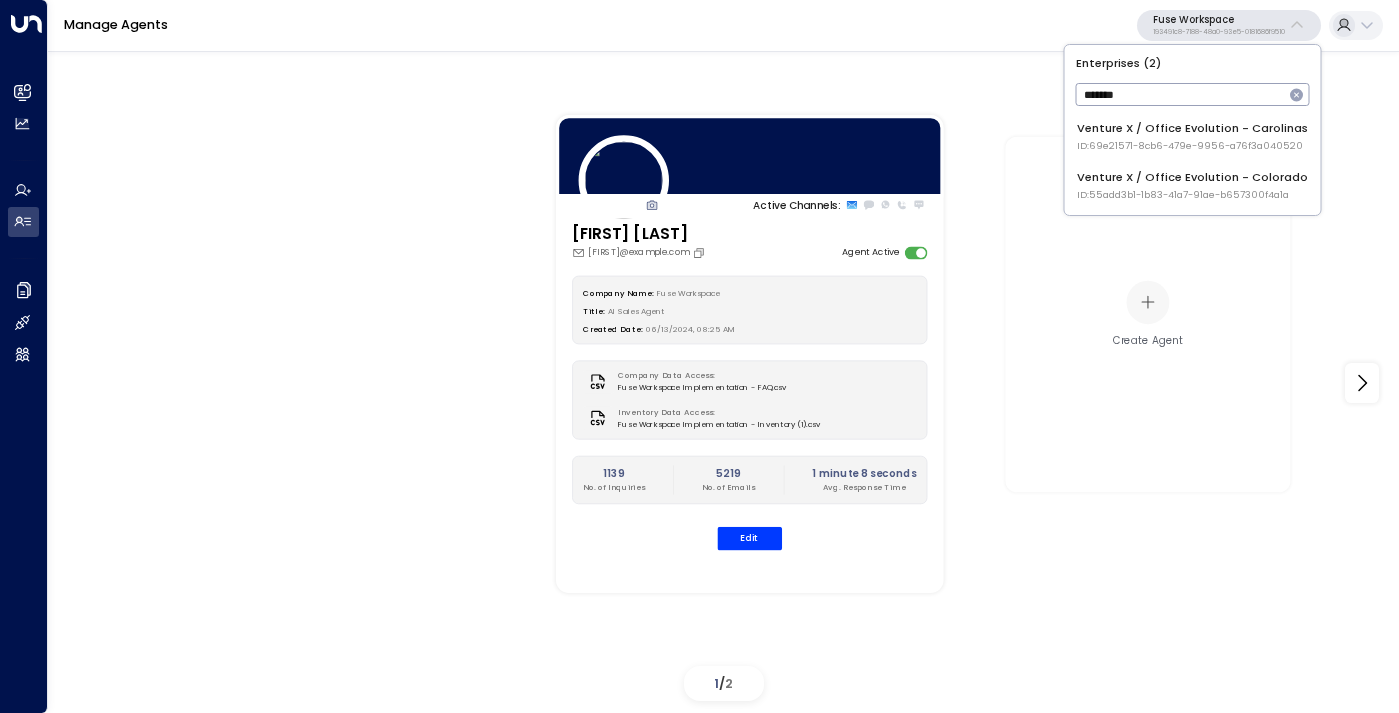 type on "*******" 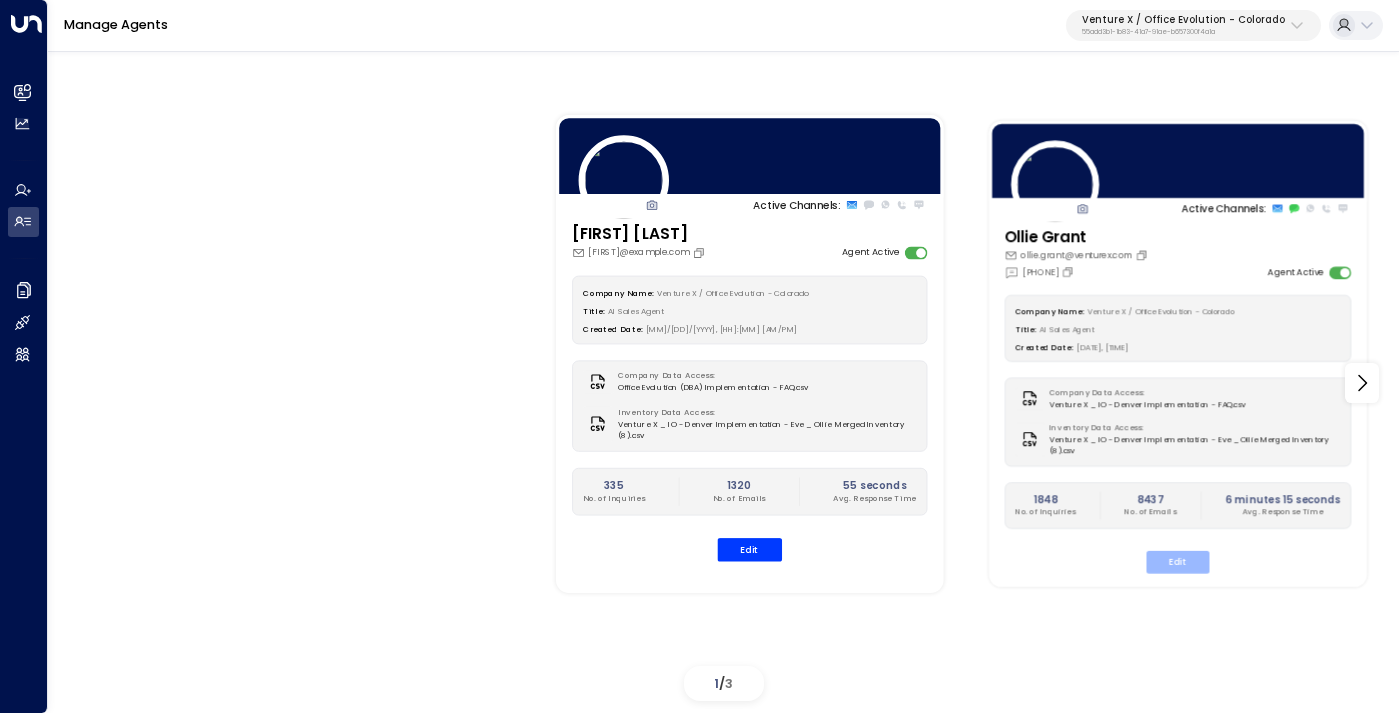 click on "Edit" at bounding box center [1177, 562] 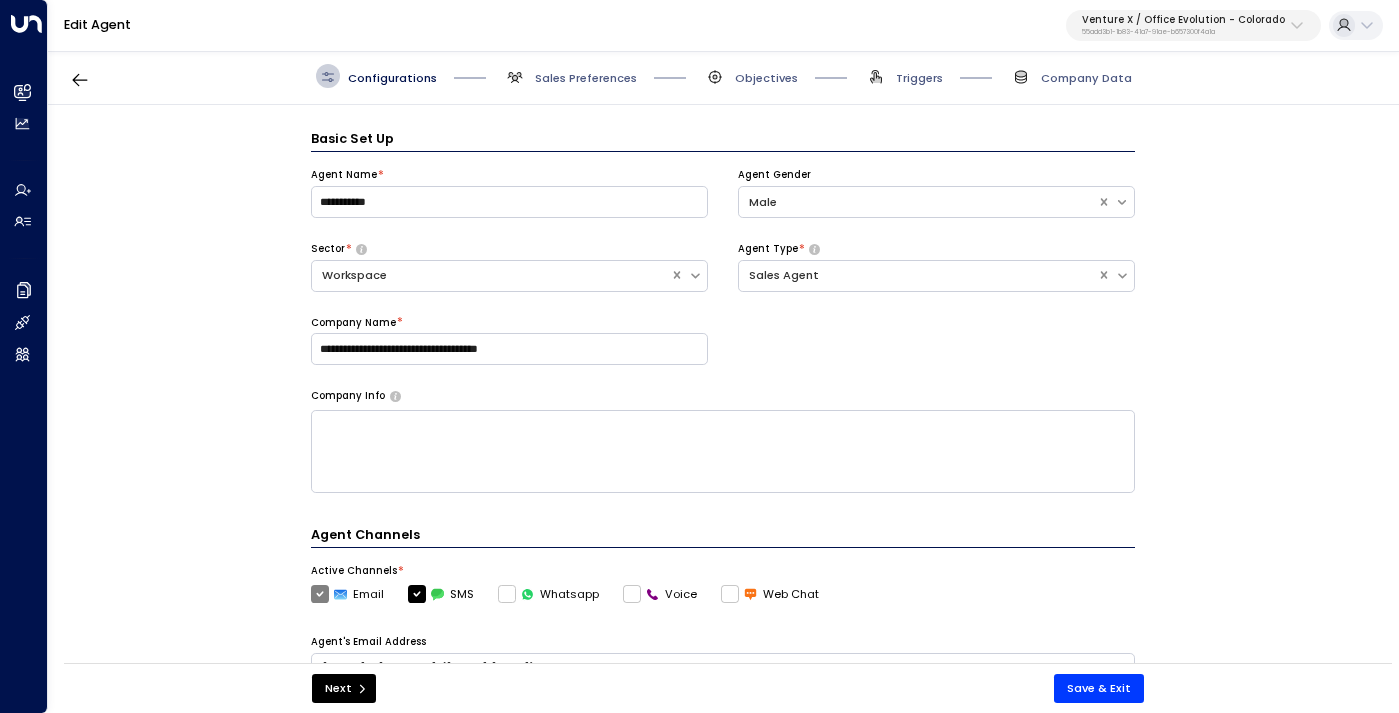 scroll, scrollTop: 24, scrollLeft: 0, axis: vertical 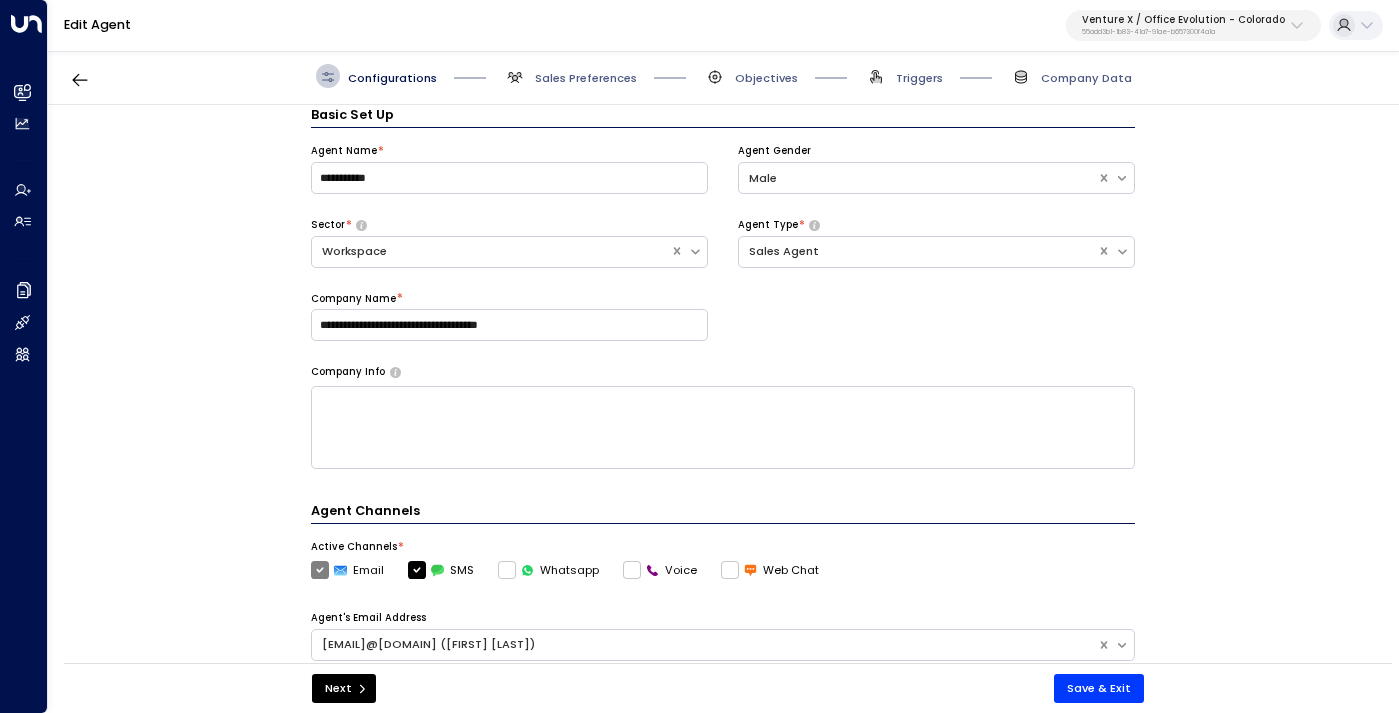 click on "Configurations Sales Preferences Objectives Triggers Company Data" at bounding box center [723, 76] 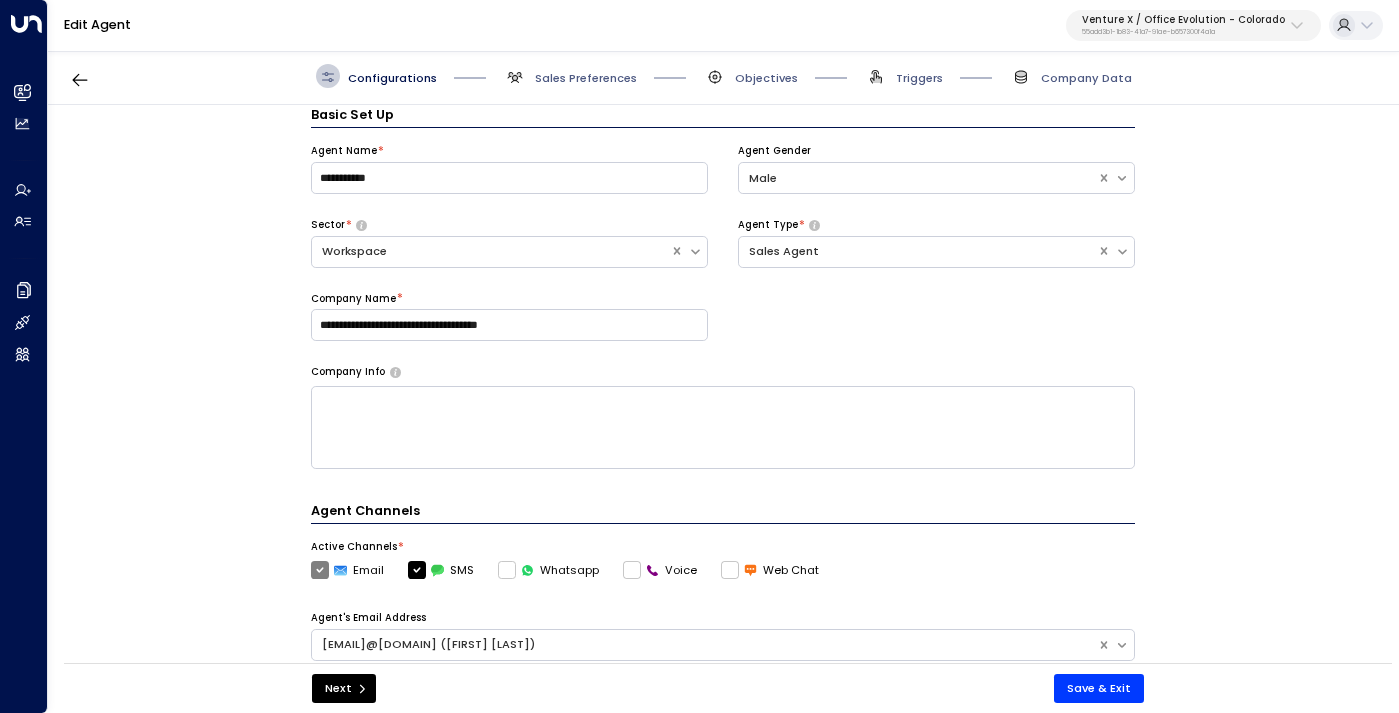 click on "Objectives" at bounding box center [750, 76] 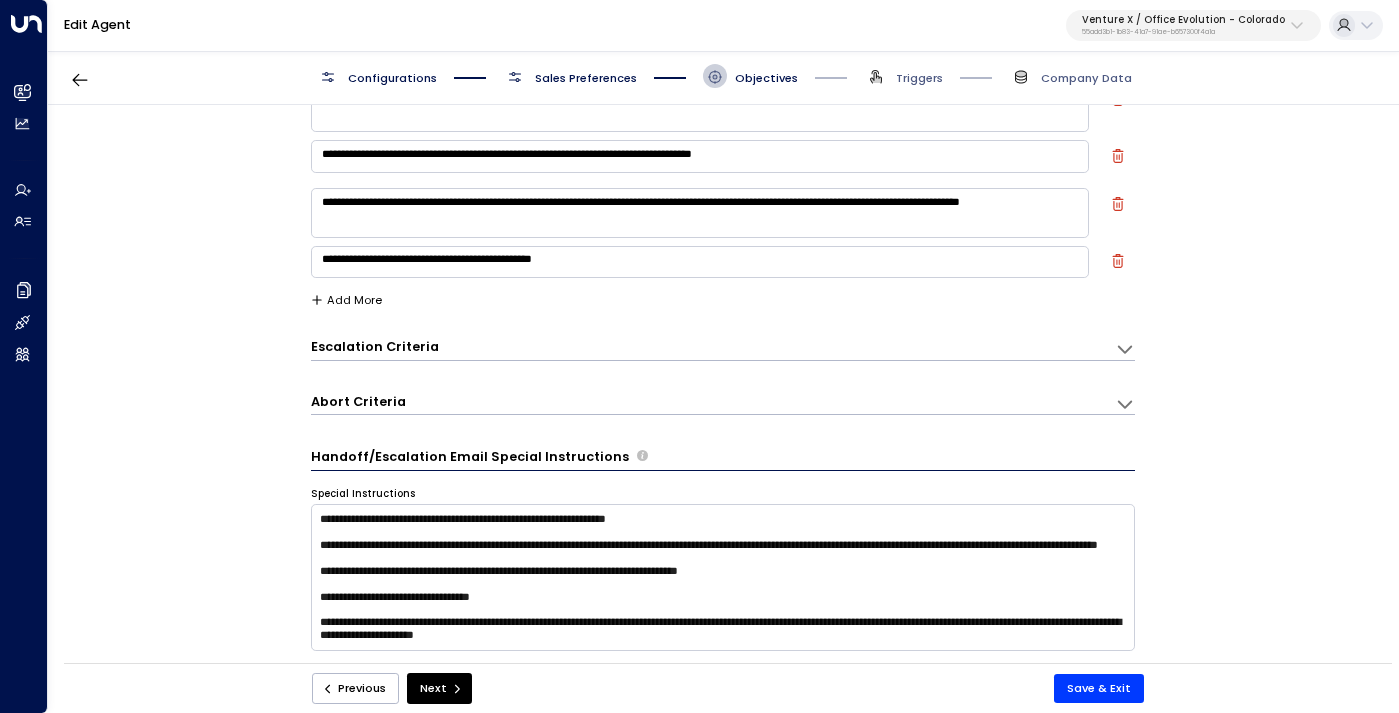 scroll, scrollTop: 264, scrollLeft: 0, axis: vertical 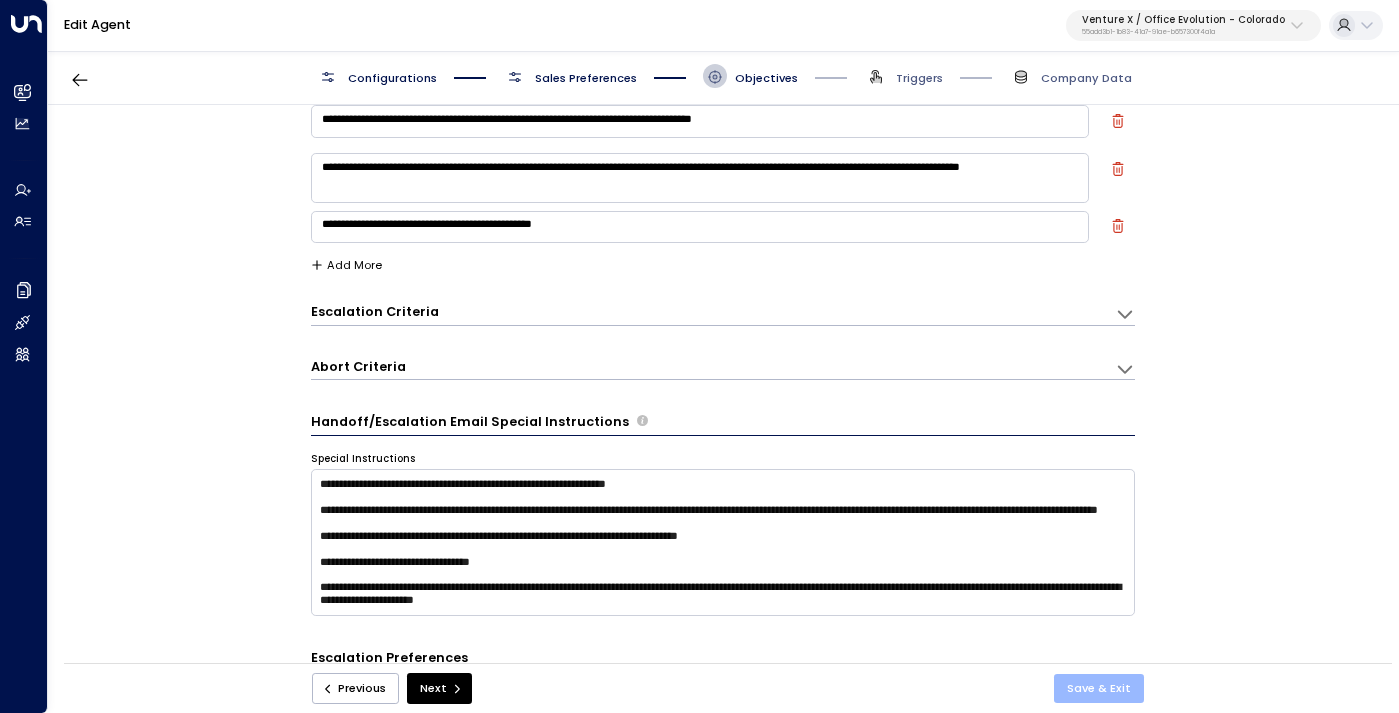 click on "Save & Exit" at bounding box center (1099, 688) 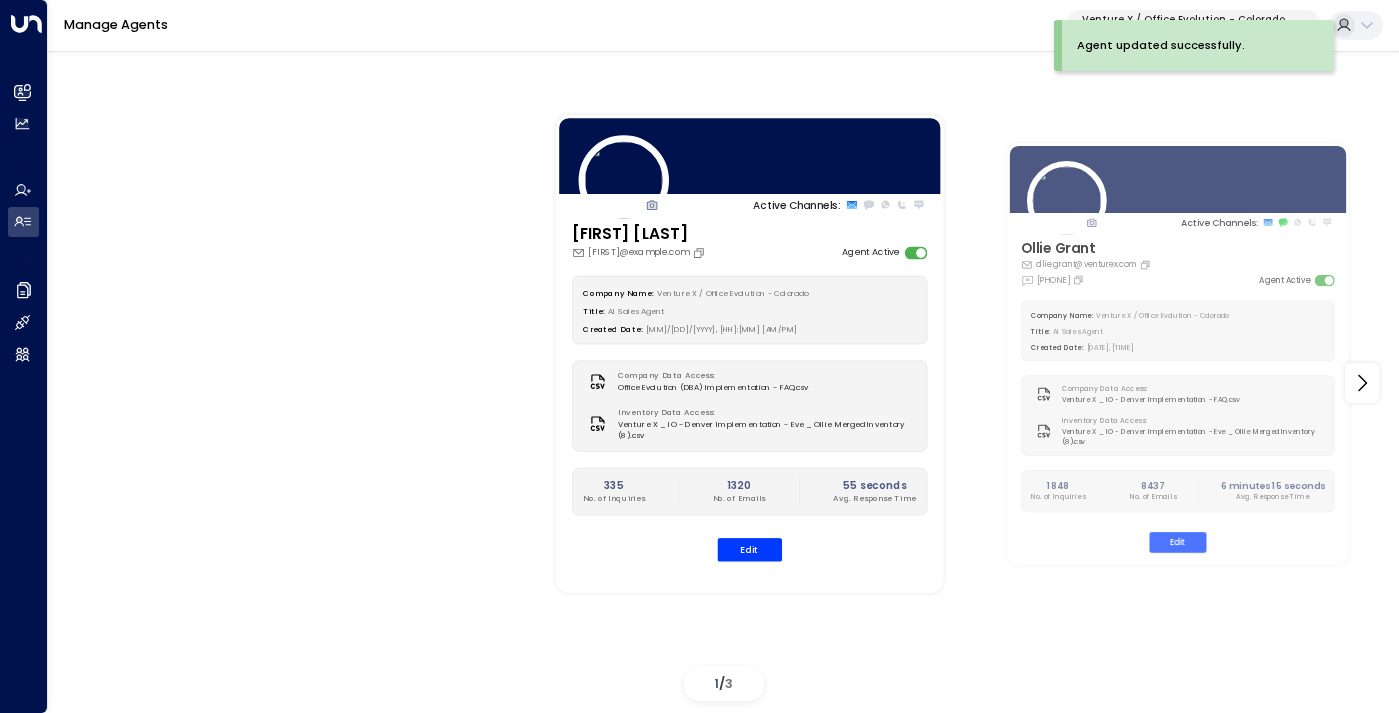 click on "Agent updated successfully." at bounding box center (1161, 45) 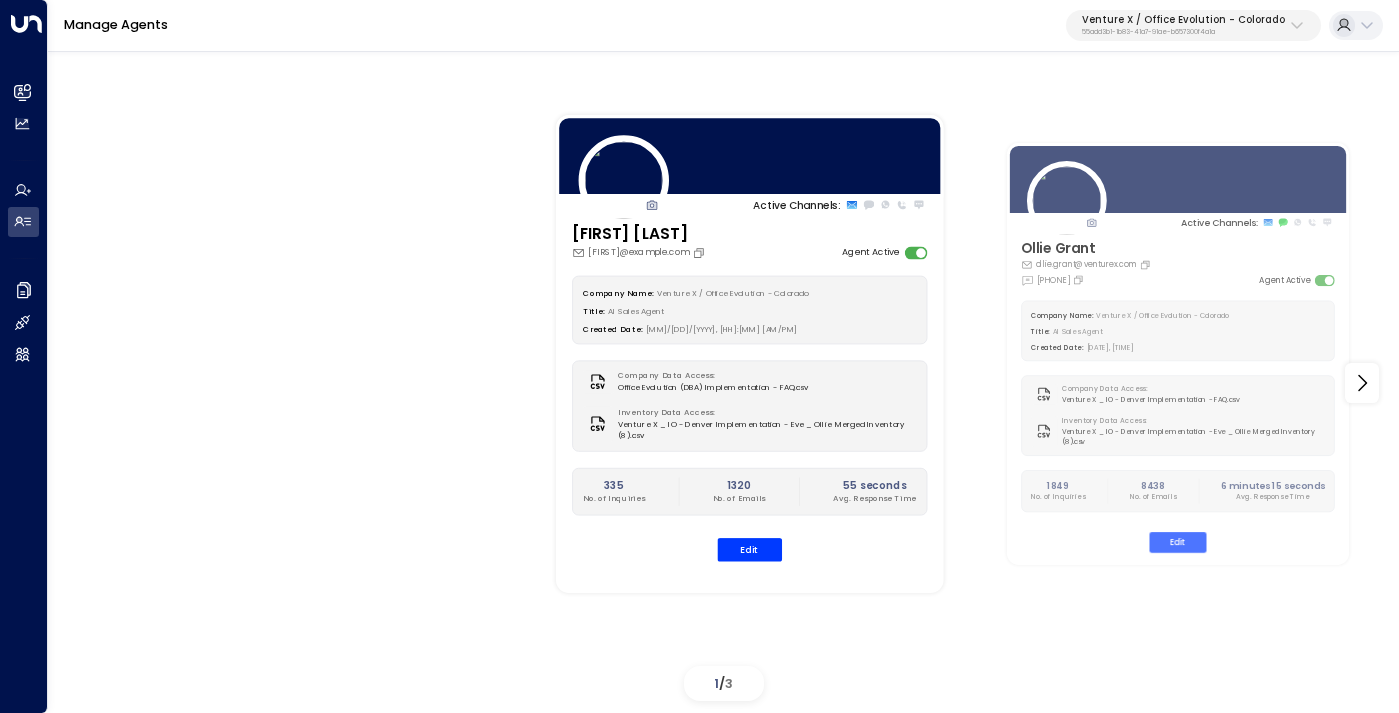 click on "55add3b1-1b83-41a7-91ae-b657300f4a1a" at bounding box center (1183, 32) 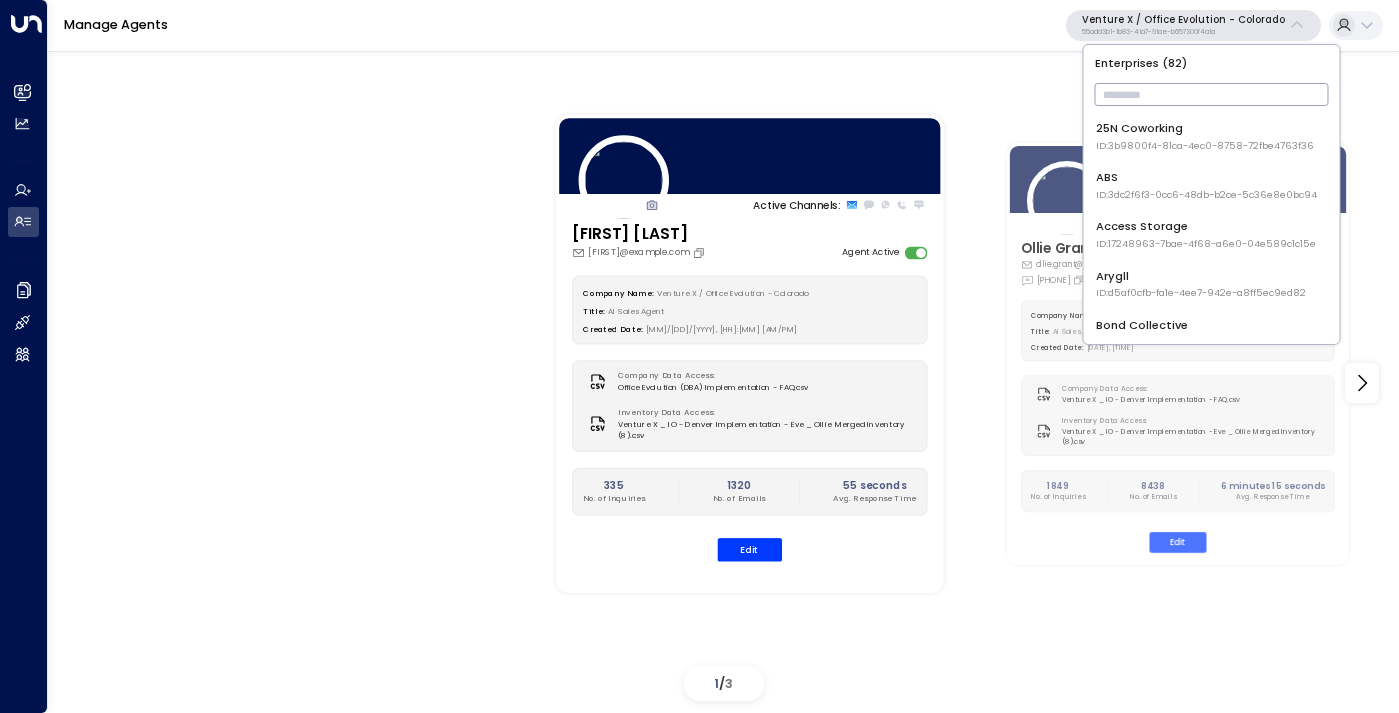 click at bounding box center [1212, 94] 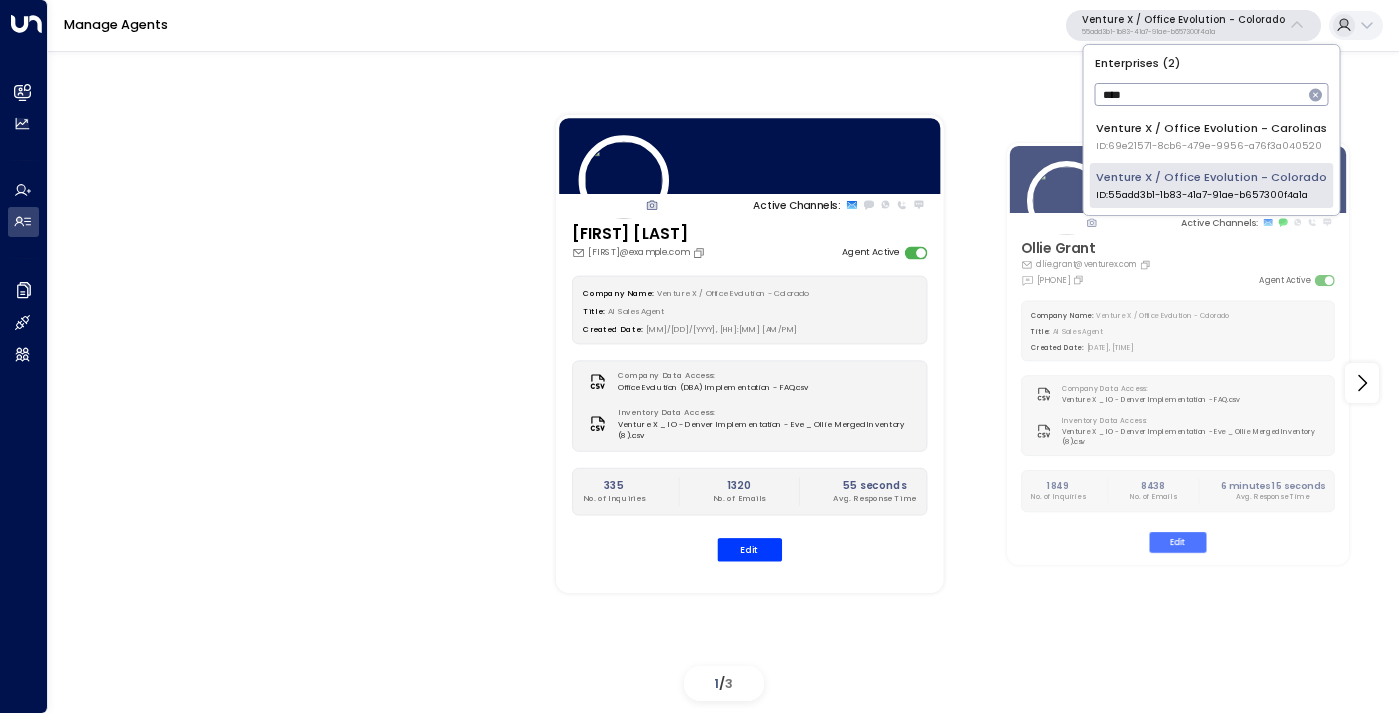 type on "****" 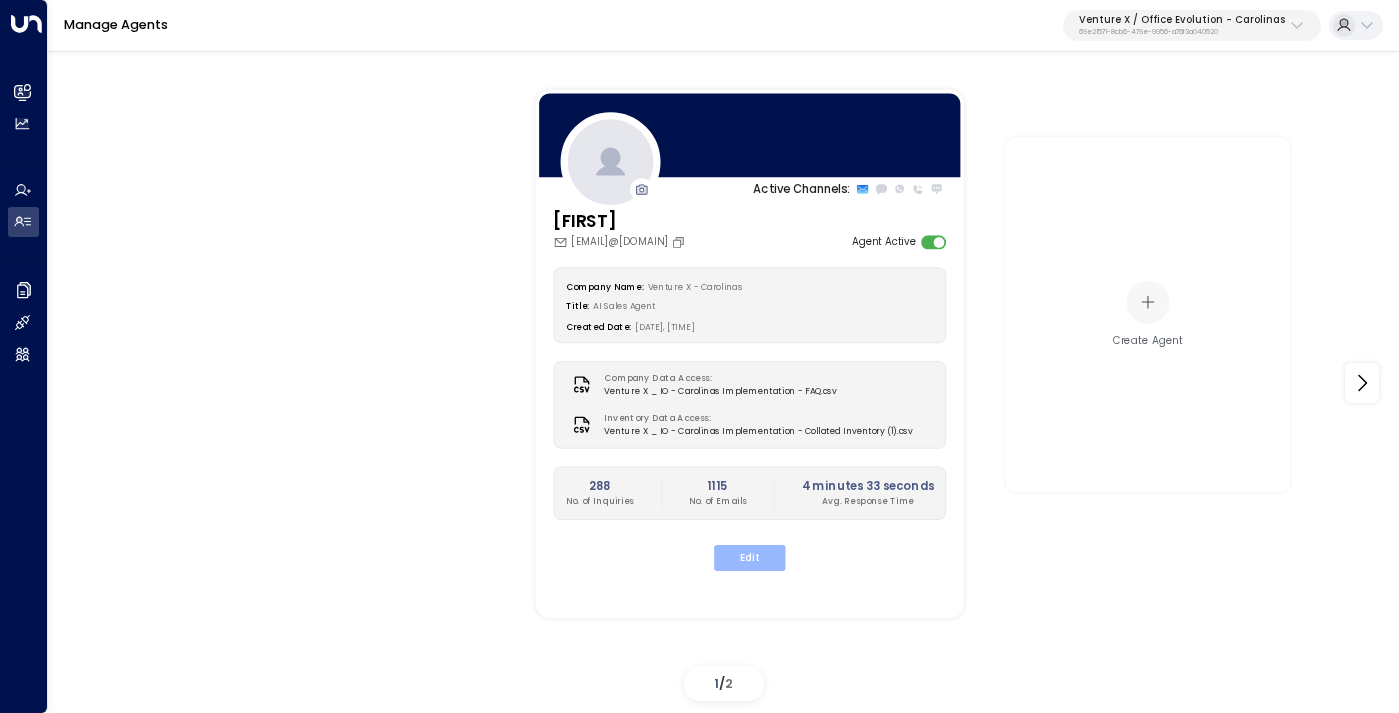 click on "Edit" at bounding box center (749, 558) 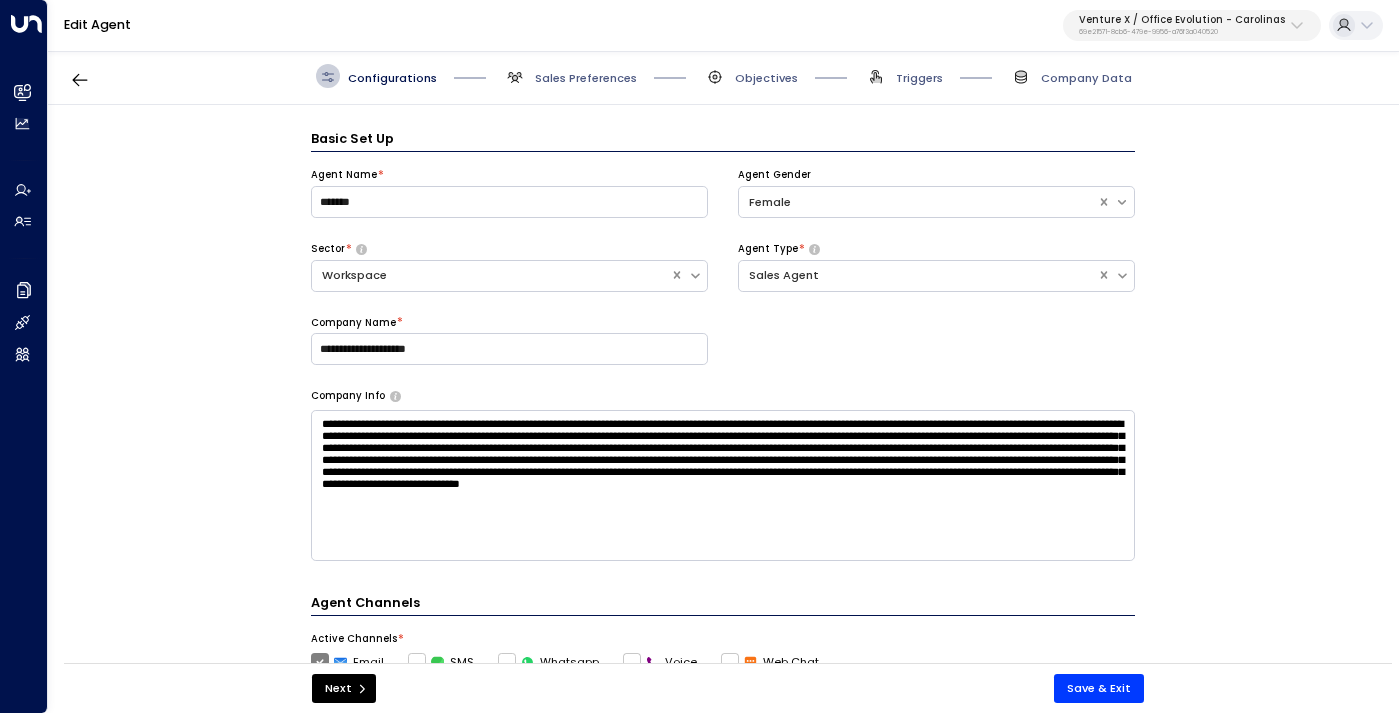 scroll, scrollTop: 24, scrollLeft: 0, axis: vertical 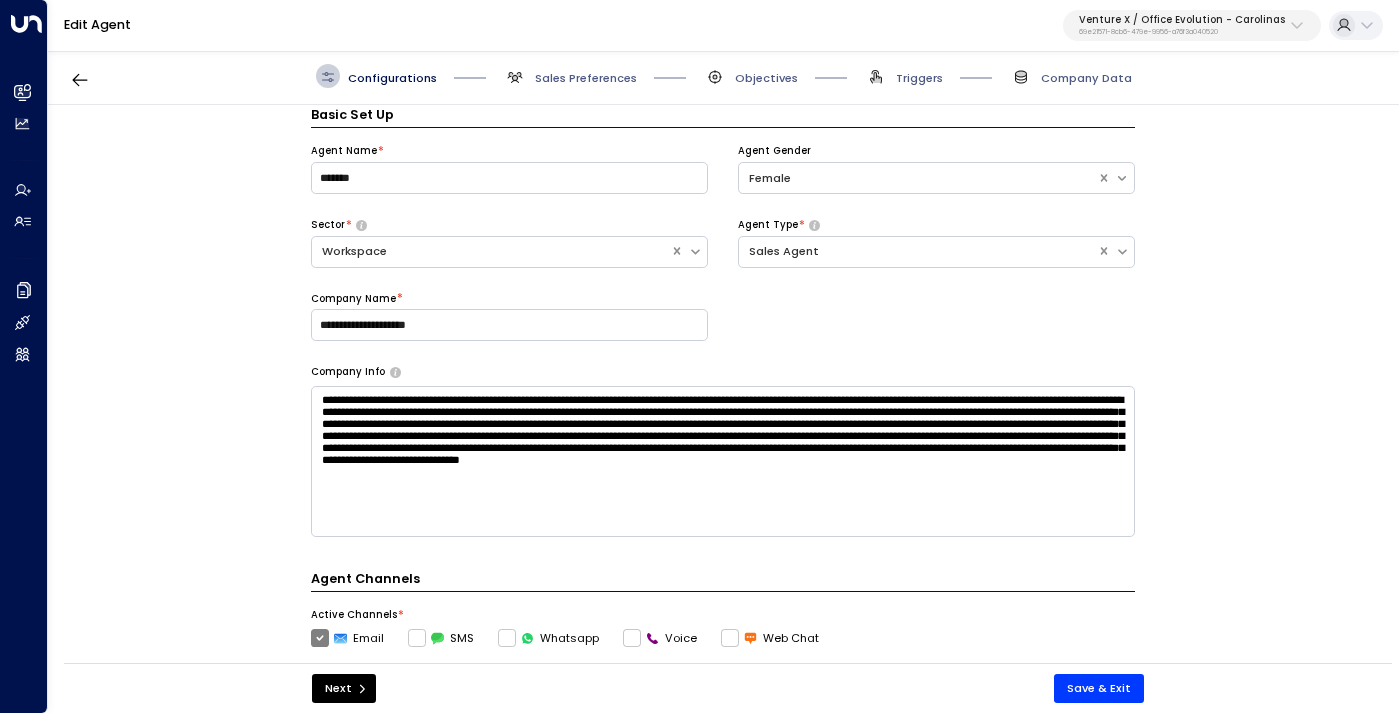 click on "Objectives" at bounding box center [750, 76] 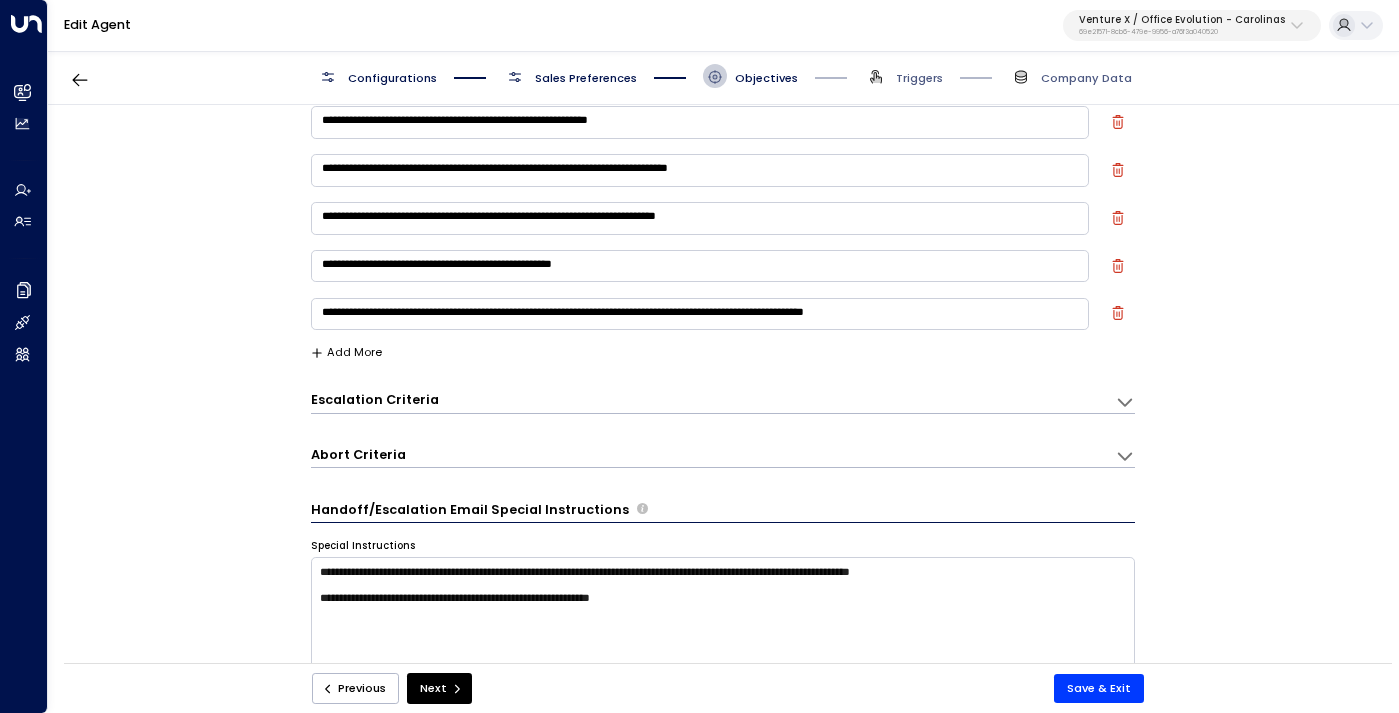 scroll, scrollTop: 188, scrollLeft: 0, axis: vertical 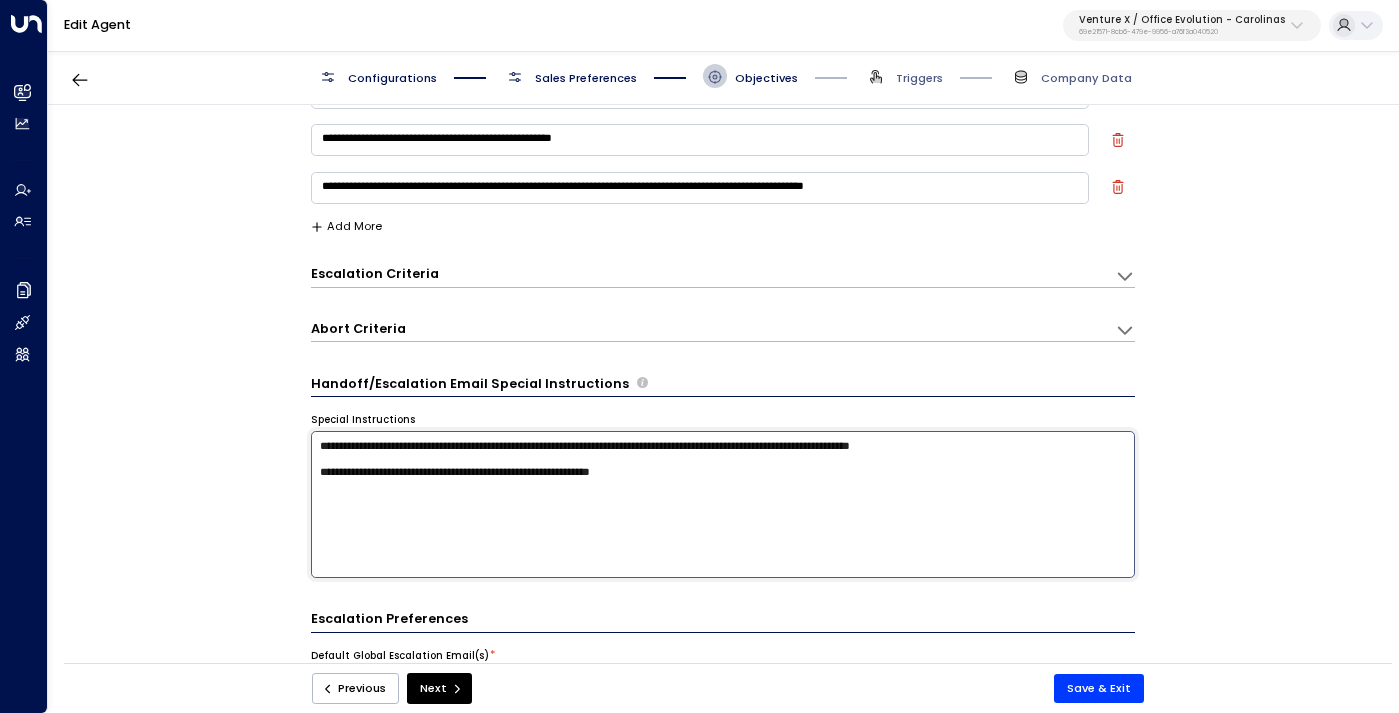 click on "**********" at bounding box center (723, 504) 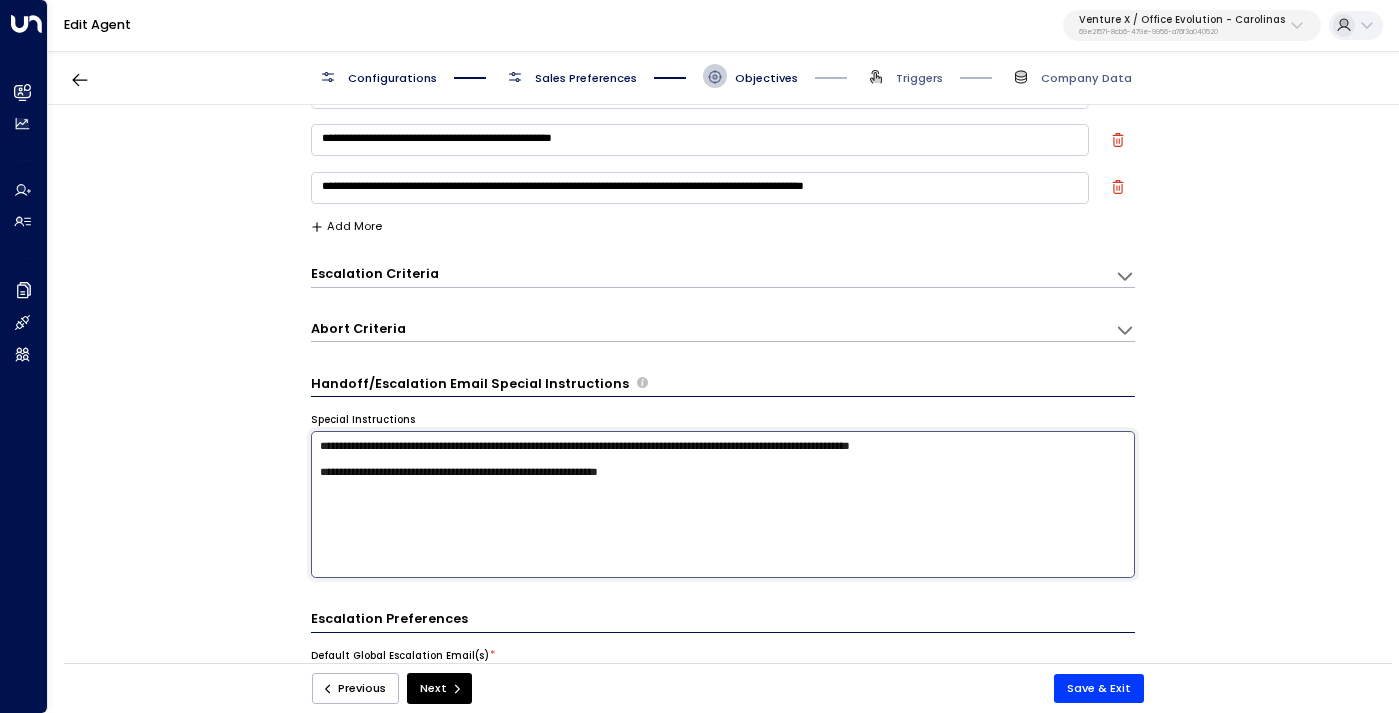 paste on "**********" 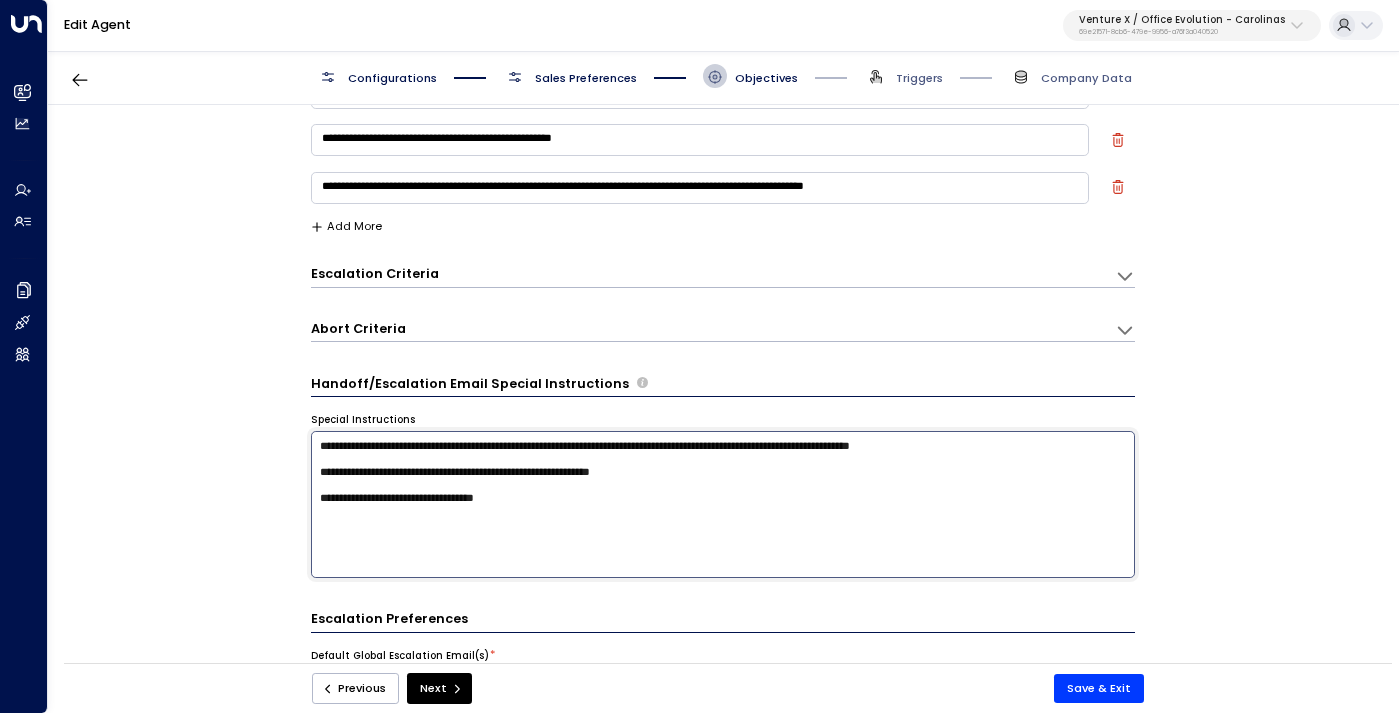 click on "**********" at bounding box center [723, 504] 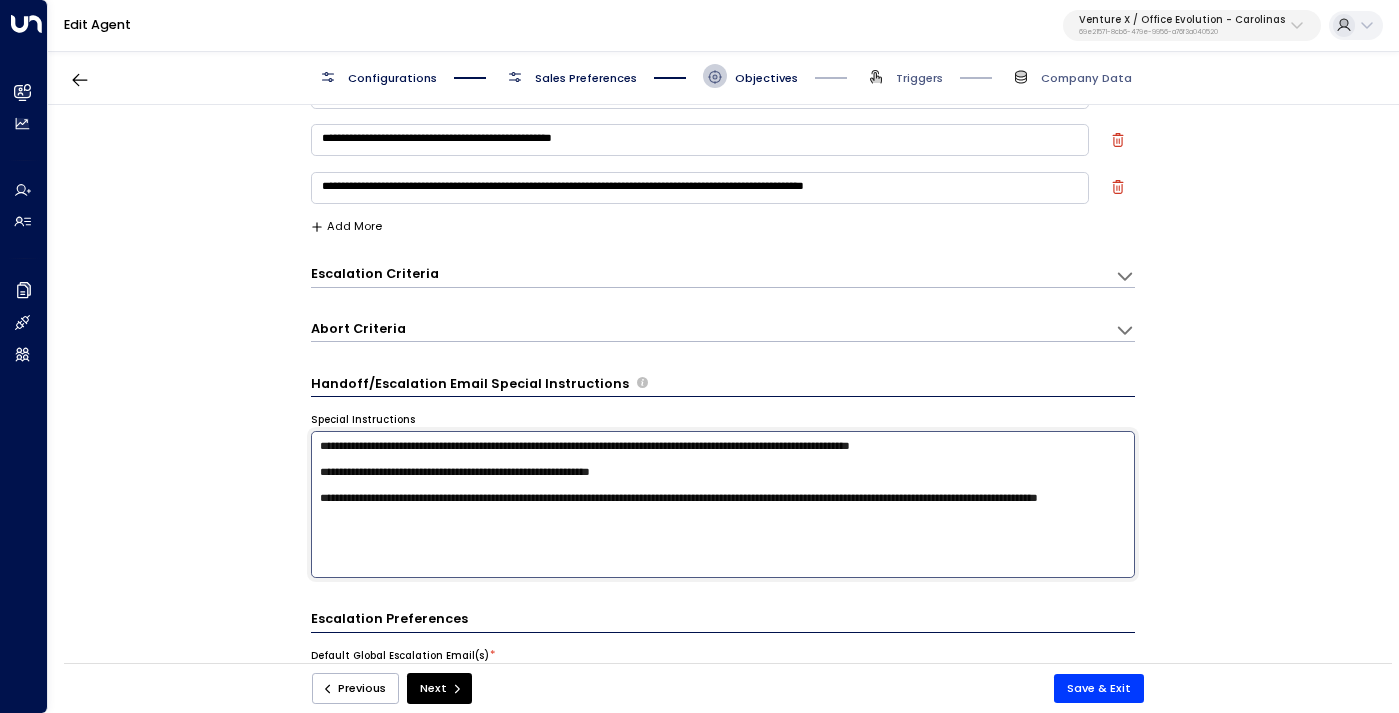 drag, startPoint x: 565, startPoint y: 497, endPoint x: 305, endPoint y: 498, distance: 260.00192 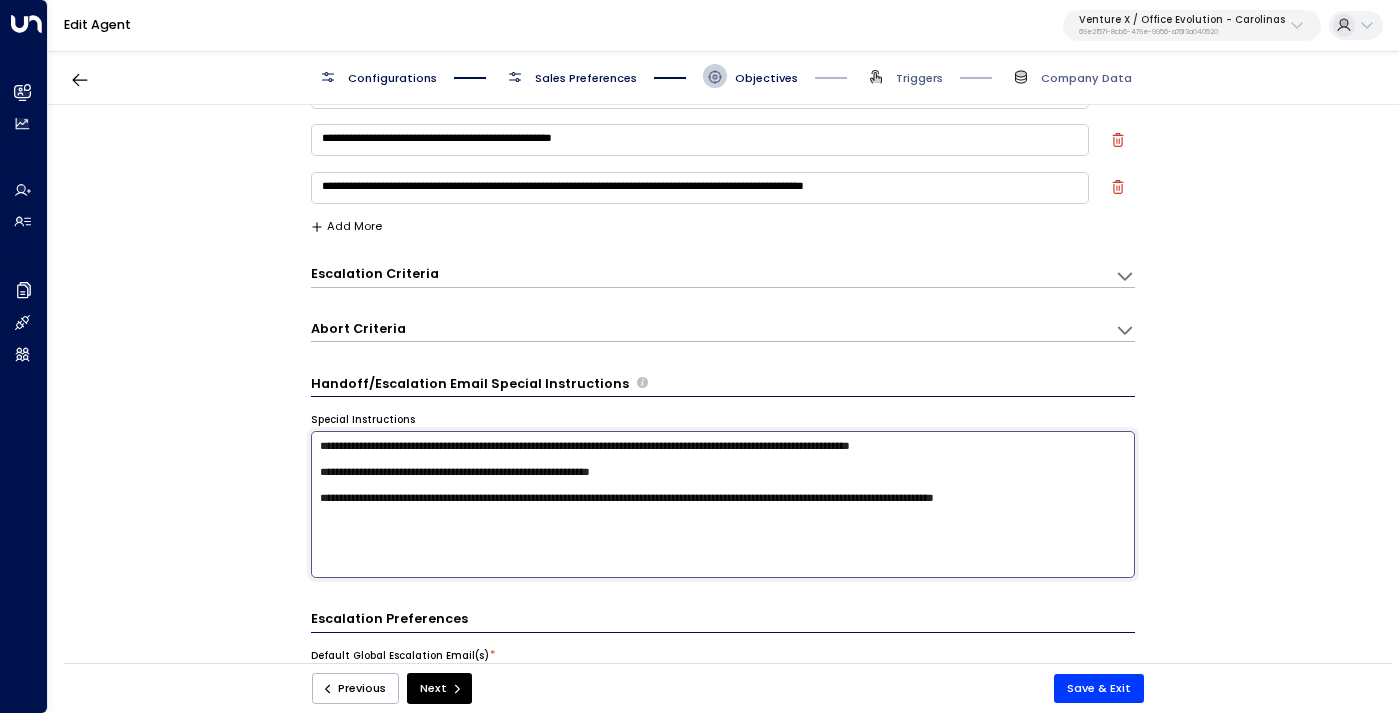 drag, startPoint x: 982, startPoint y: 495, endPoint x: 1023, endPoint y: 499, distance: 41.19466 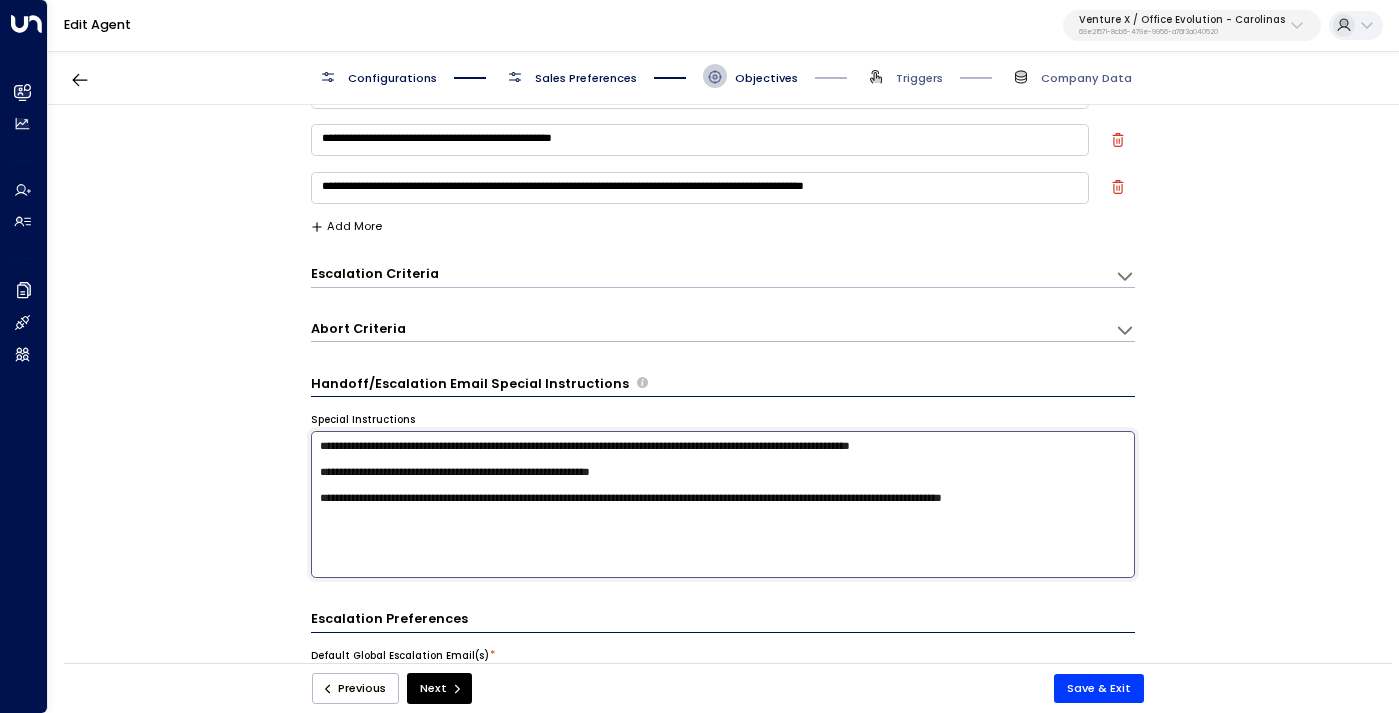 paste on "**********" 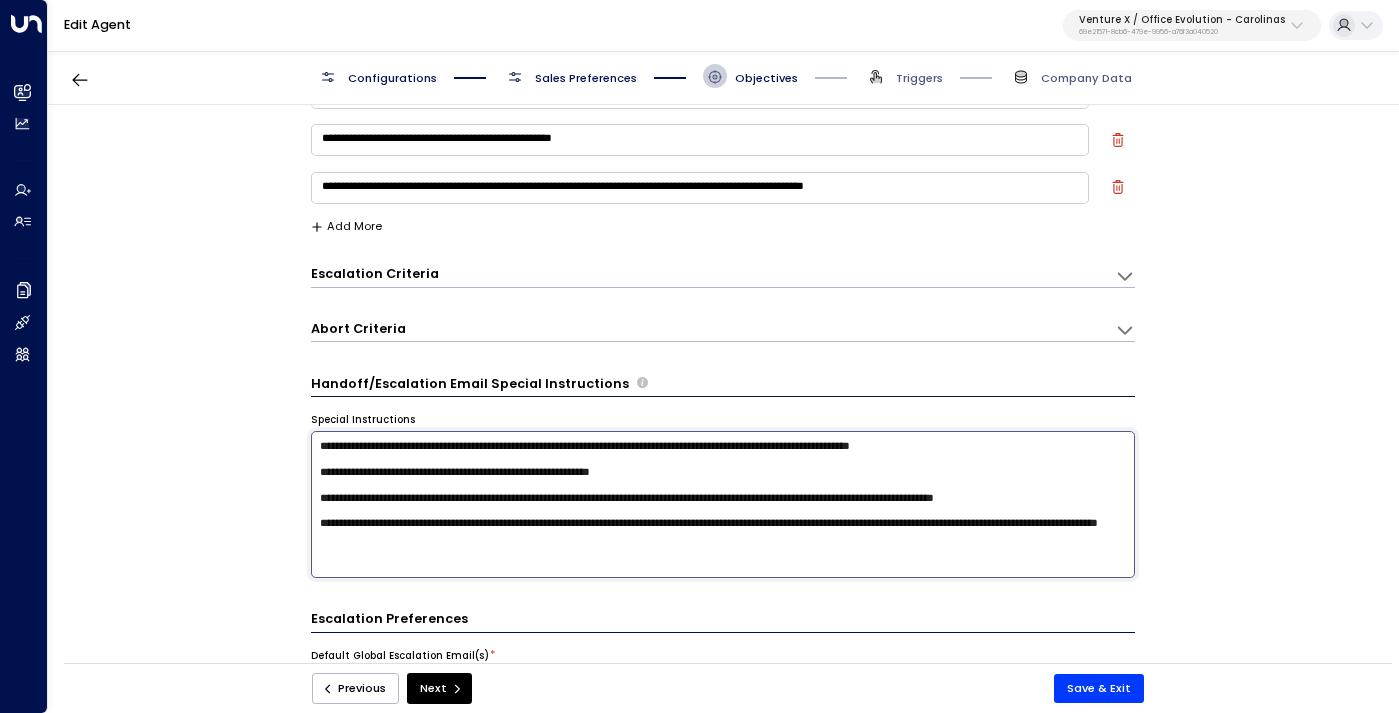 drag, startPoint x: 985, startPoint y: 495, endPoint x: 1083, endPoint y: 492, distance: 98.045906 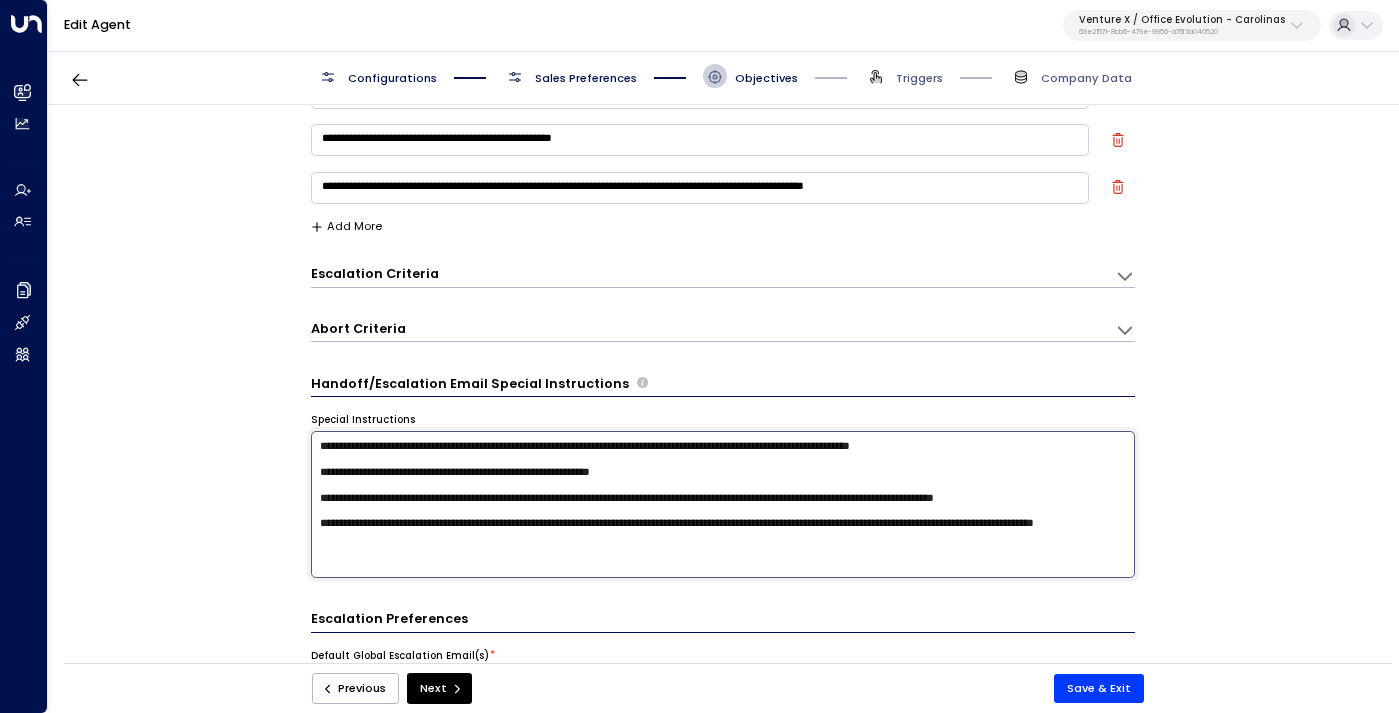 click on "**********" at bounding box center [723, 504] 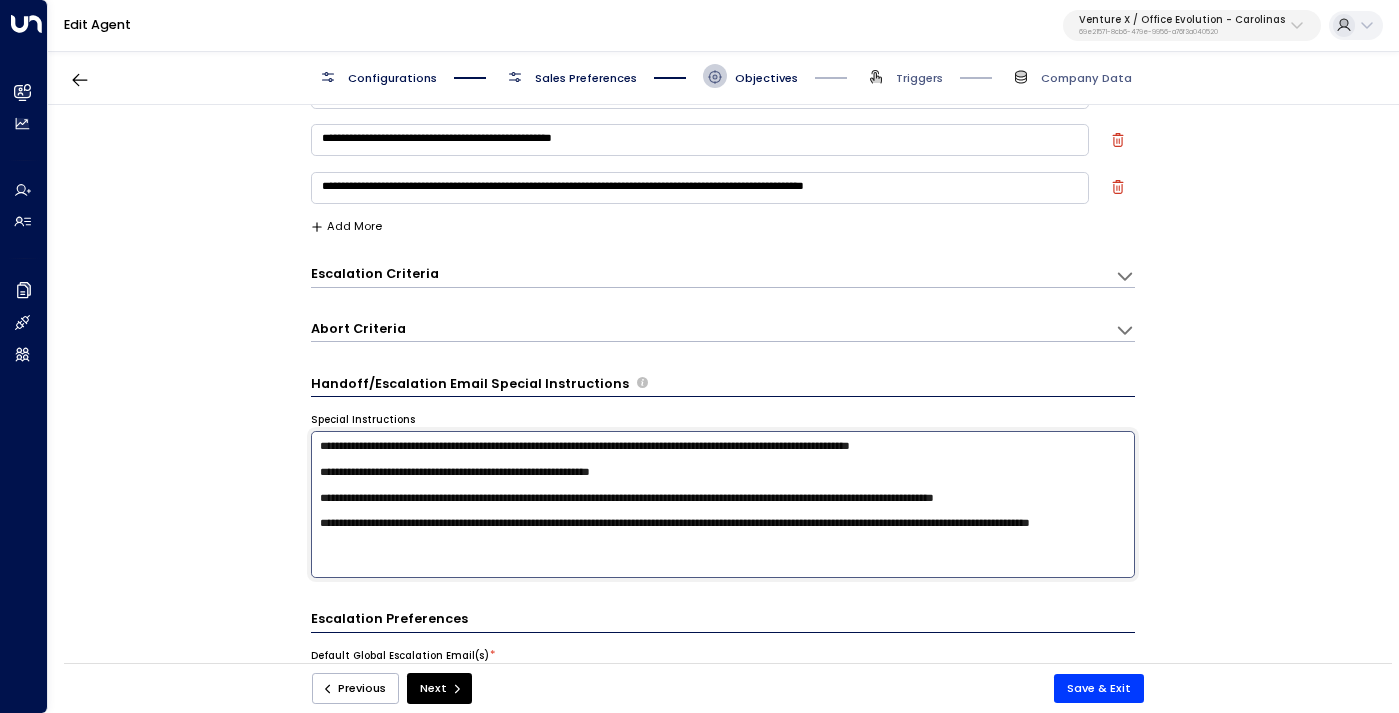 click on "**********" at bounding box center (723, 504) 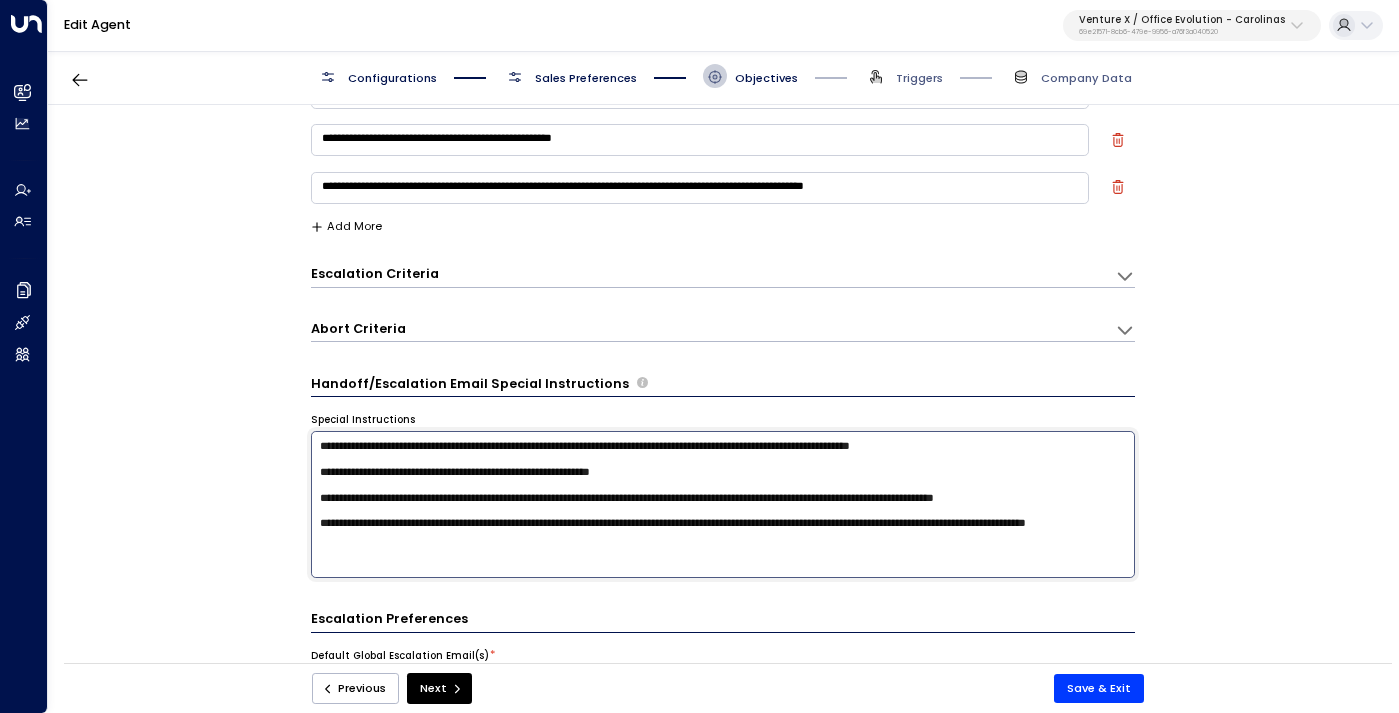 drag, startPoint x: 777, startPoint y: 528, endPoint x: 642, endPoint y: 530, distance: 135.01482 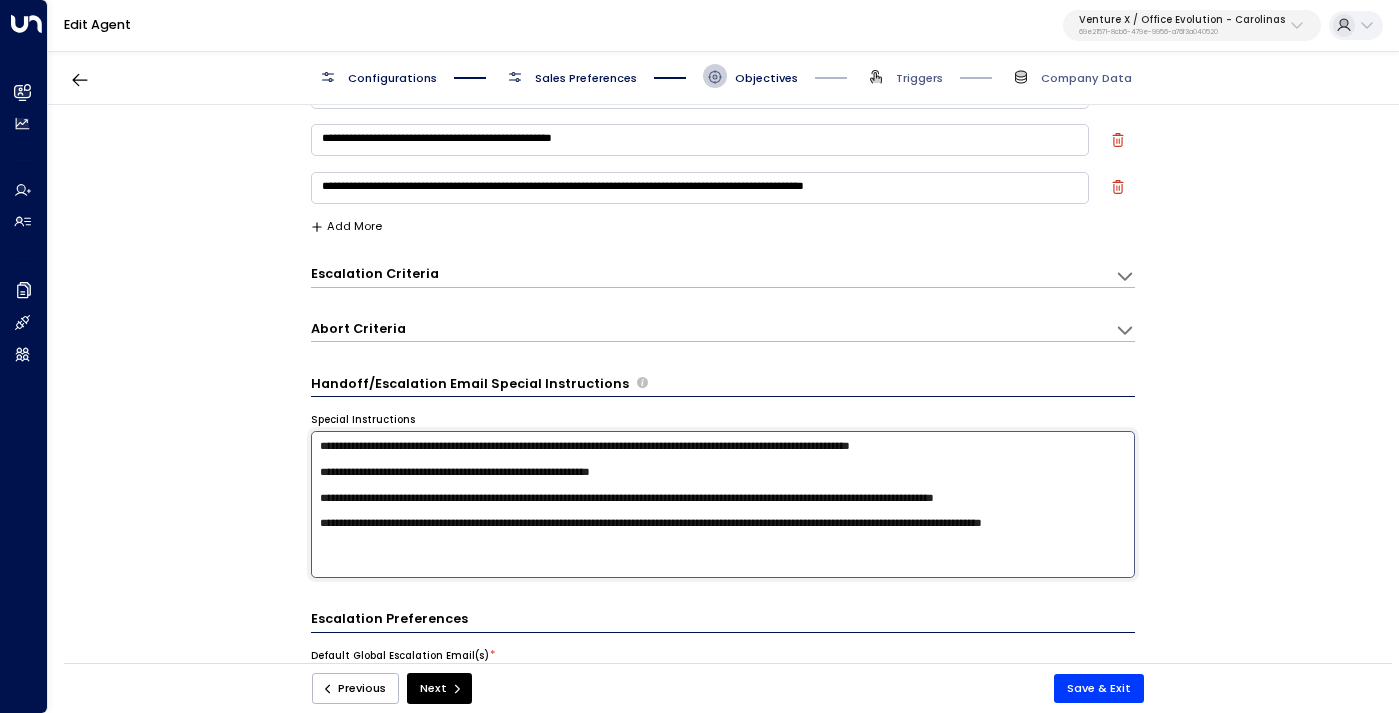 click on "**********" at bounding box center (723, 504) 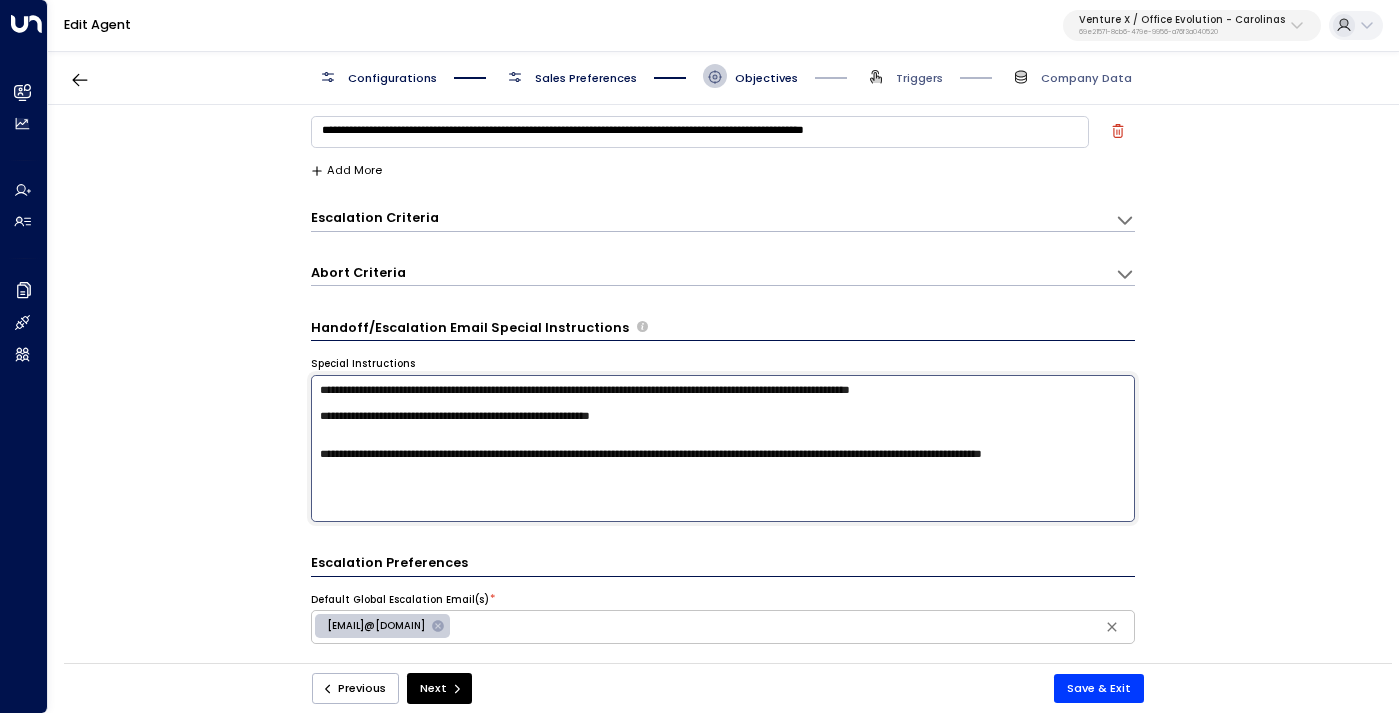 scroll, scrollTop: 291, scrollLeft: 0, axis: vertical 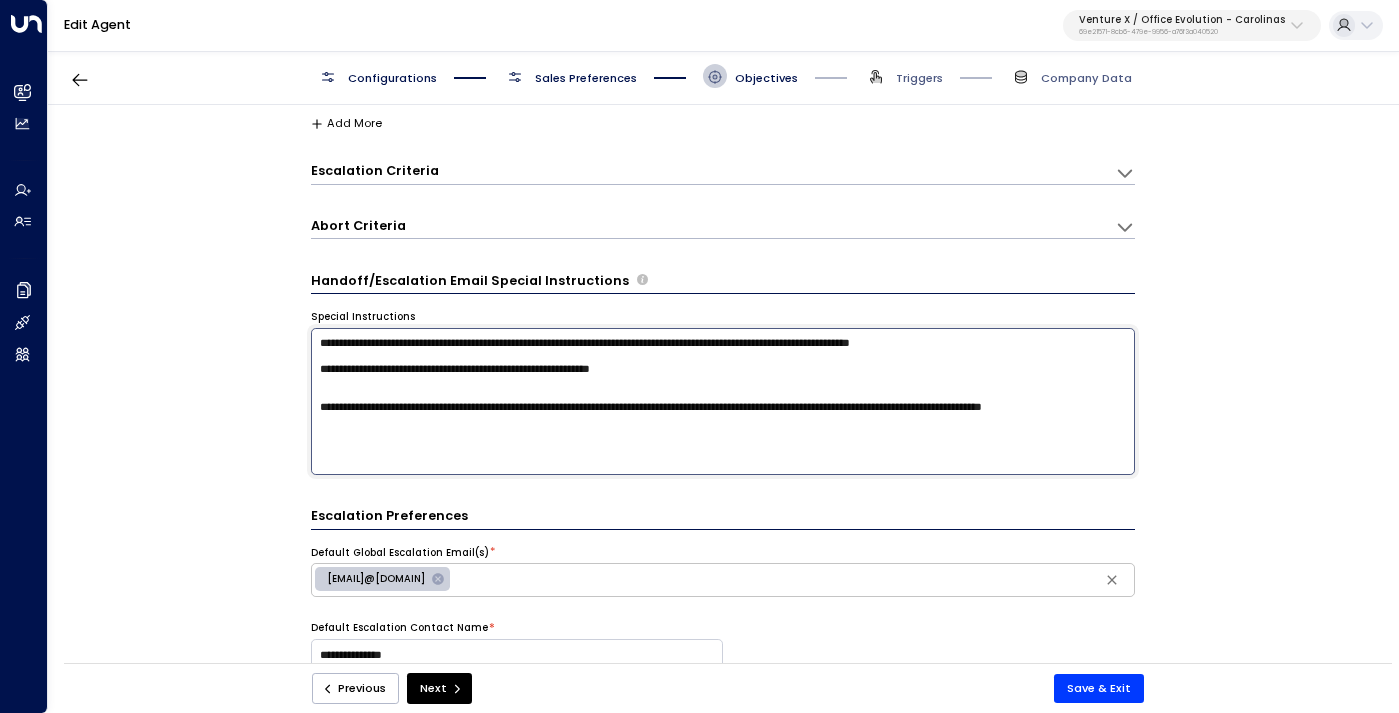 drag, startPoint x: 528, startPoint y: 422, endPoint x: 744, endPoint y: 399, distance: 217.22108 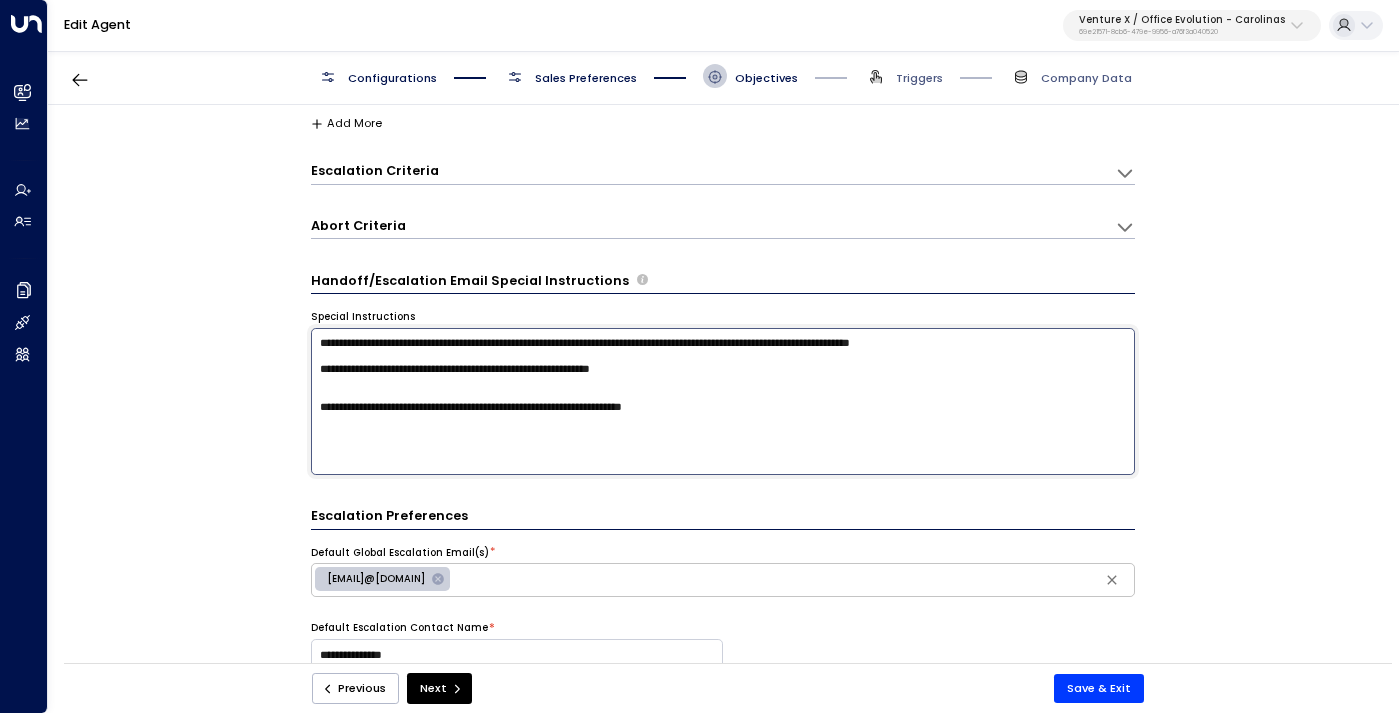 click on "**********" at bounding box center [723, 401] 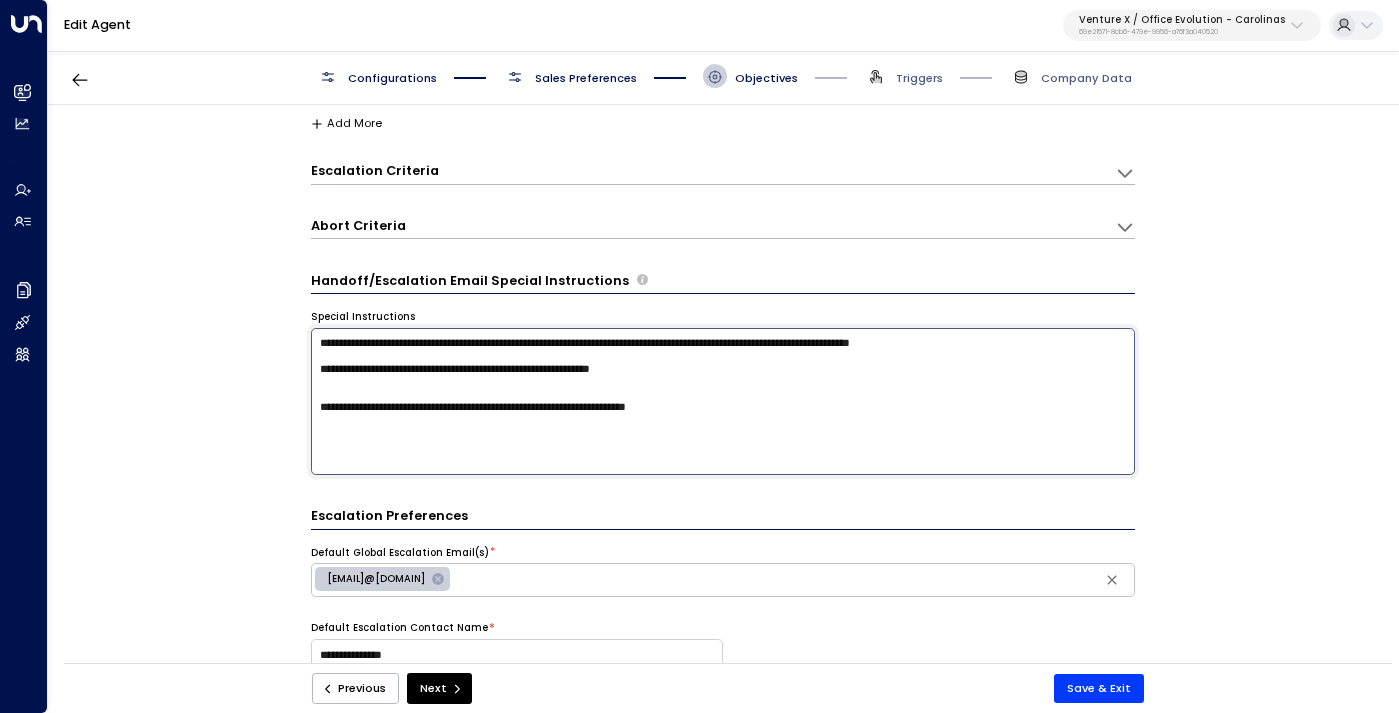paste on "**********" 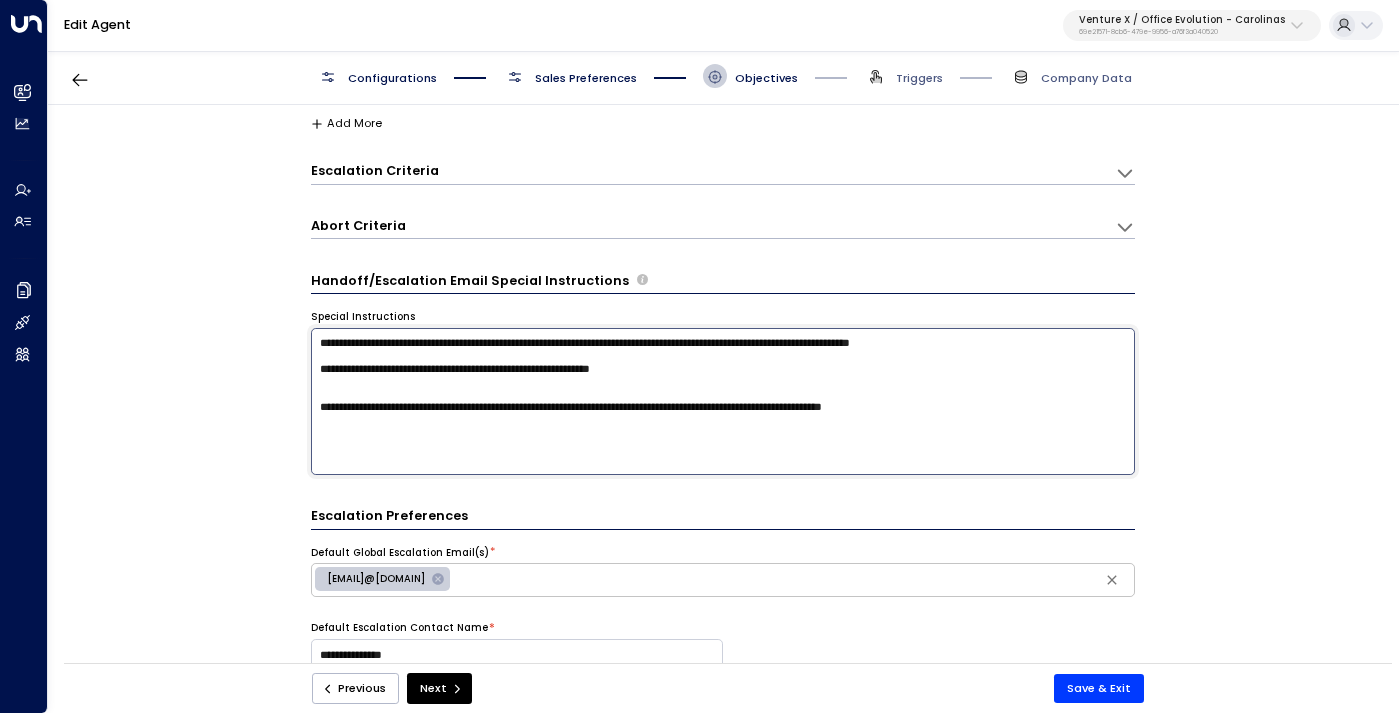 click on "**********" at bounding box center (723, 401) 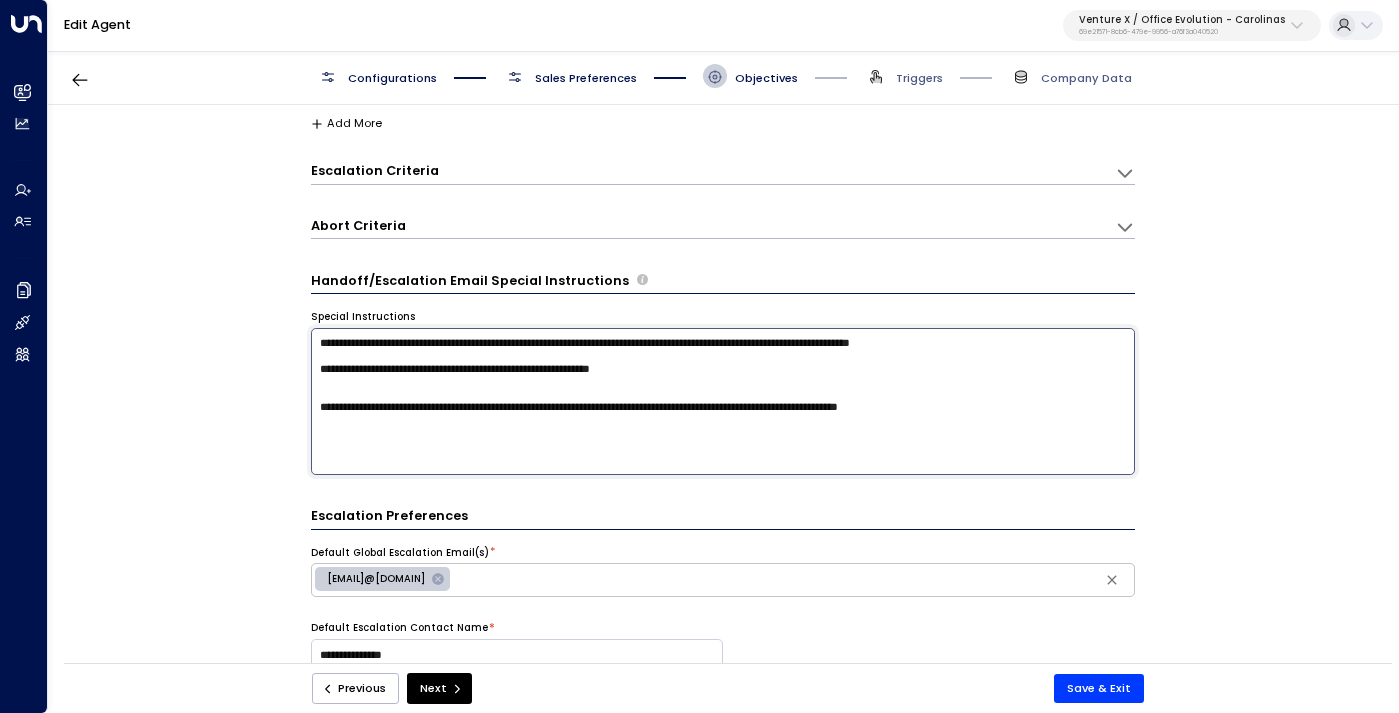 click on "**********" at bounding box center [723, 401] 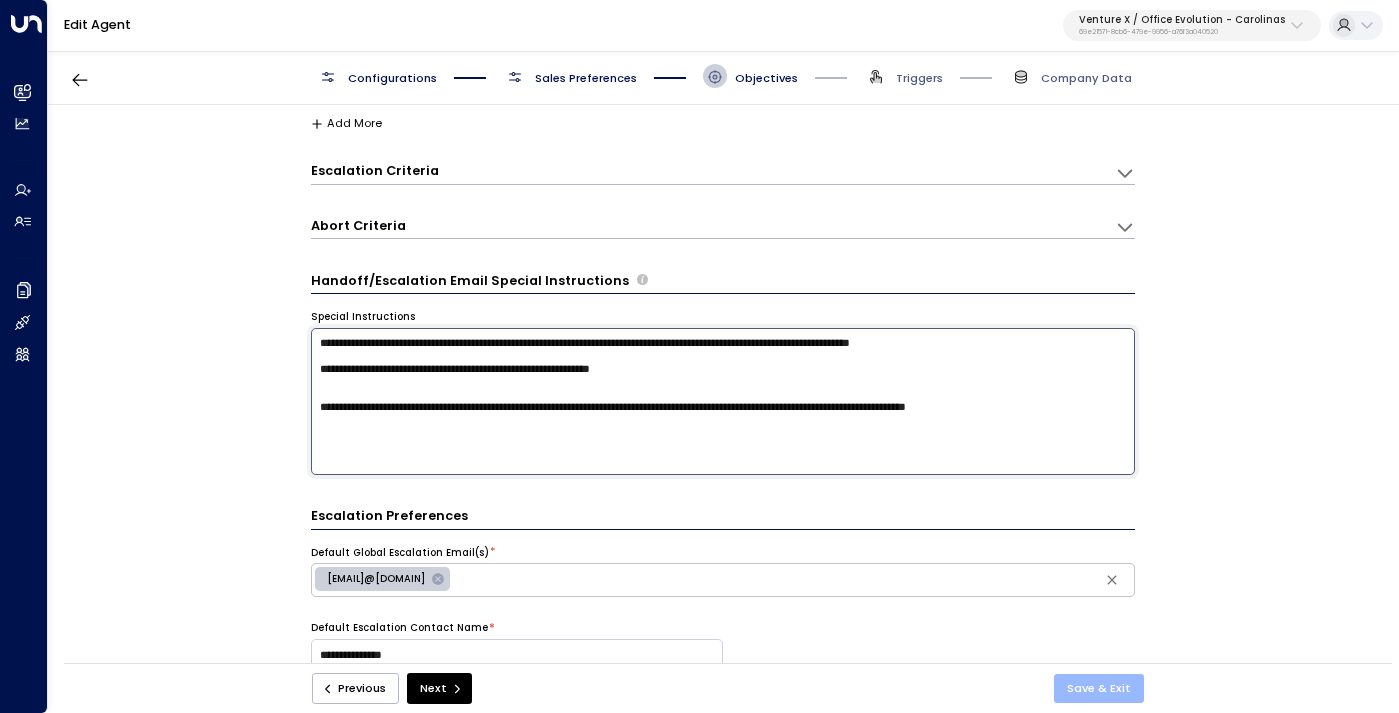 type on "**********" 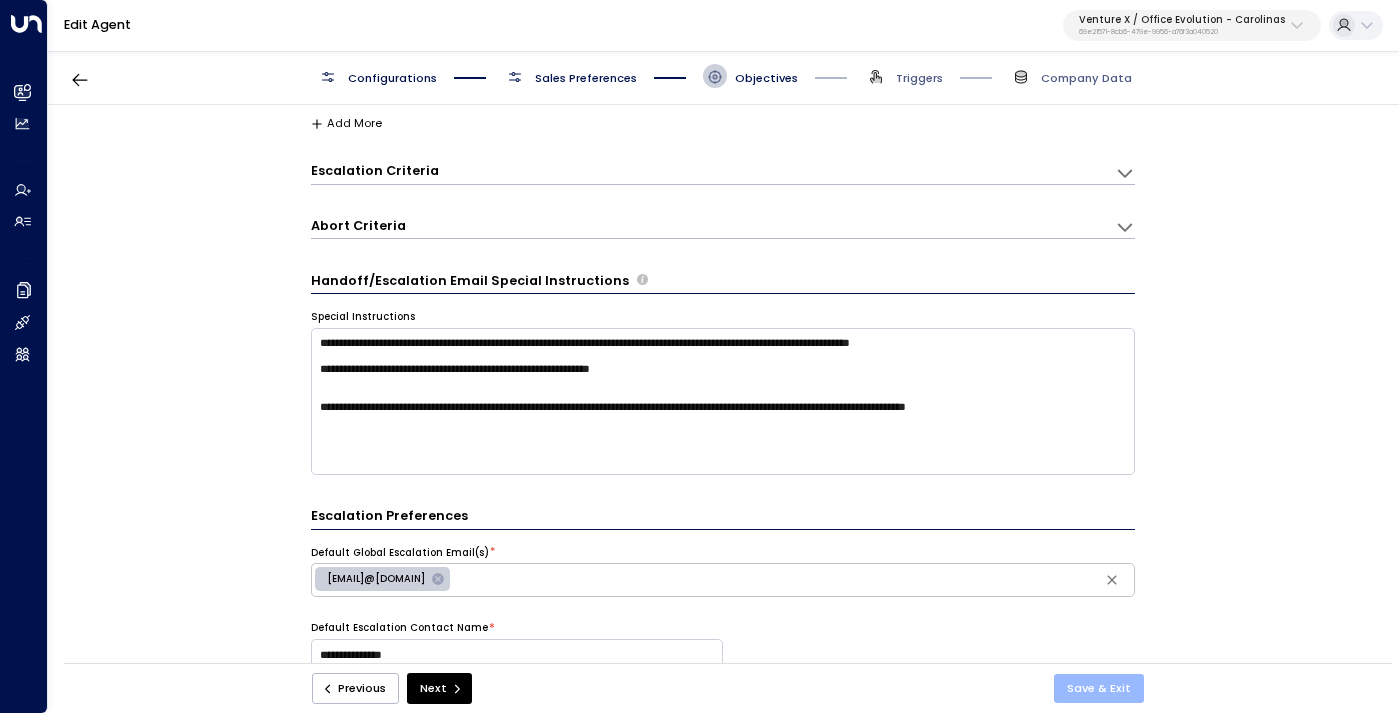 click on "Save & Exit" at bounding box center [1099, 688] 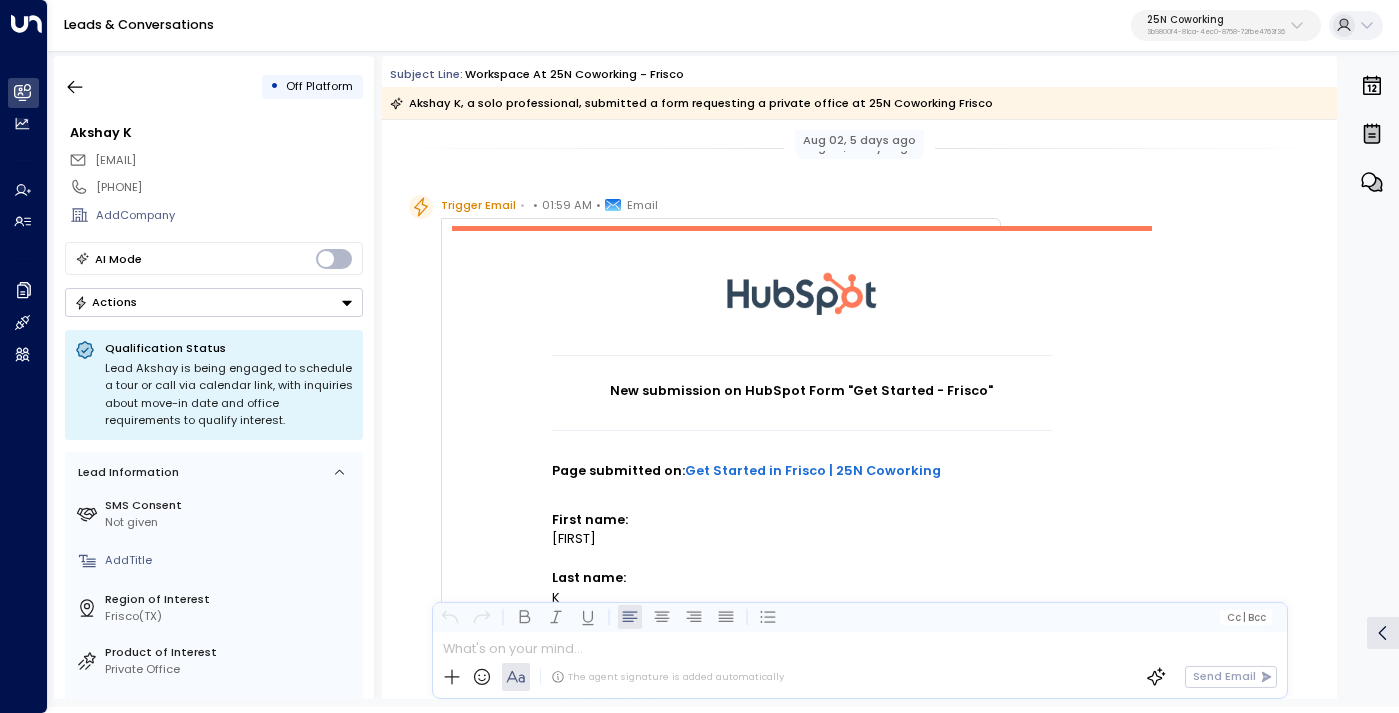scroll, scrollTop: 0, scrollLeft: 0, axis: both 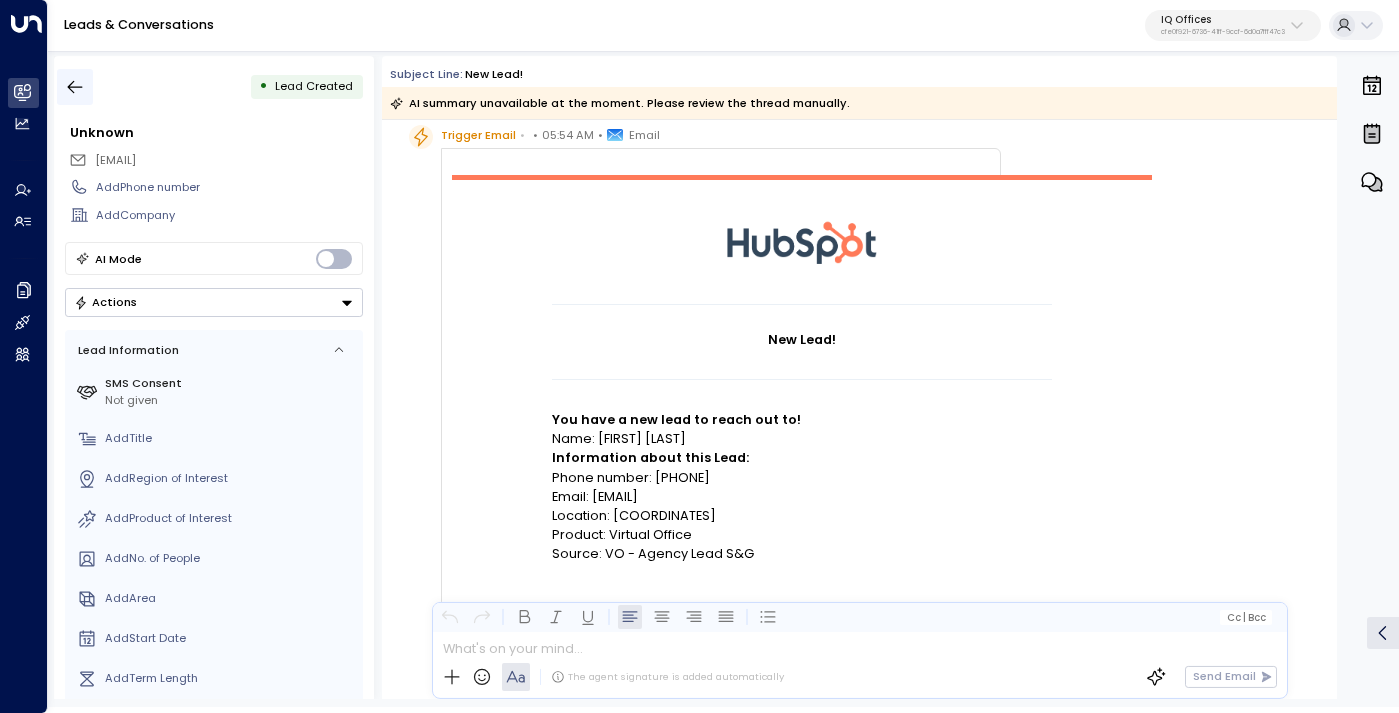 click 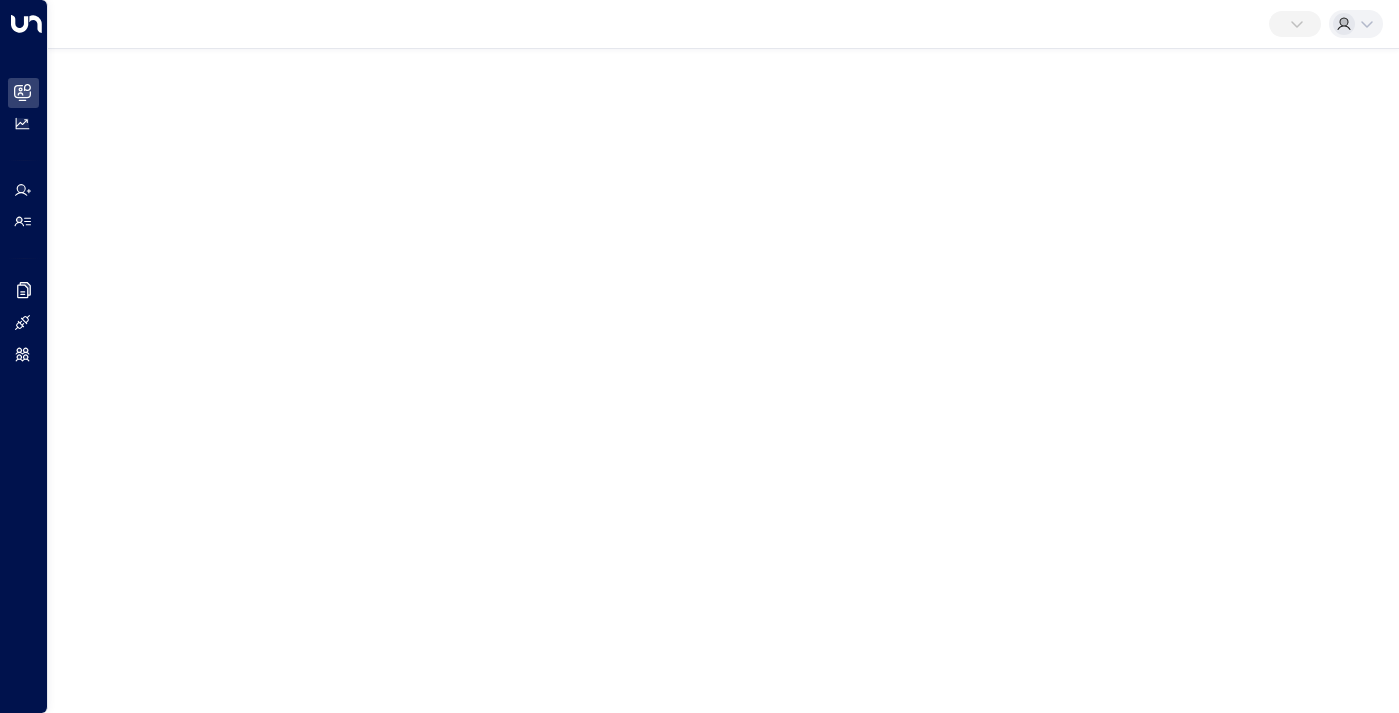 scroll, scrollTop: 0, scrollLeft: 0, axis: both 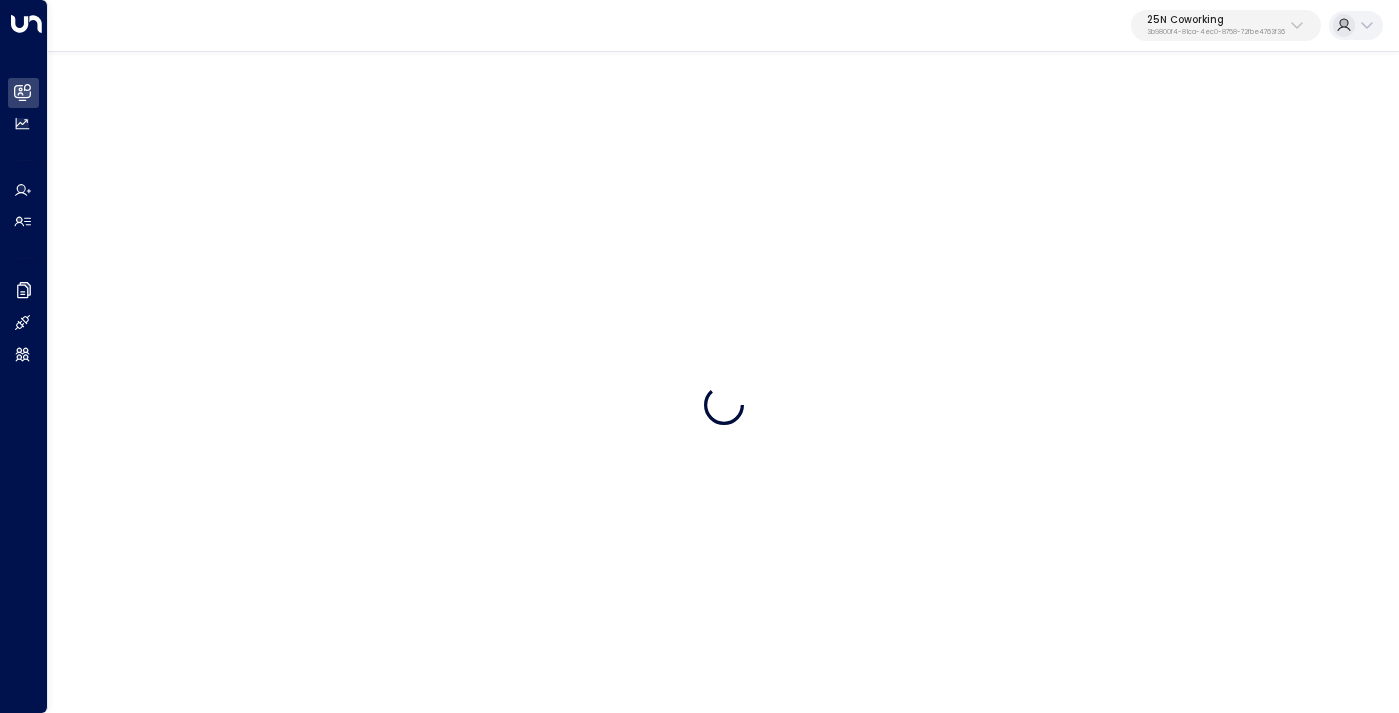 click on "25N Coworking" at bounding box center (1216, 20) 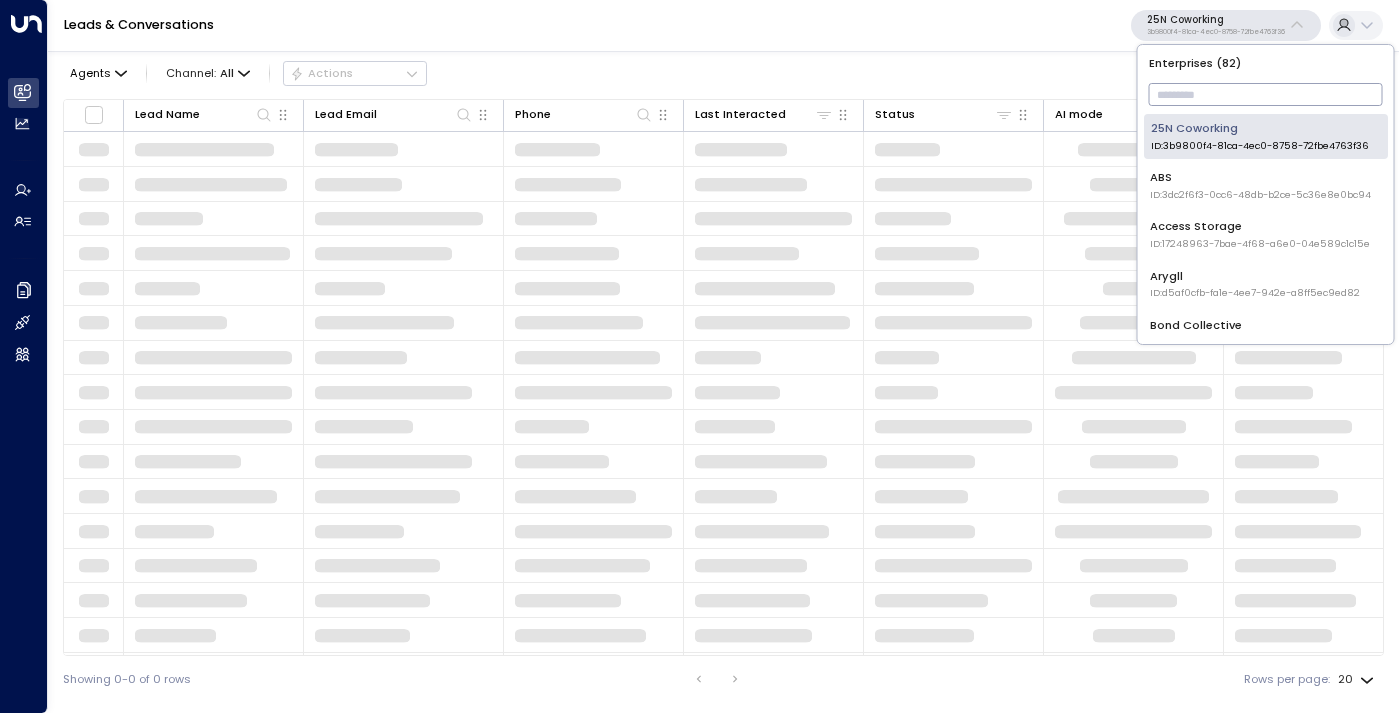 click at bounding box center (1266, 94) 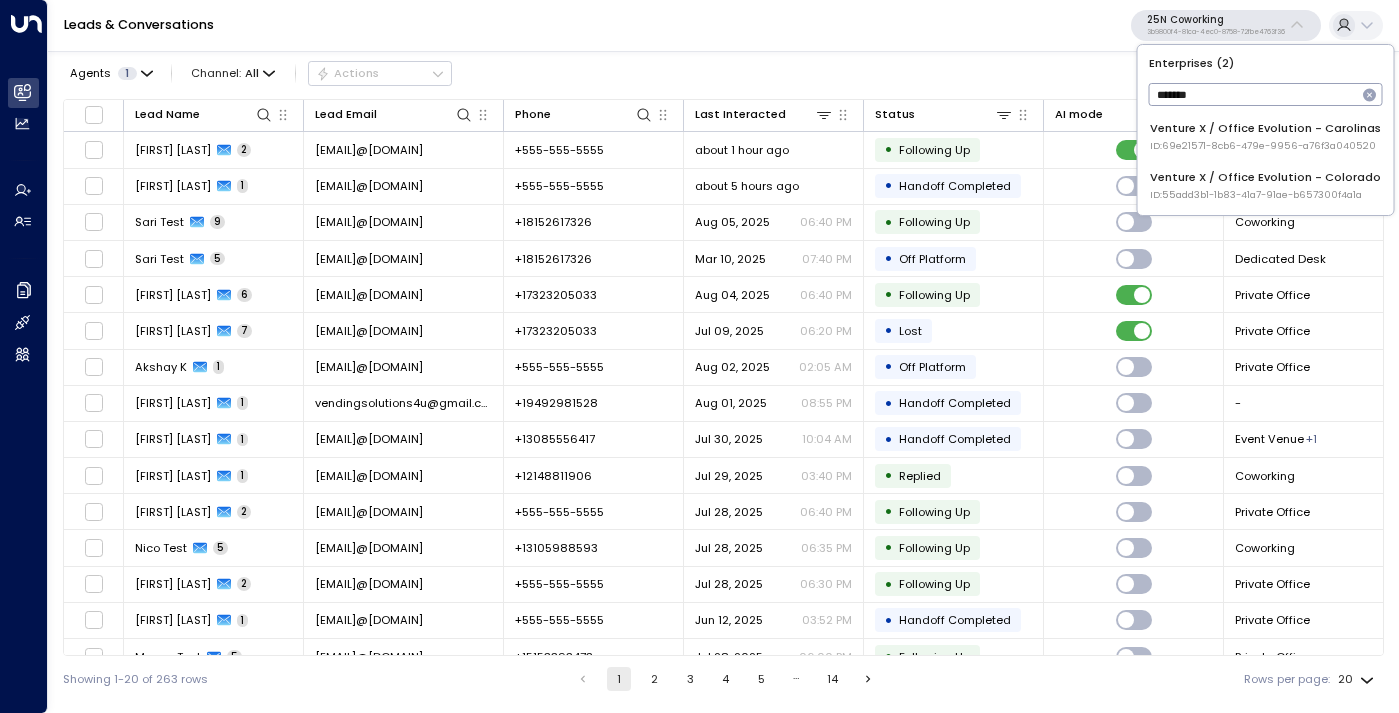type on "*******" 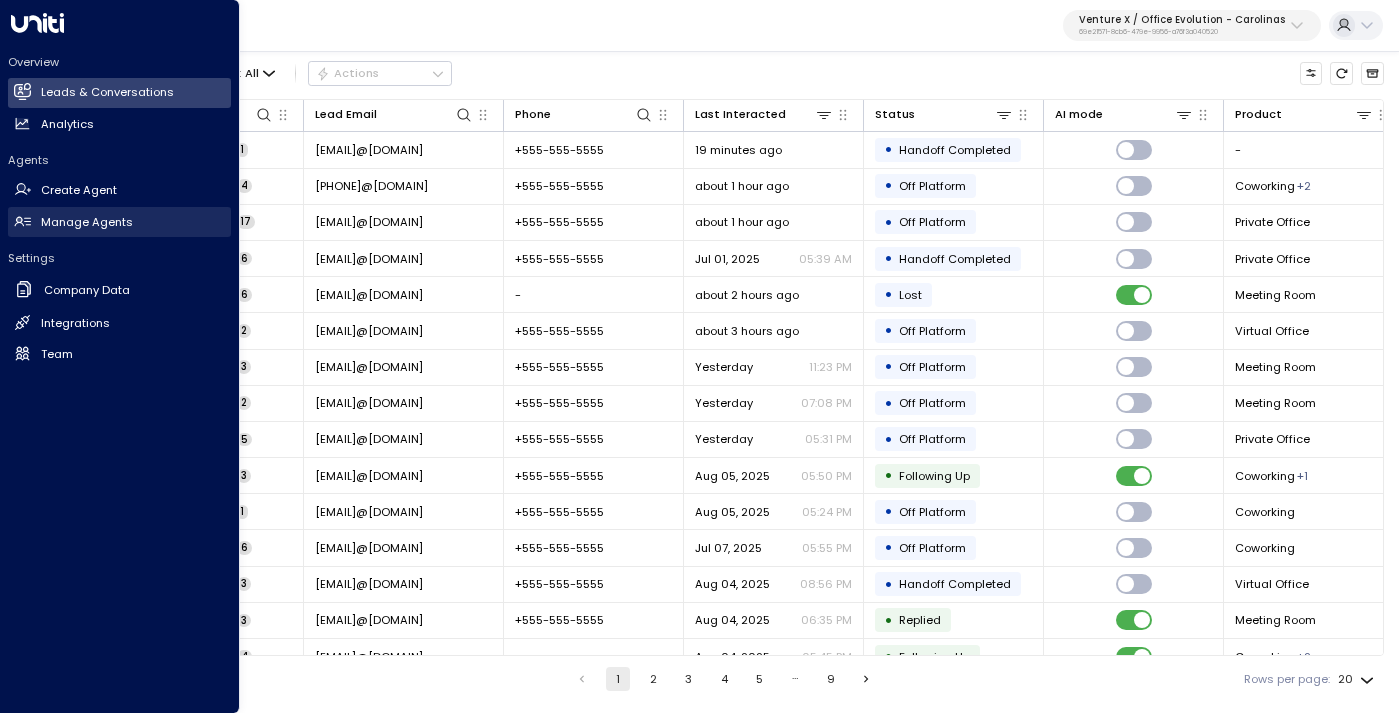 click on "Manage Agents Manage Agents" at bounding box center [119, 222] 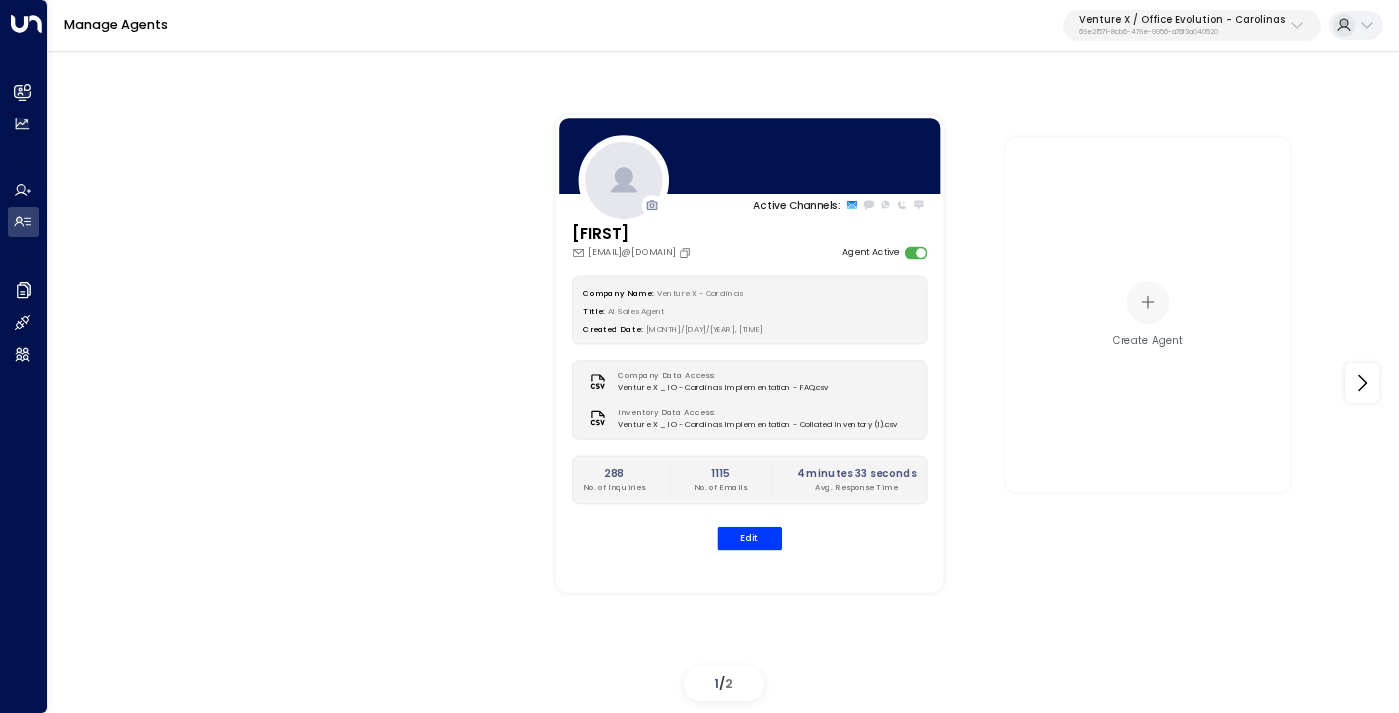 click on "Venture X / Office Evolution - Carolinas" at bounding box center (1182, 20) 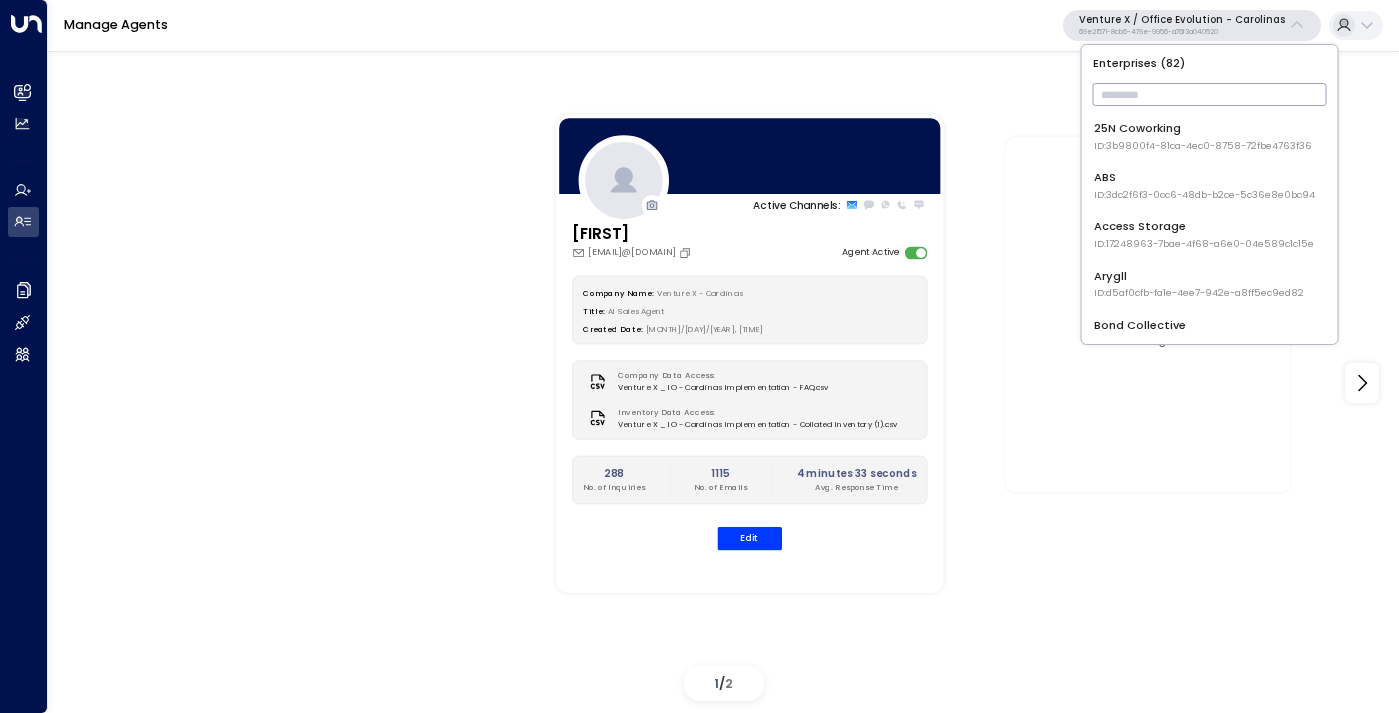 click at bounding box center [1210, 94] 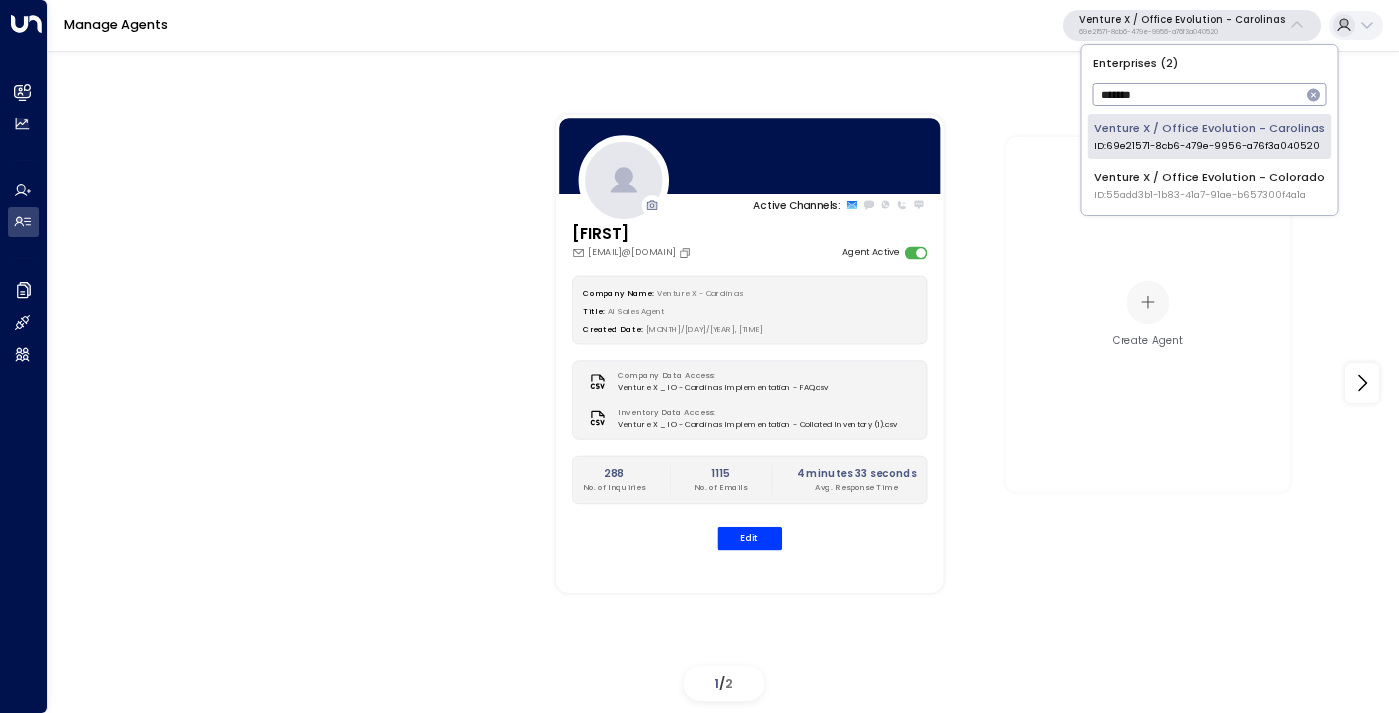 type on "*******" 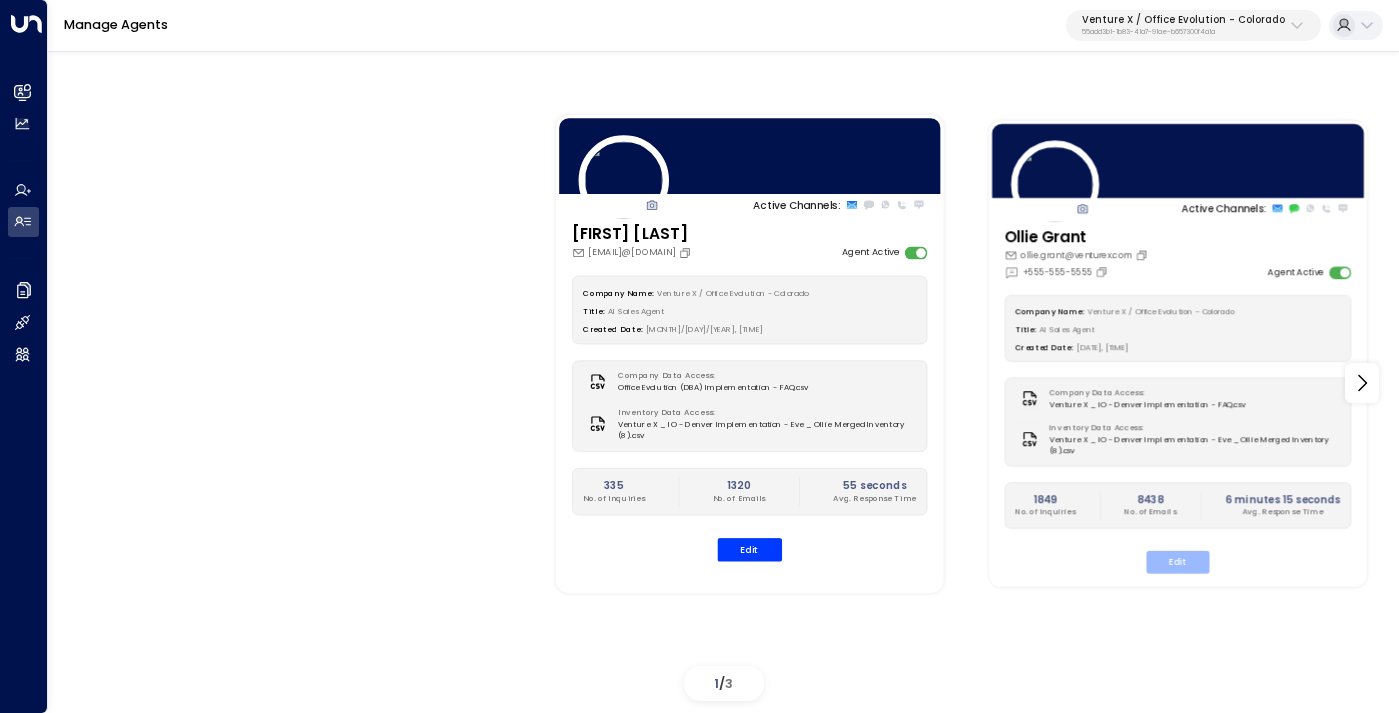 click on "Company Name: Venture X / Office Evolution - Colorado Title: AI Sales Agent Created Date: 05/21/2024, 05:59 AM Company Data Access: Venture X _ IO - Denver Implementation - FAQ.csv Inventory Data Access: Venture X _ IO - Denver Implementation - Eve _ Ollie Merged Inventory (8).csv 1849 No. of Inquiries 8438 No. of Emails 6 minutes 15 seconds Avg. Response Time Edit" at bounding box center [1177, 434] 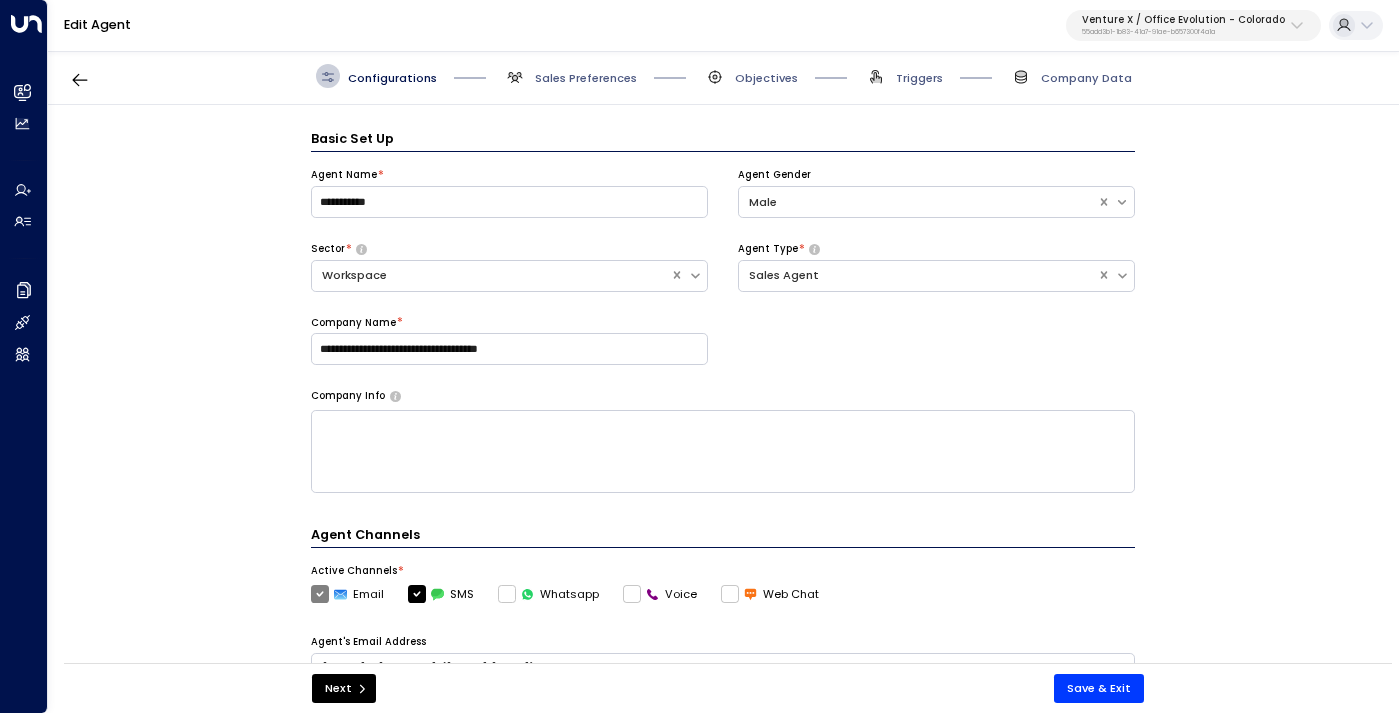 scroll, scrollTop: 24, scrollLeft: 0, axis: vertical 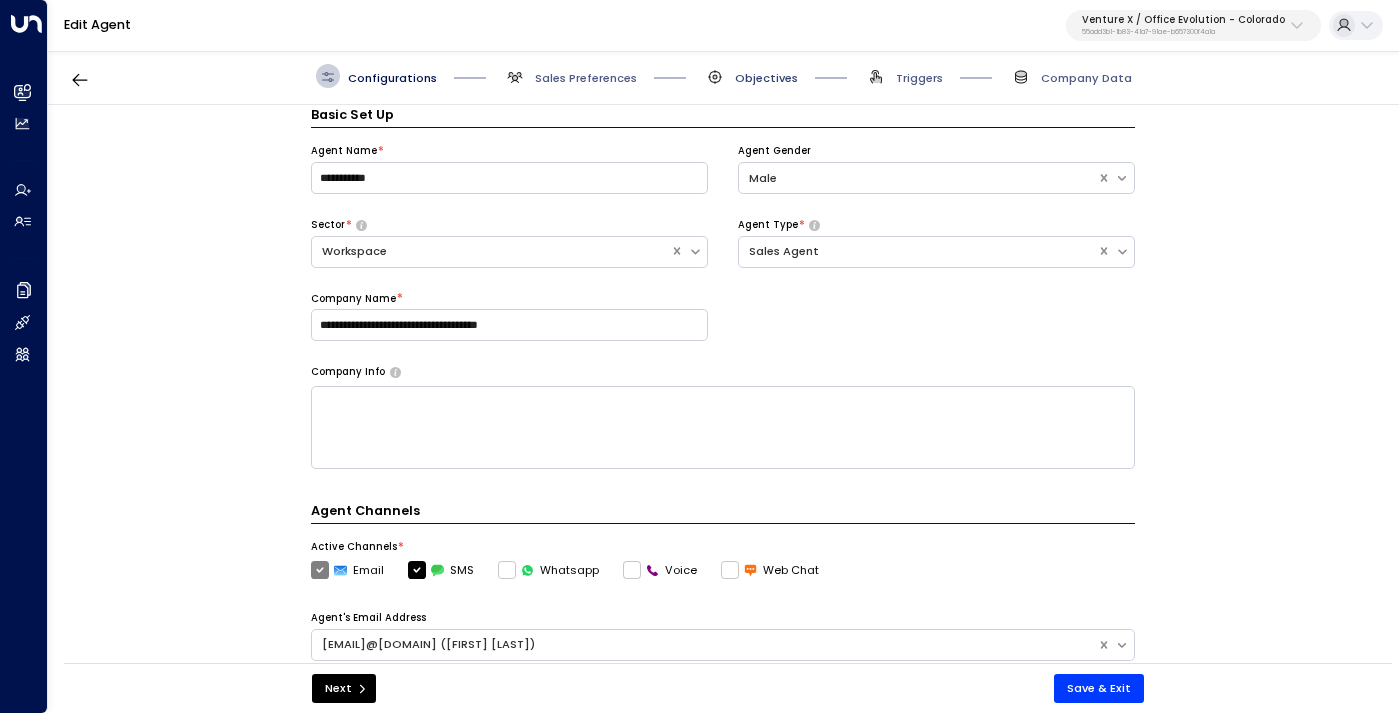 click on "Objectives" at bounding box center (766, 78) 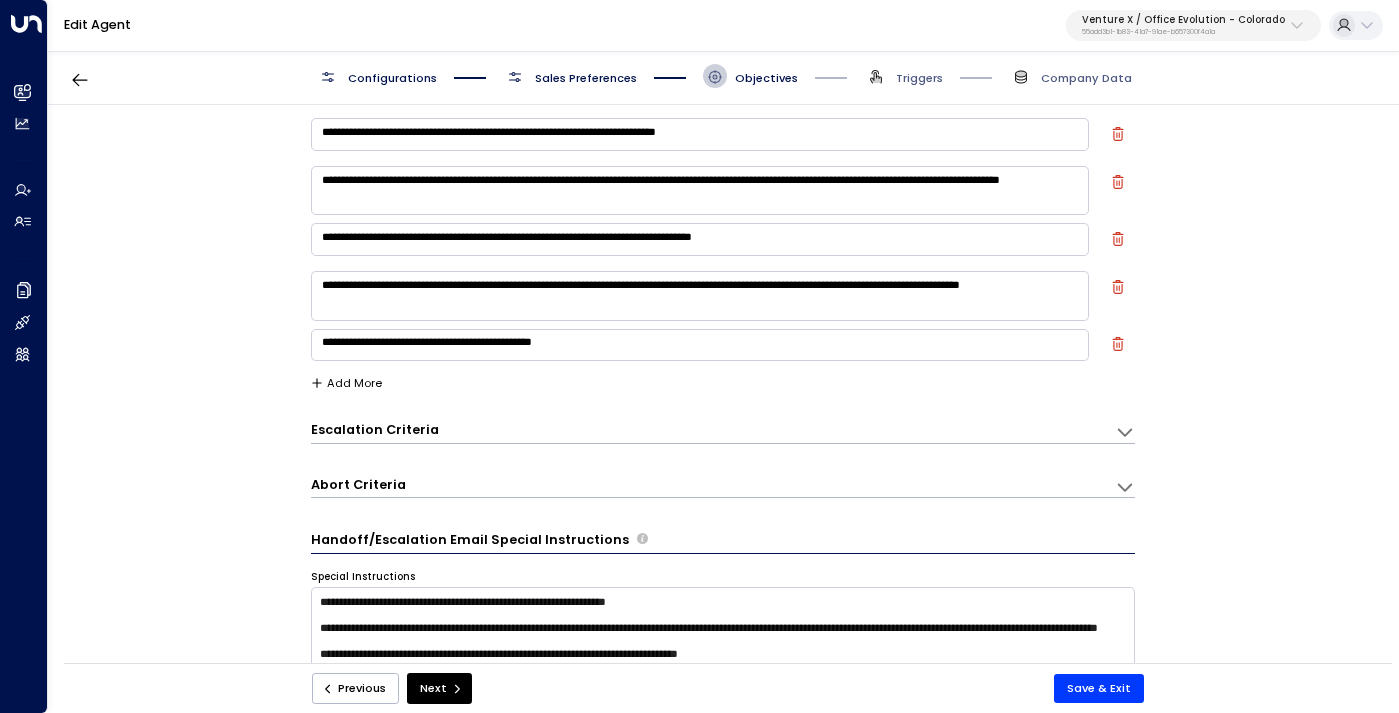 scroll, scrollTop: 227, scrollLeft: 0, axis: vertical 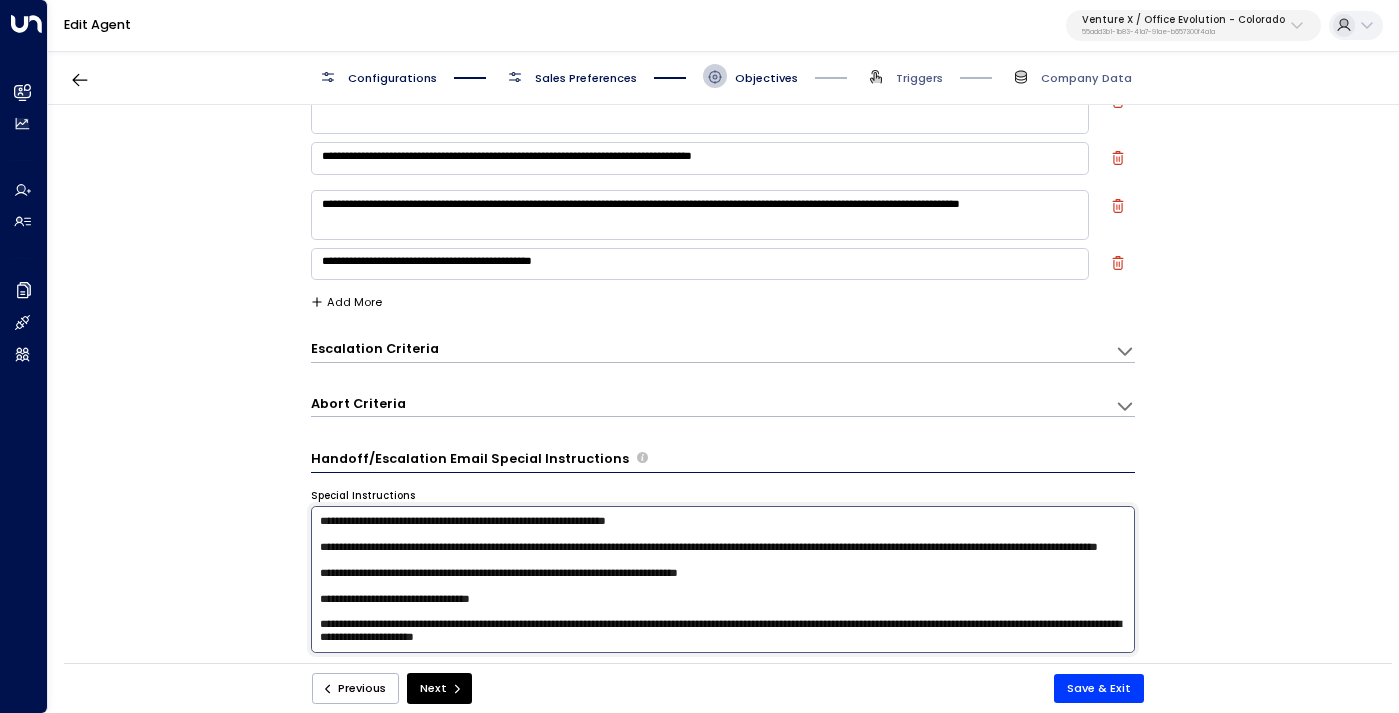 drag, startPoint x: 636, startPoint y: 531, endPoint x: 689, endPoint y: 545, distance: 54.81788 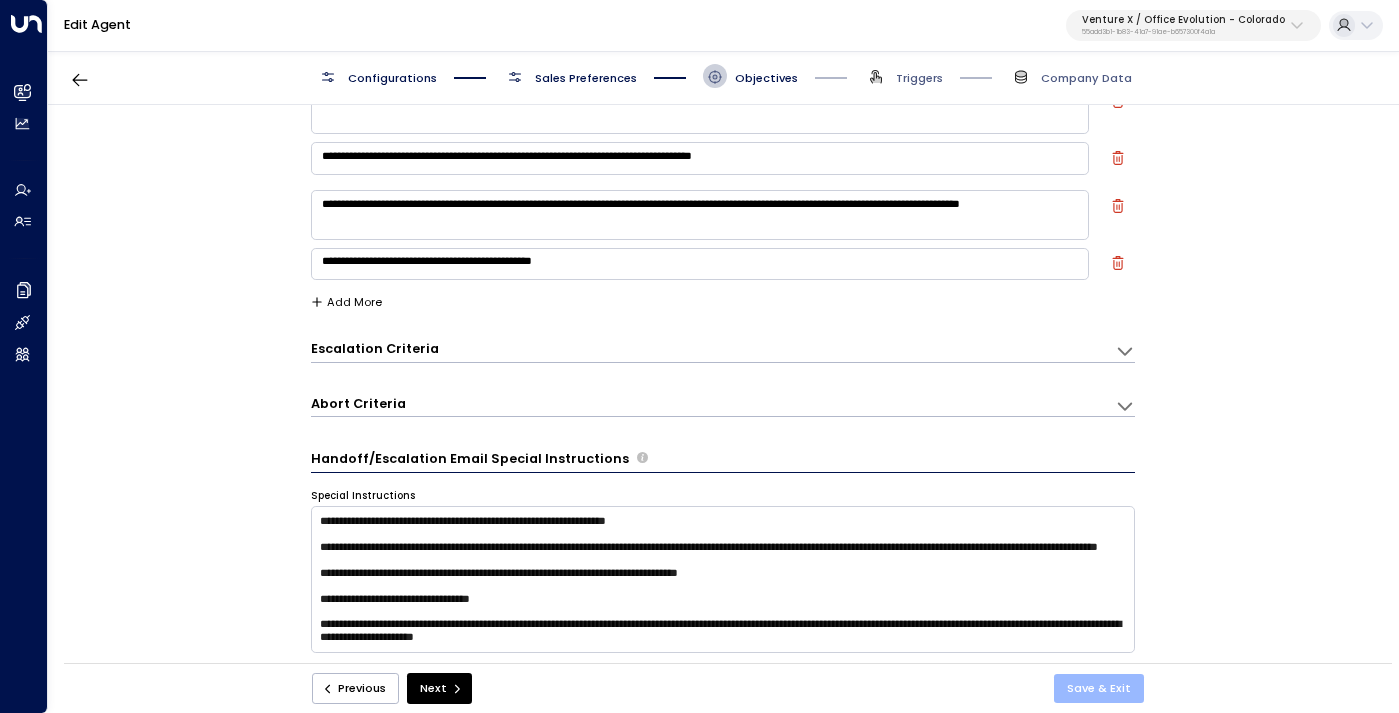click on "Save & Exit" at bounding box center [1099, 688] 